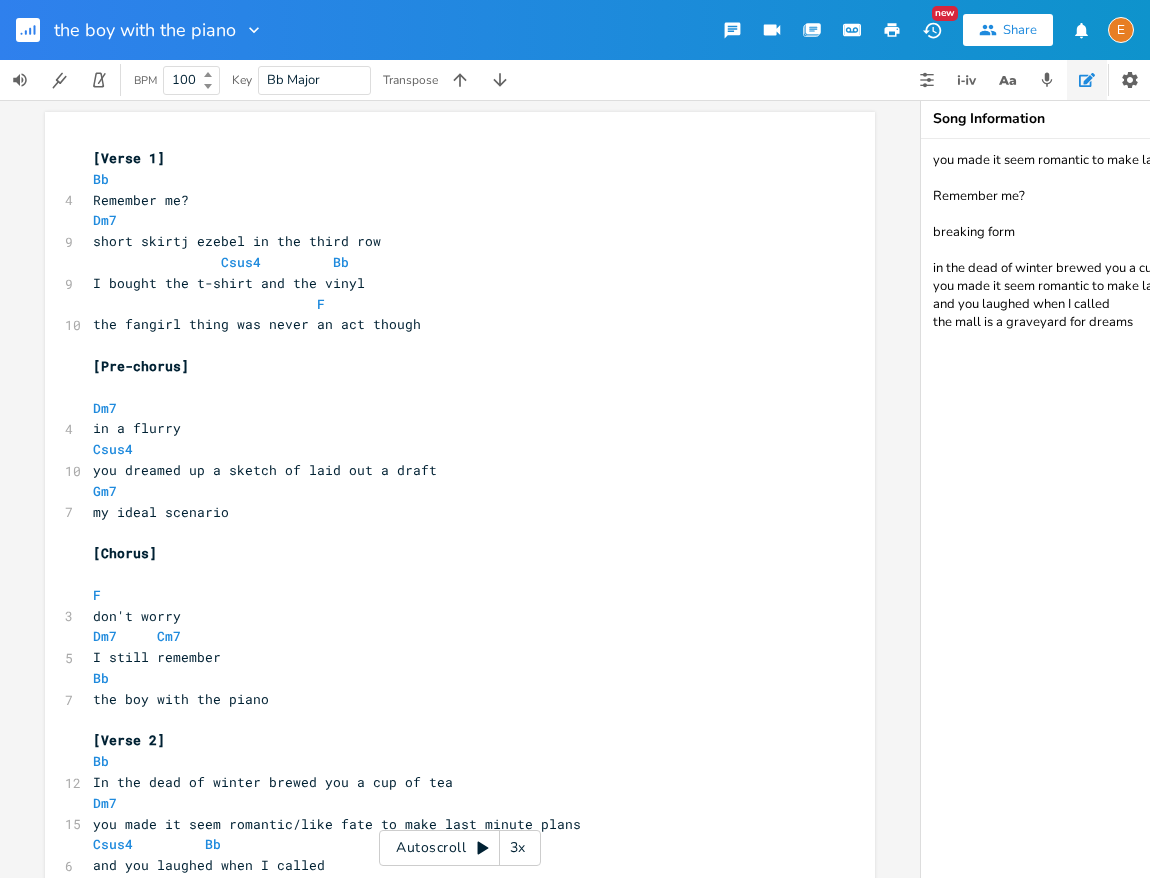 scroll, scrollTop: 0, scrollLeft: 0, axis: both 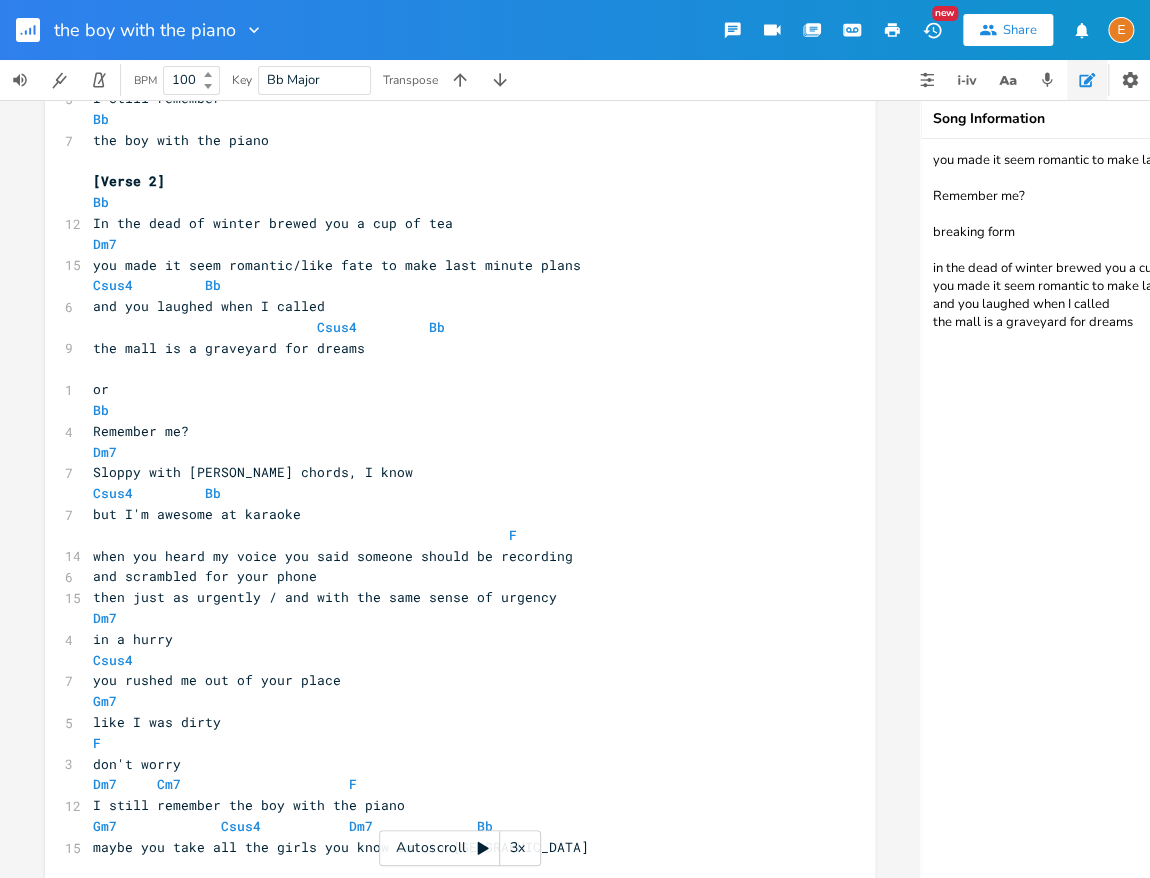 click on "you made it seem romantic to make last minute plans
Remember me?
breaking form
in the dead of winter brewed you a cup of tea
you made it seem romantic to make last minute plans
and you laughed when I called
the mall is a graveyard for dreams" at bounding box center [1121, 508] 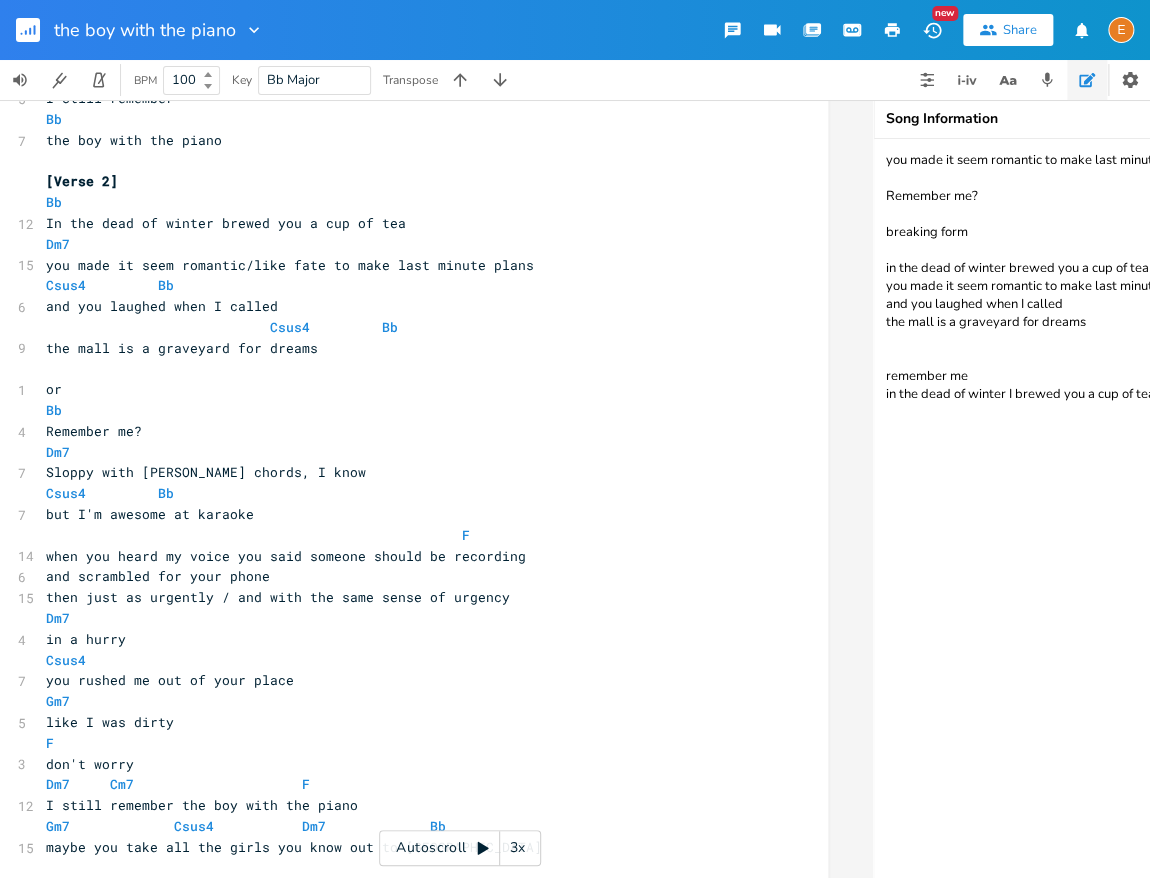 scroll, scrollTop: 0, scrollLeft: 53, axis: horizontal 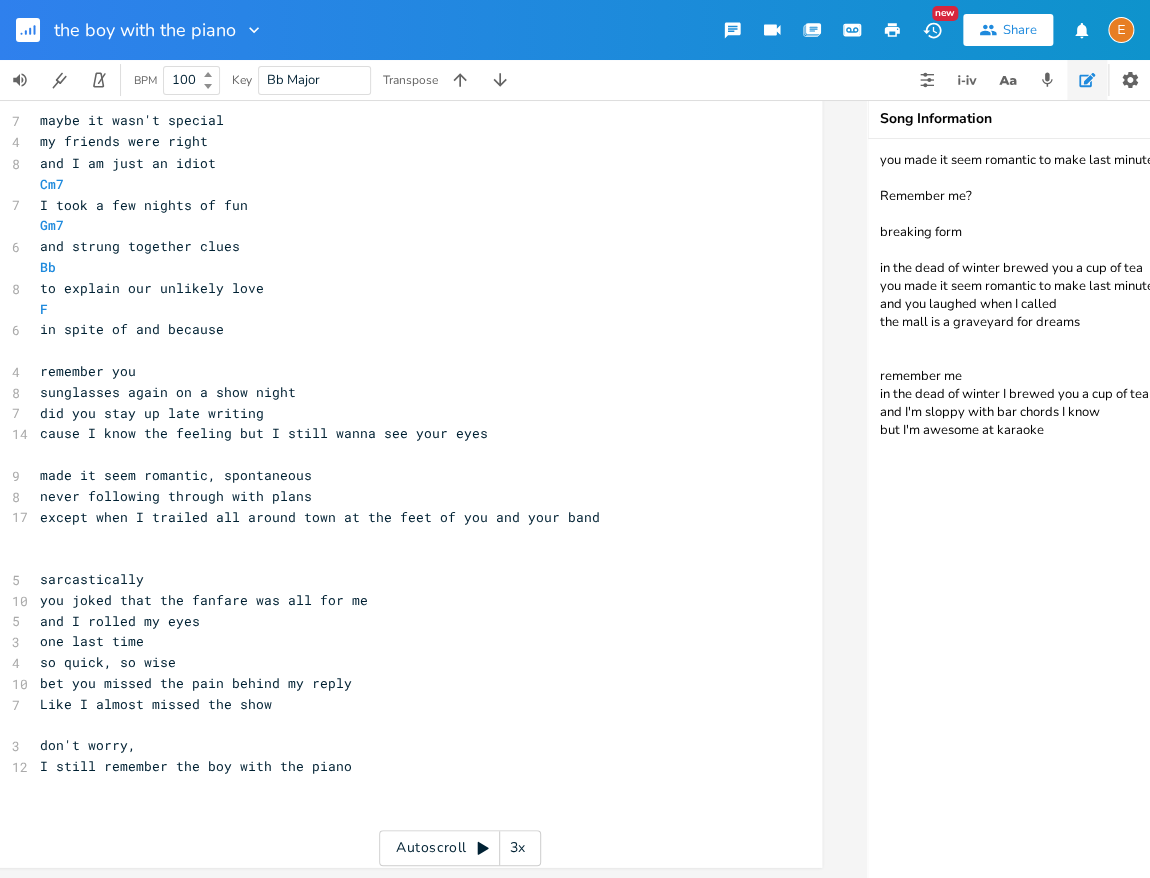 type on "you made it seem romantic to make last minute plans
Remember me?
breaking form
in the dead of winter brewed you a cup of tea
you made it seem romantic to make last minute plans
and you laughed when I called
the mall is a graveyard for dreams
remember me
in the dead of winter I brewed you a cup of tea
and I'm sloppy with bar chords I know
but I'm awesome at karaoke" 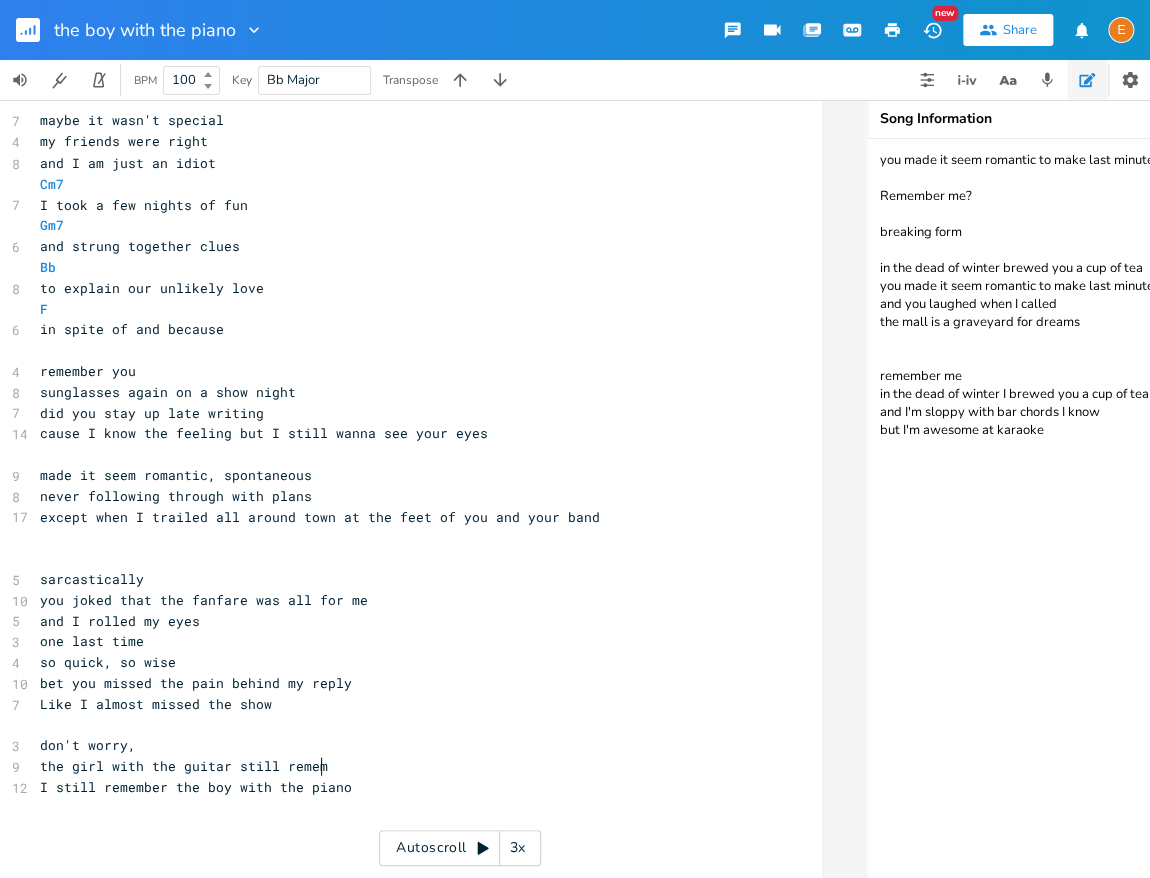 scroll, scrollTop: 5, scrollLeft: 260, axis: both 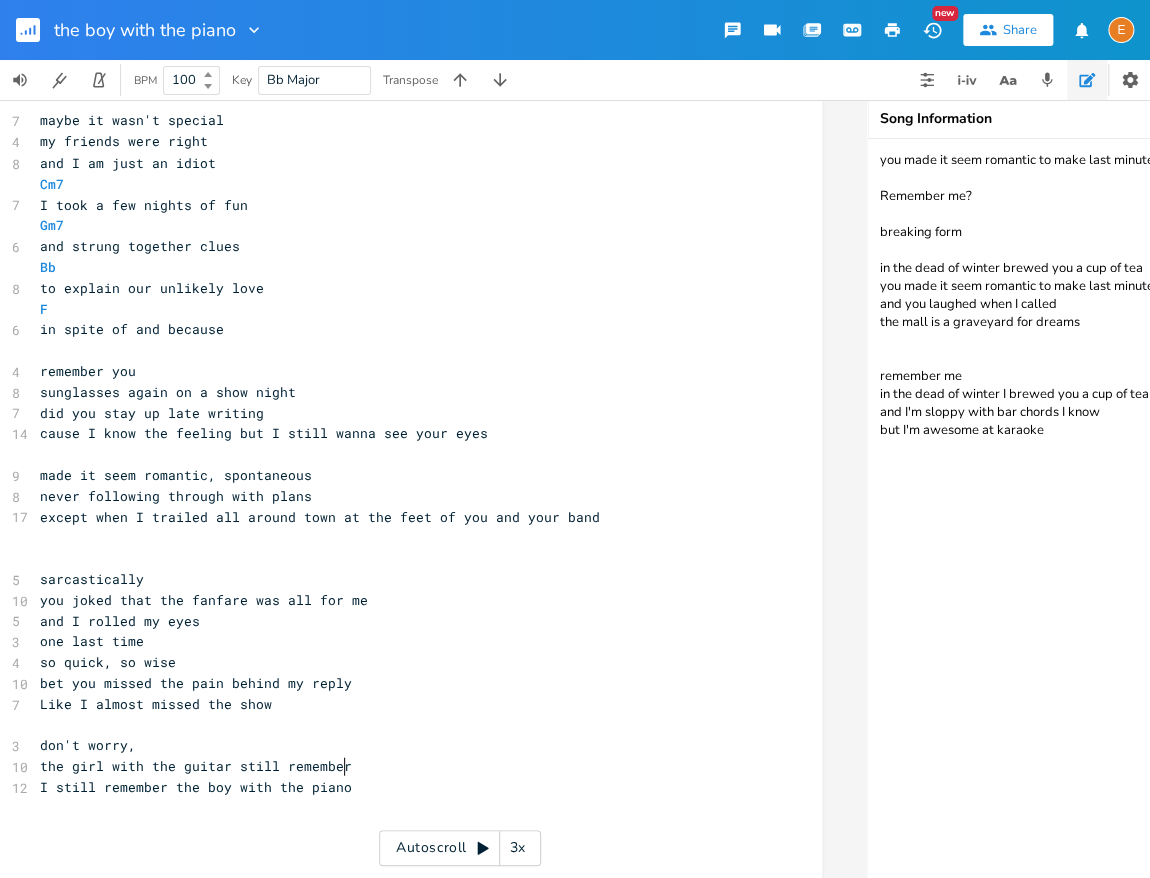 type on "bers" 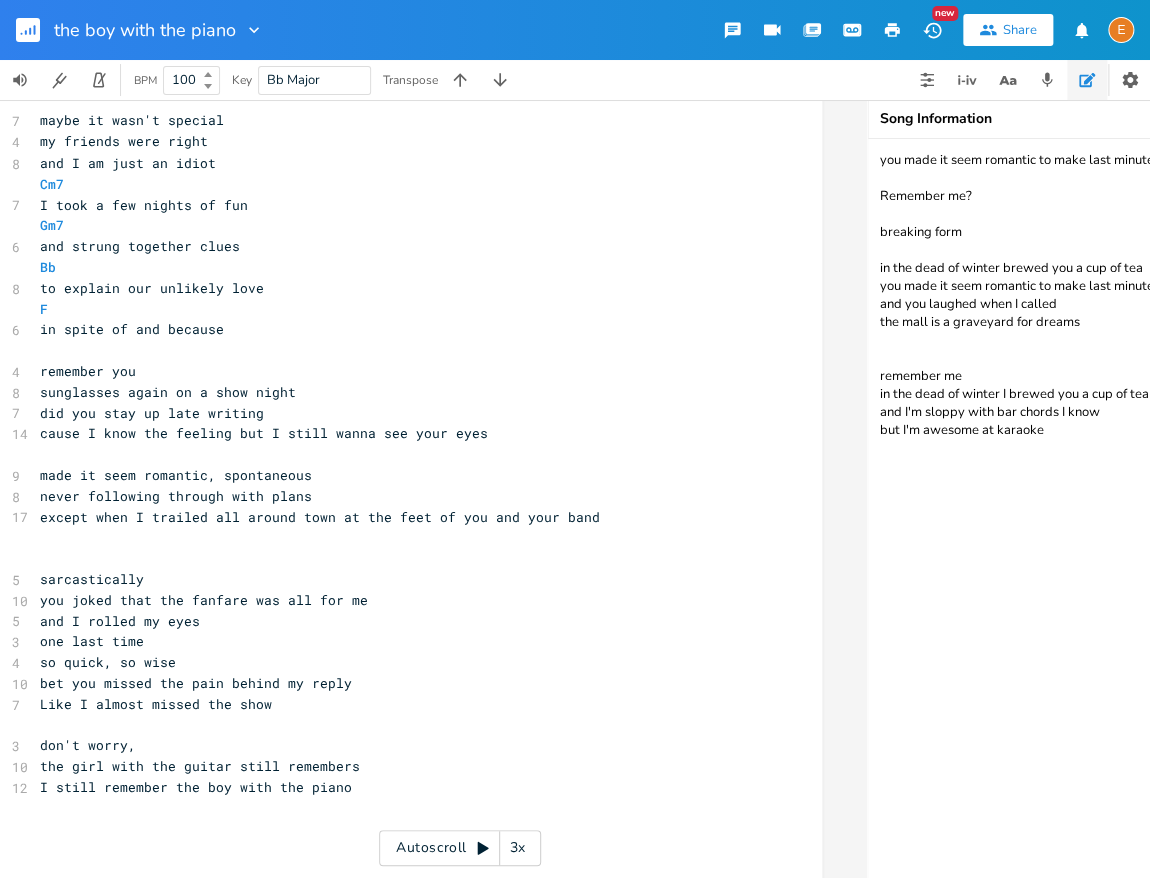 type on "I still remember" 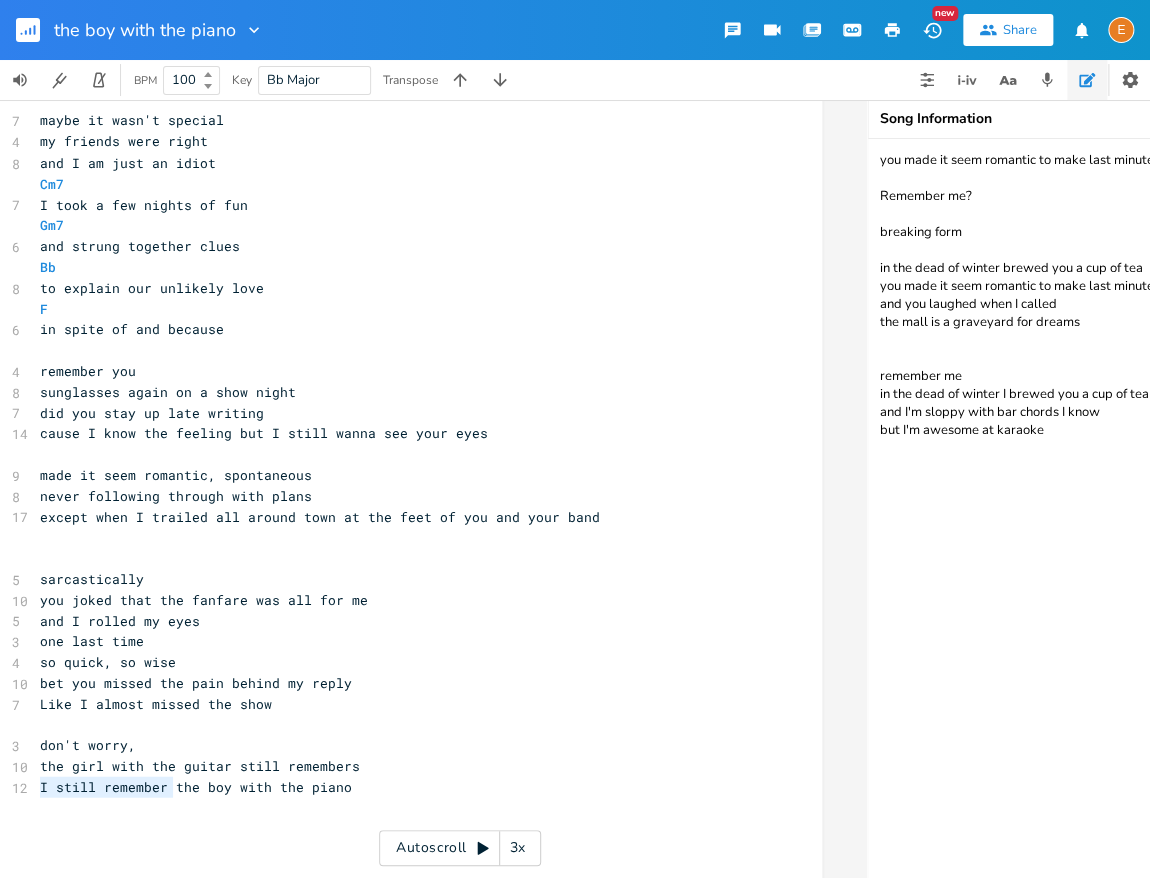 scroll, scrollTop: 5, scrollLeft: 115, axis: both 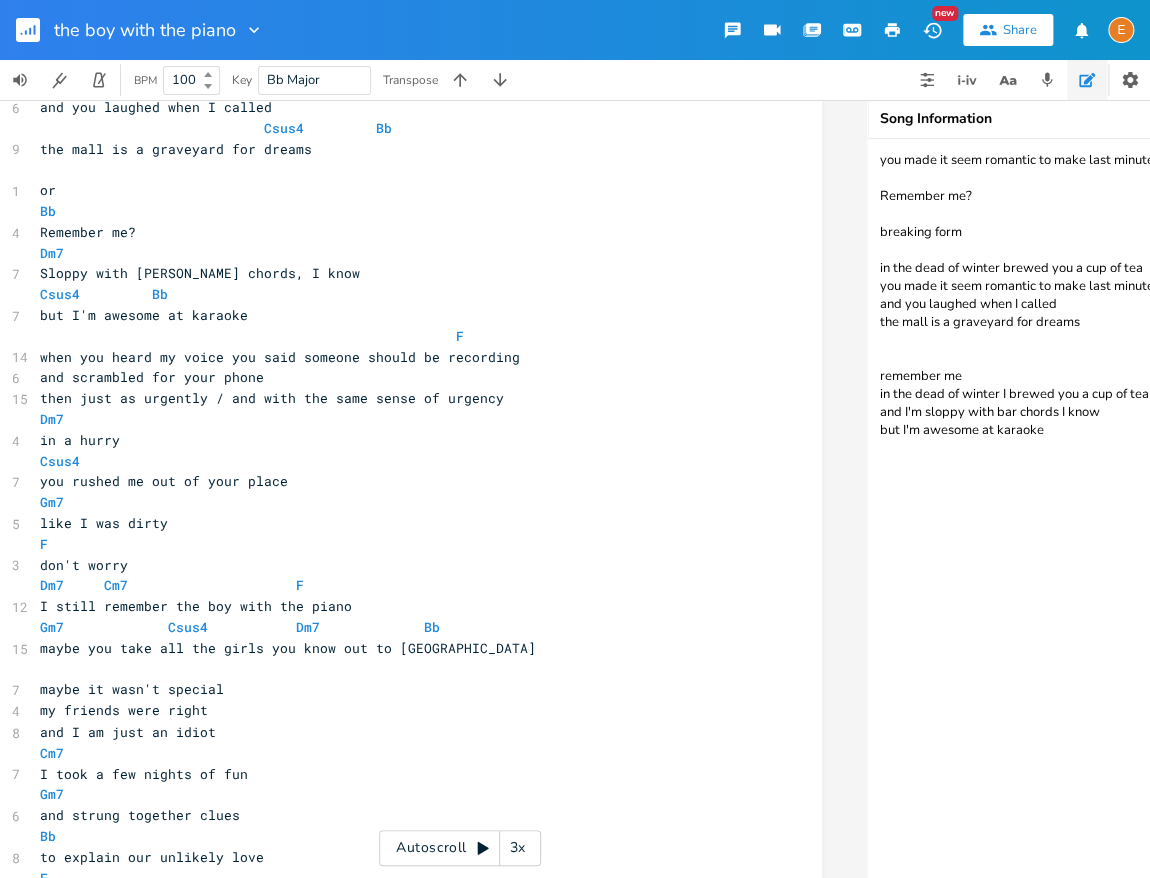 click at bounding box center [280, 336] 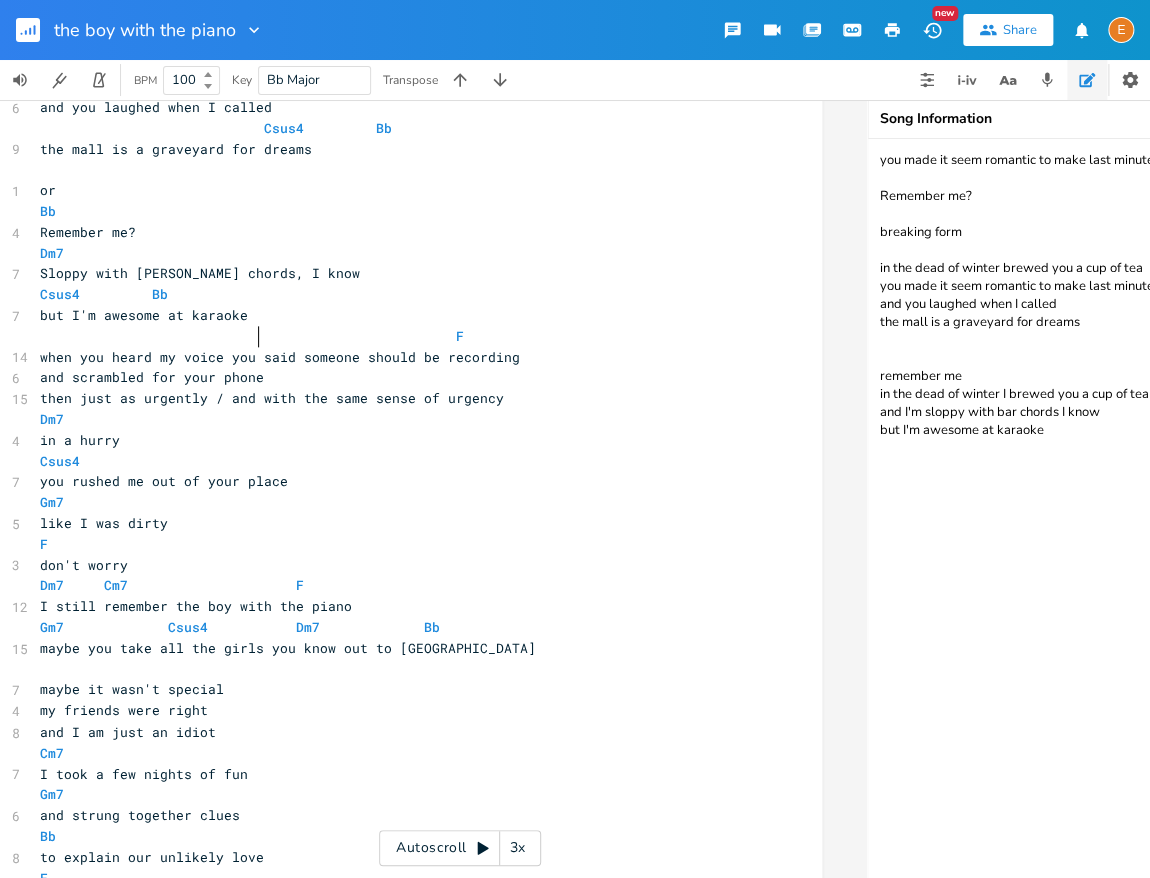click at bounding box center [280, 336] 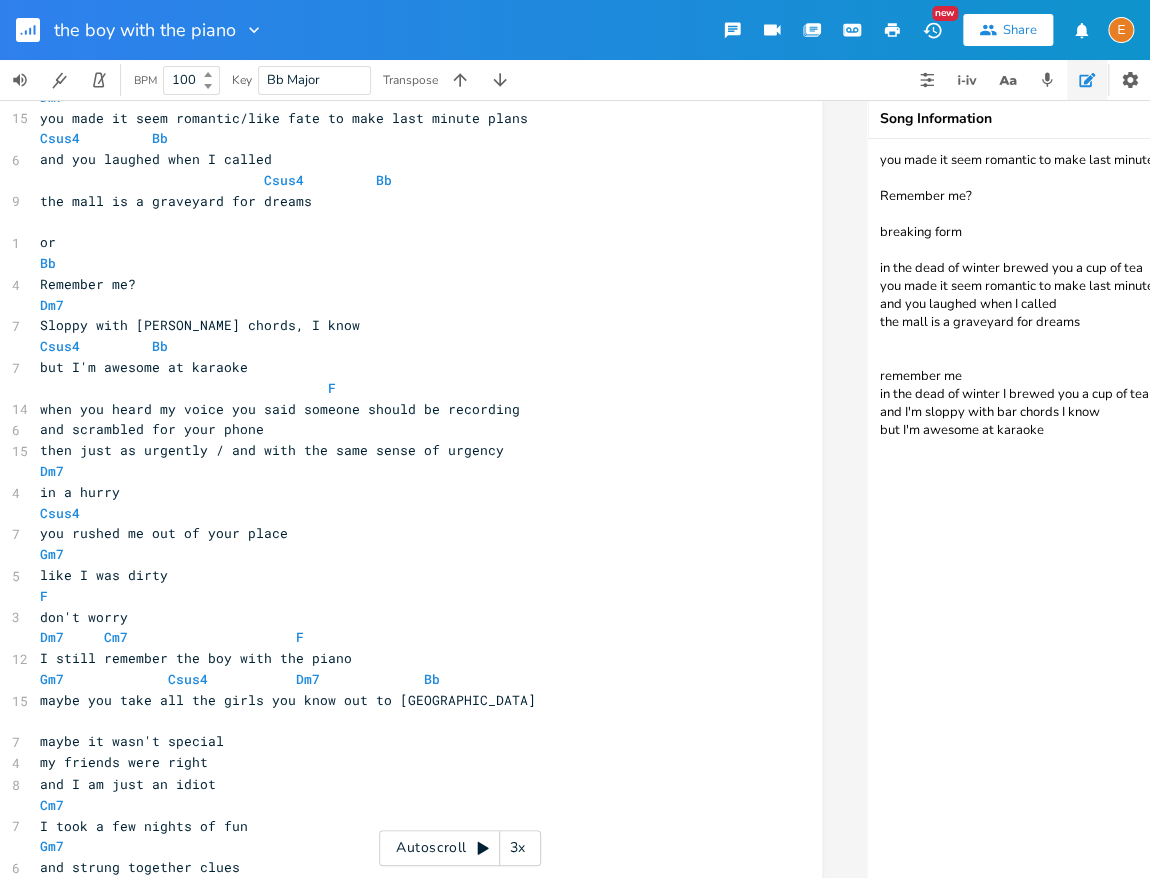 scroll, scrollTop: 704, scrollLeft: 0, axis: vertical 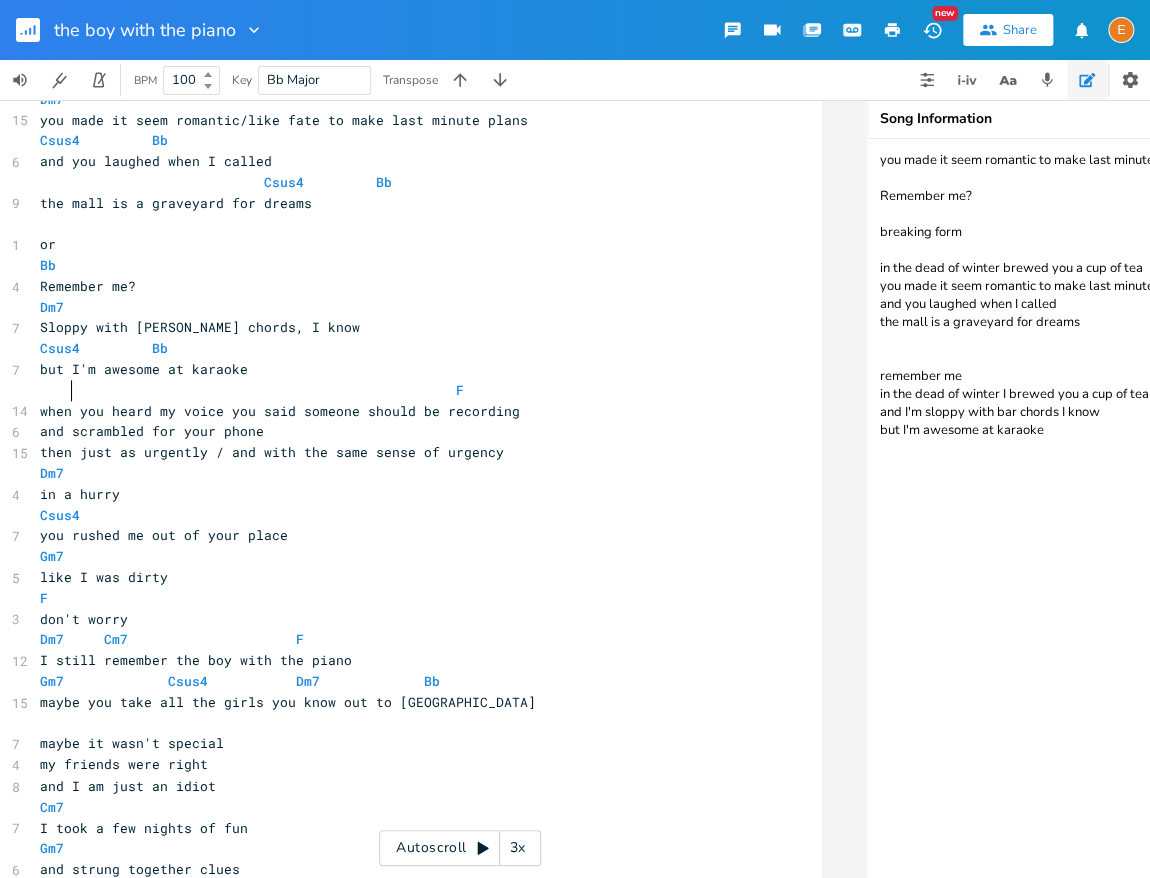 click at bounding box center [56, 390] 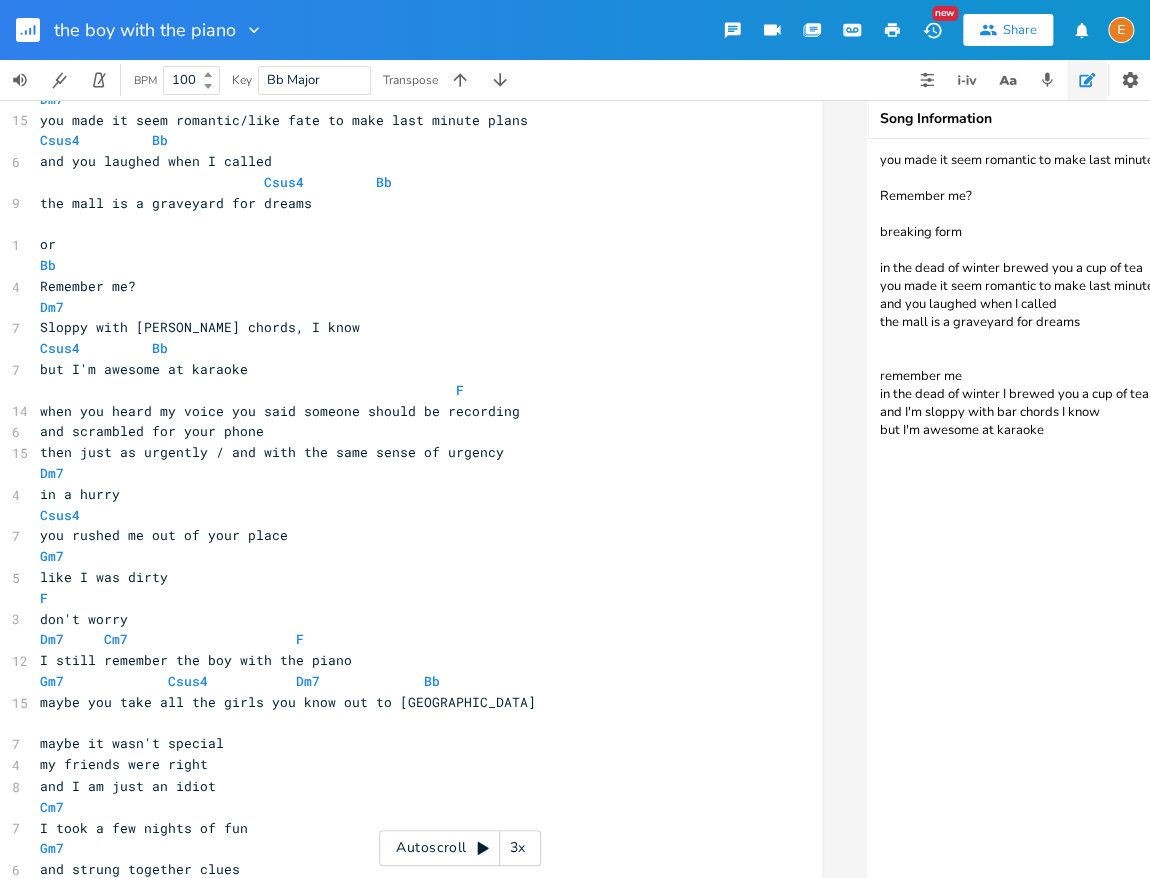 click at bounding box center [56, 390] 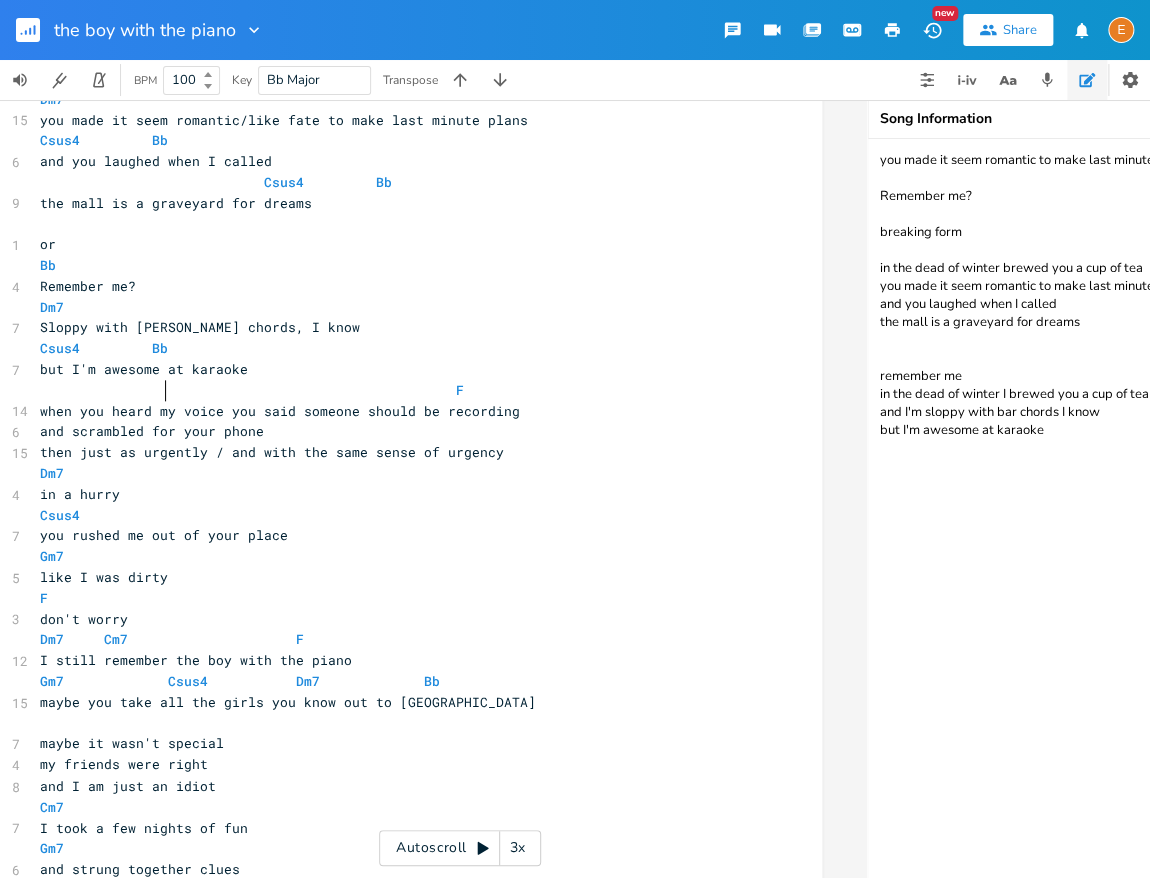 drag, startPoint x: 172, startPoint y: 388, endPoint x: 239, endPoint y: 392, distance: 67.11929 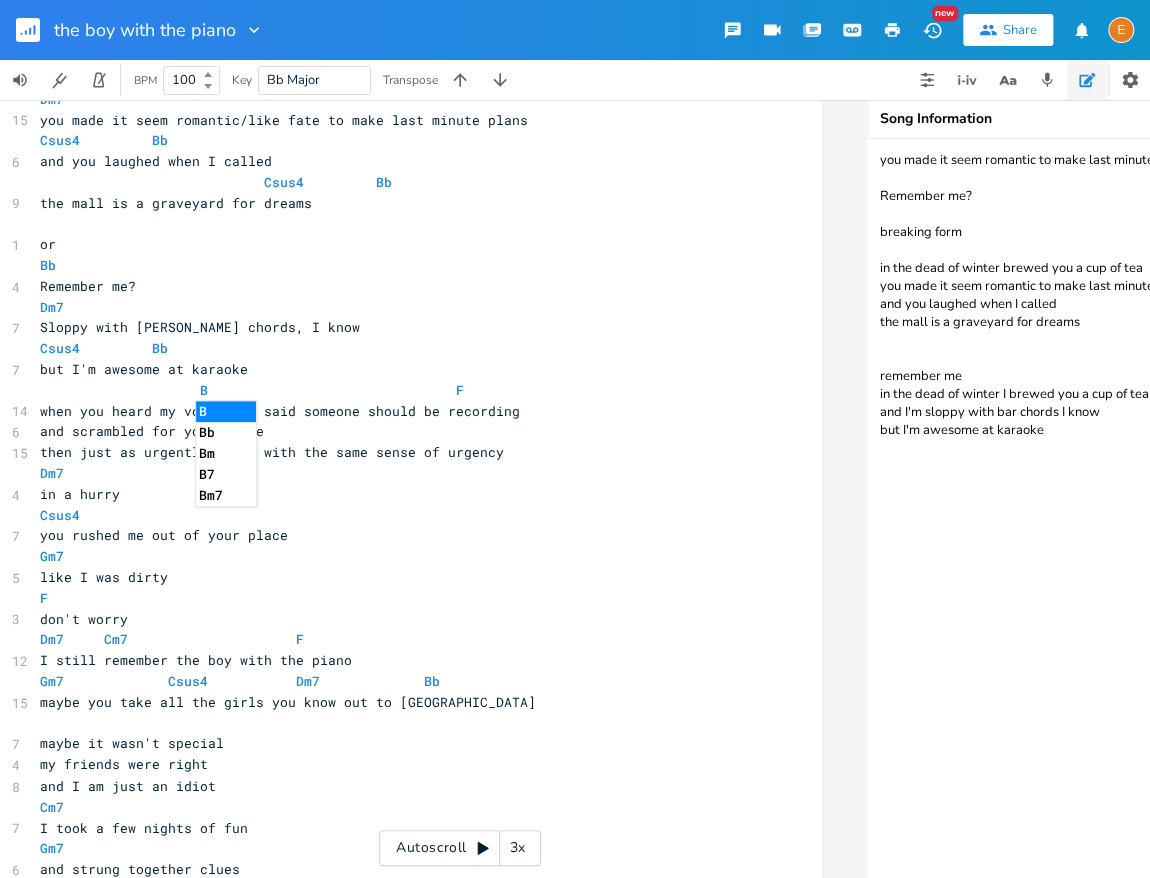 scroll, scrollTop: 5, scrollLeft: 19, axis: both 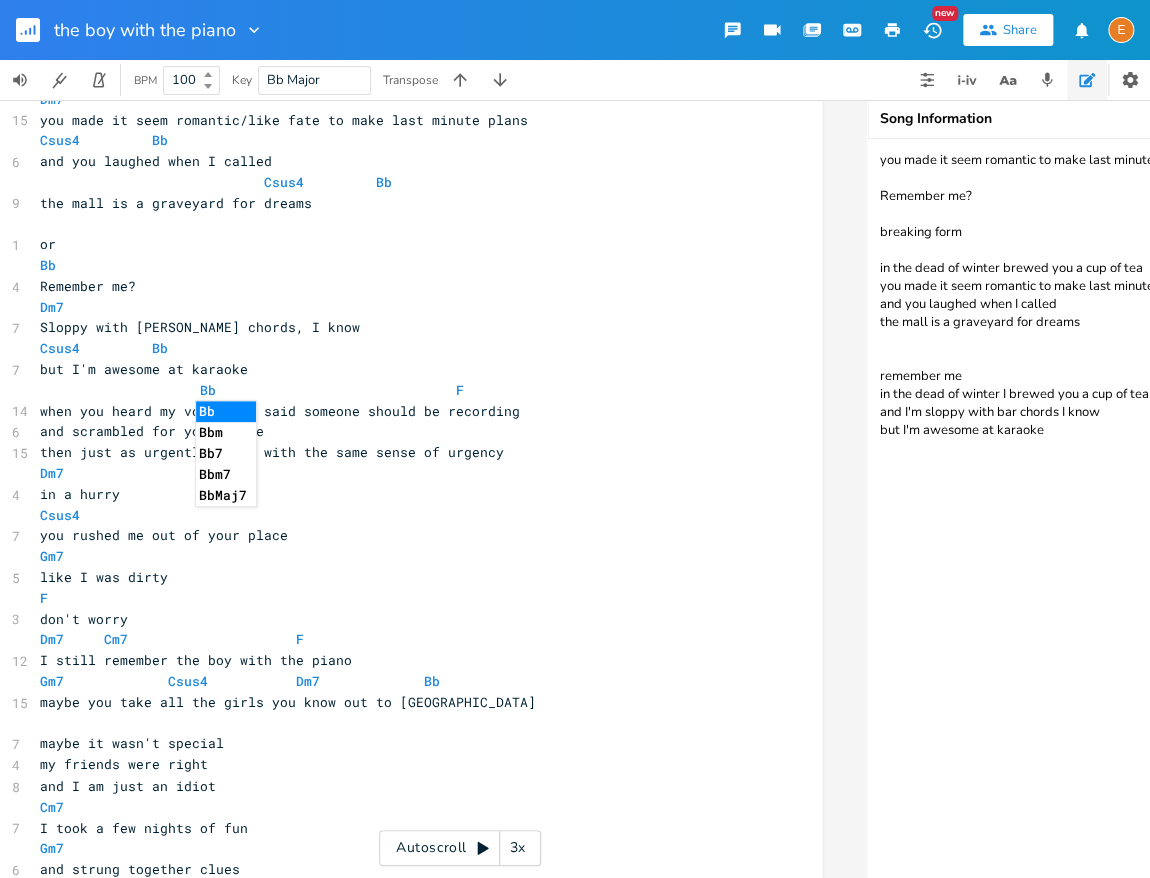 type on "Bb" 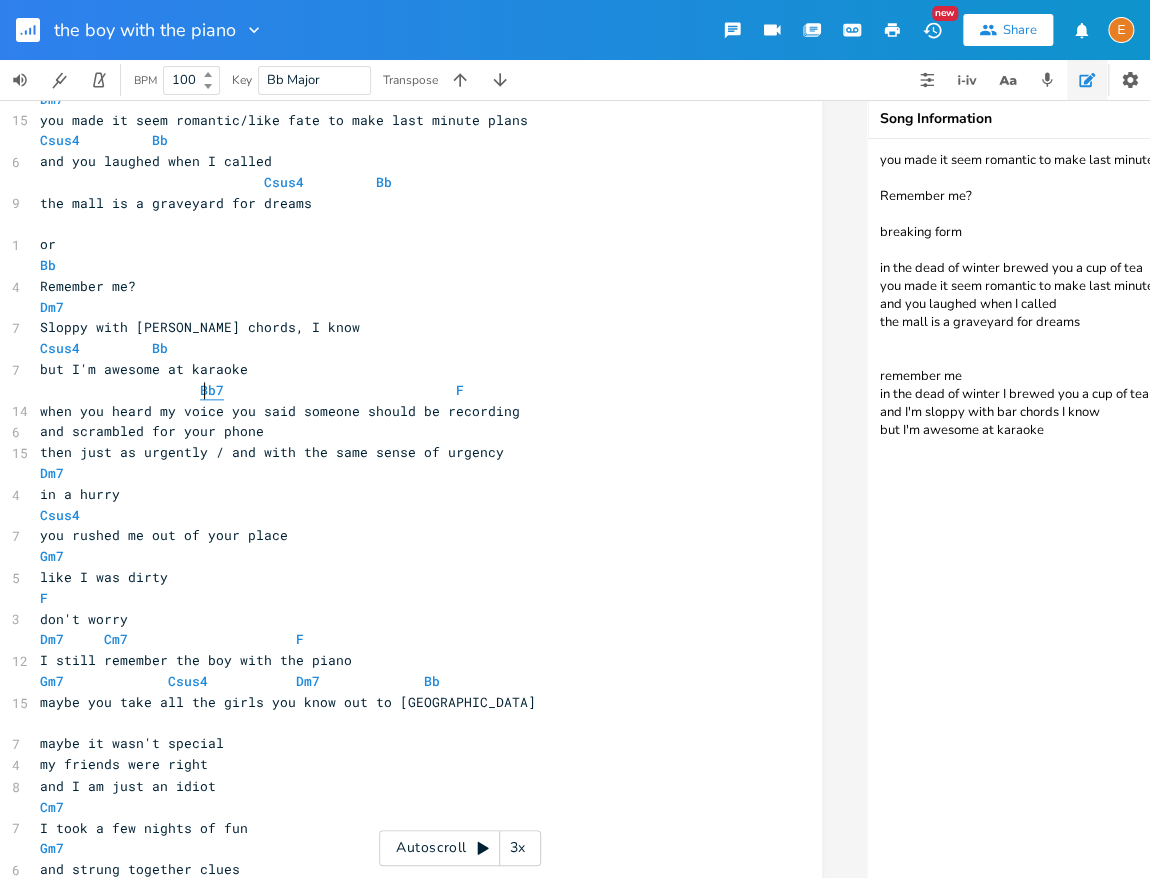 click on "Bb7" at bounding box center [212, 390] 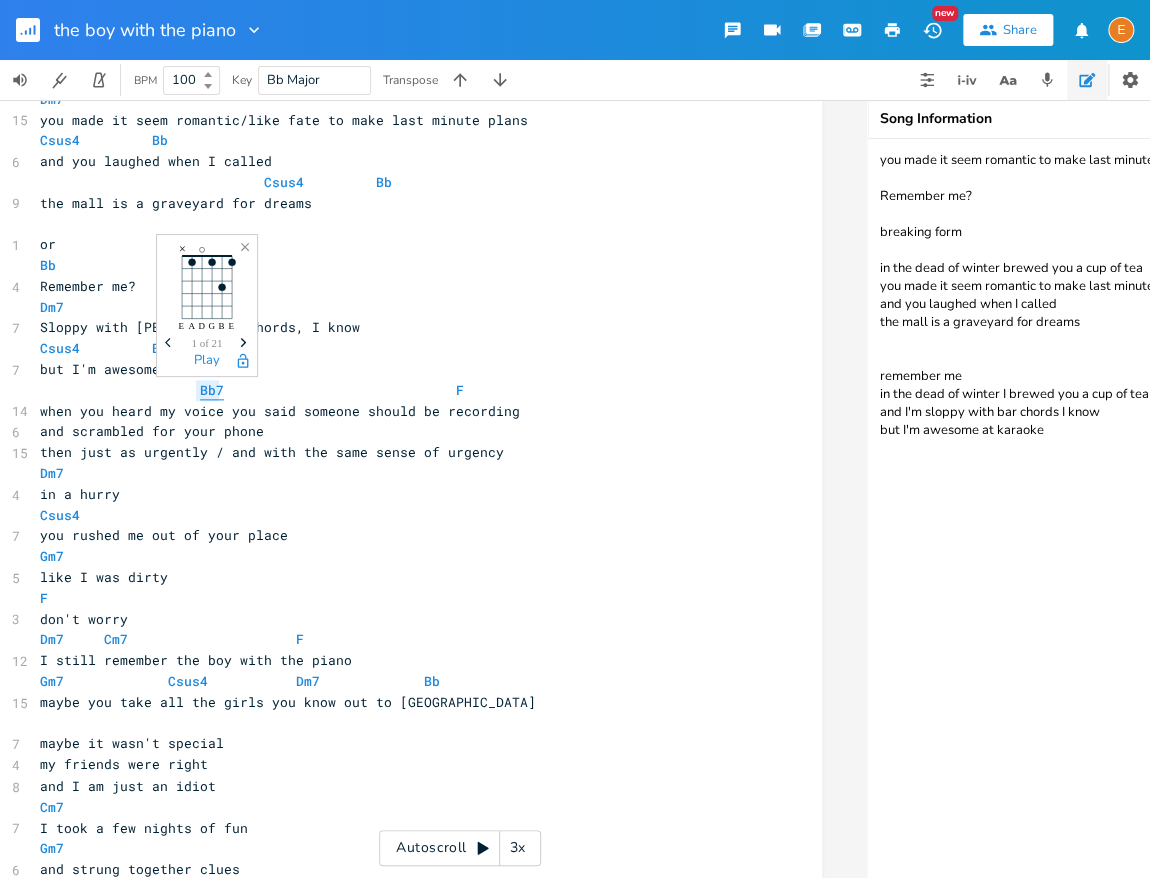 click on "the boy with the piano New Share E BPM 100 Key Bb Major Transpose Bb7 x [Verse 1] Bb 4 Remember me? Dm7 9 short skirtj ezebel in the third row                     Csus4           Bb 9 I bought the t-shirt and the vinyl                                     F   10 the fangirl thing was never an act though ​ [Pre-chorus] ​ Dm7 4 in a flurry Csus4                    10 you dreamed up a sketch of laid out a draft Gm7 7 my ideal scenario  ​ [Chorus] ​ F   3 don't worry  Dm7       Cm7 5 I still remember Bb 7 the boy with the piano ​ [Verse 2] Bb 12 In the dead of winter brewed you a cup of tea Dm7 15 you made it seem romantic/like fate to make last minute plans Csus4           Bb 6 and you laughed when I called                                     Csus4           Bb 9 the mall is a graveyard for dreams ​ 1 or Bb 4 Remember me? Dm7 7 Sloppy with [PERSON_NAME] chords, I know Csus4           Bb 7 but I'm awesome at karaoke                          Bb7                                      F 14 6 15 4" at bounding box center (575, 439) 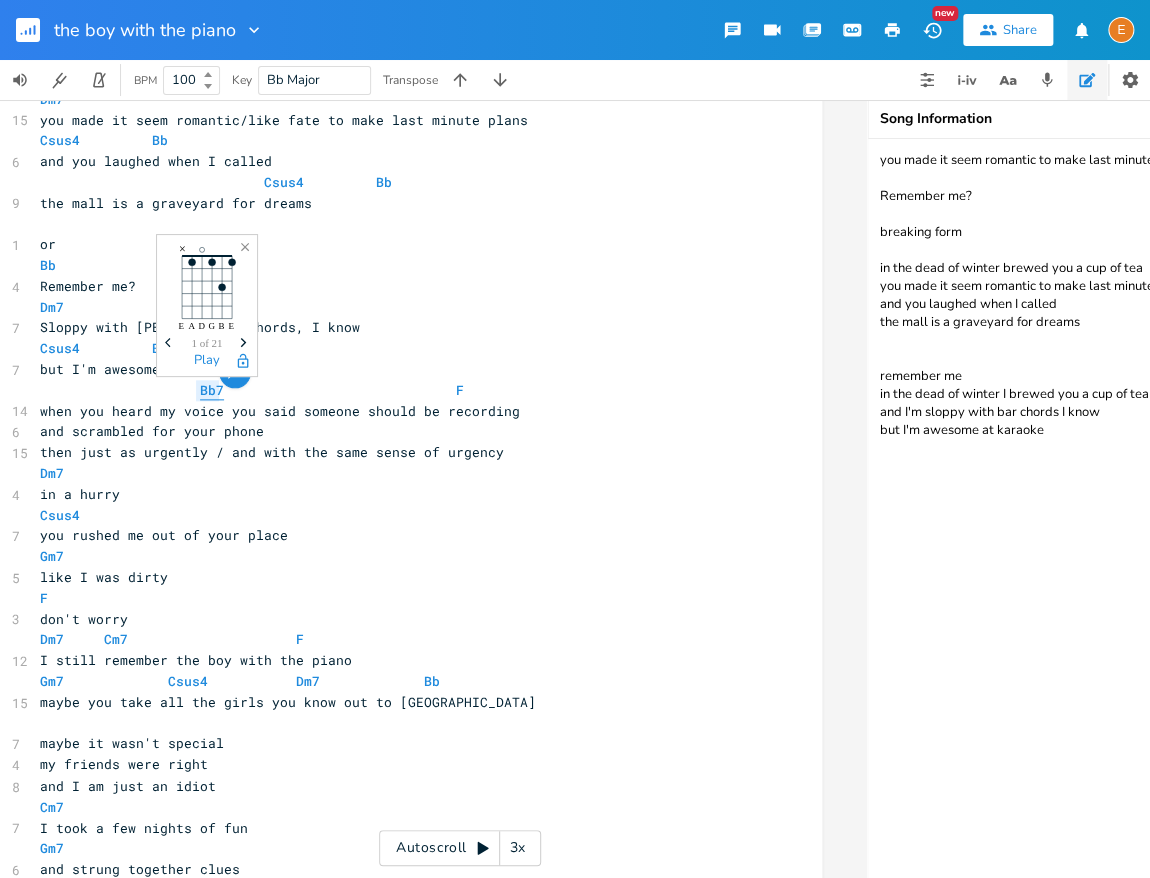 click on "Bb7" at bounding box center (212, 390) 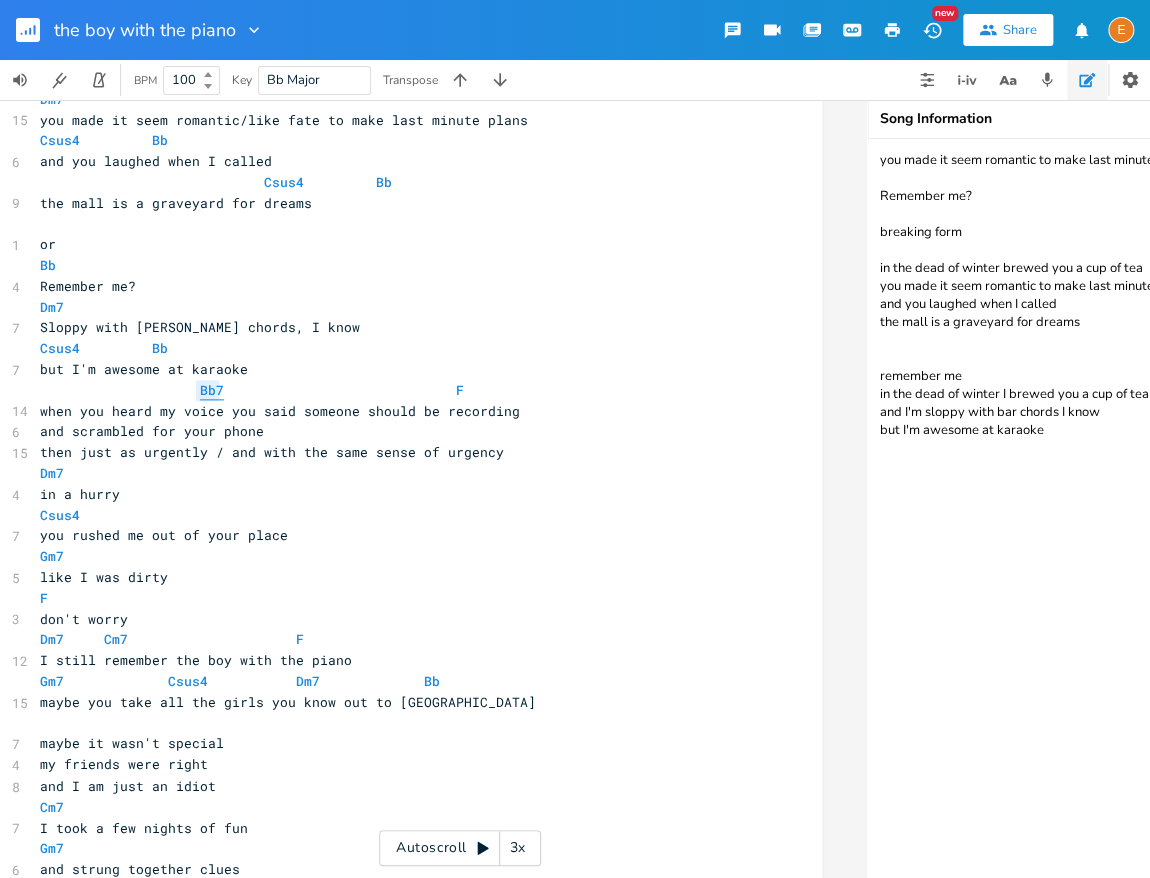 click on "Bb7" at bounding box center (212, 390) 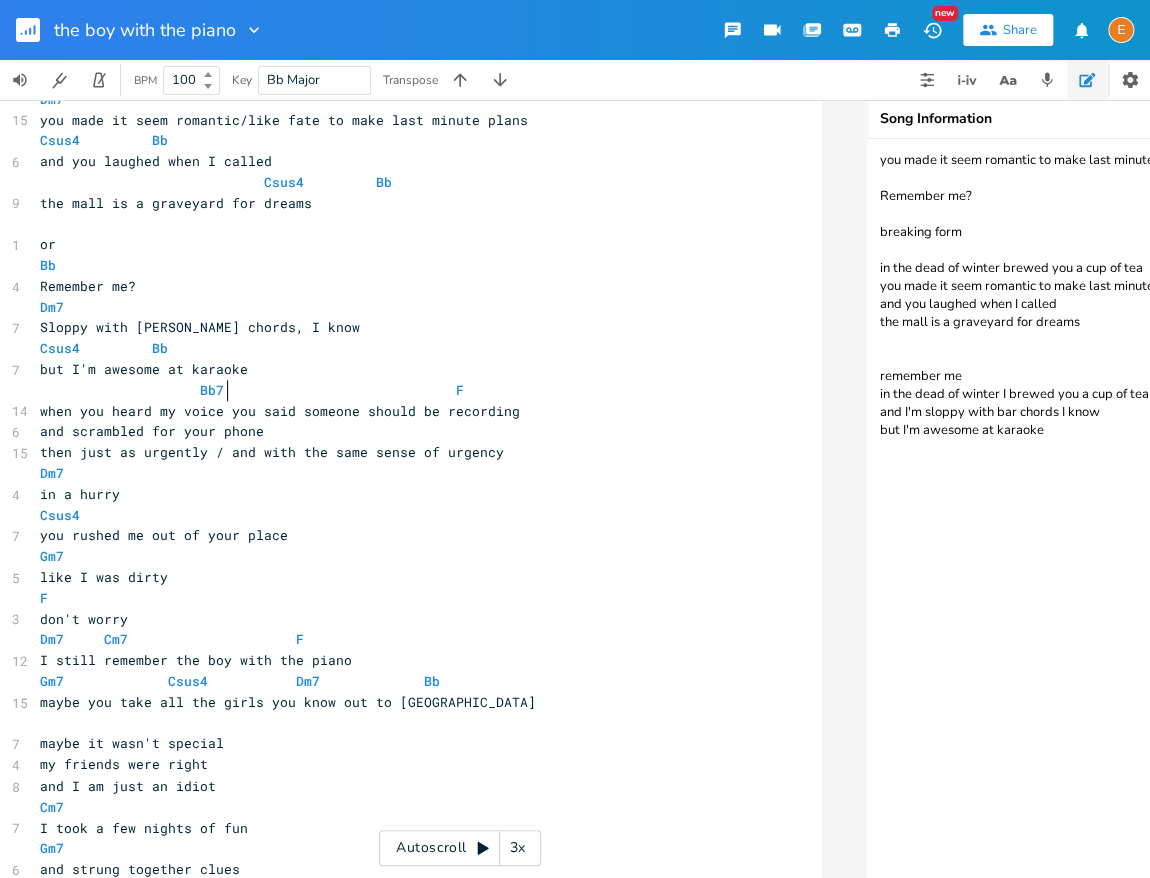 scroll, scrollTop: 5, scrollLeft: 0, axis: vertical 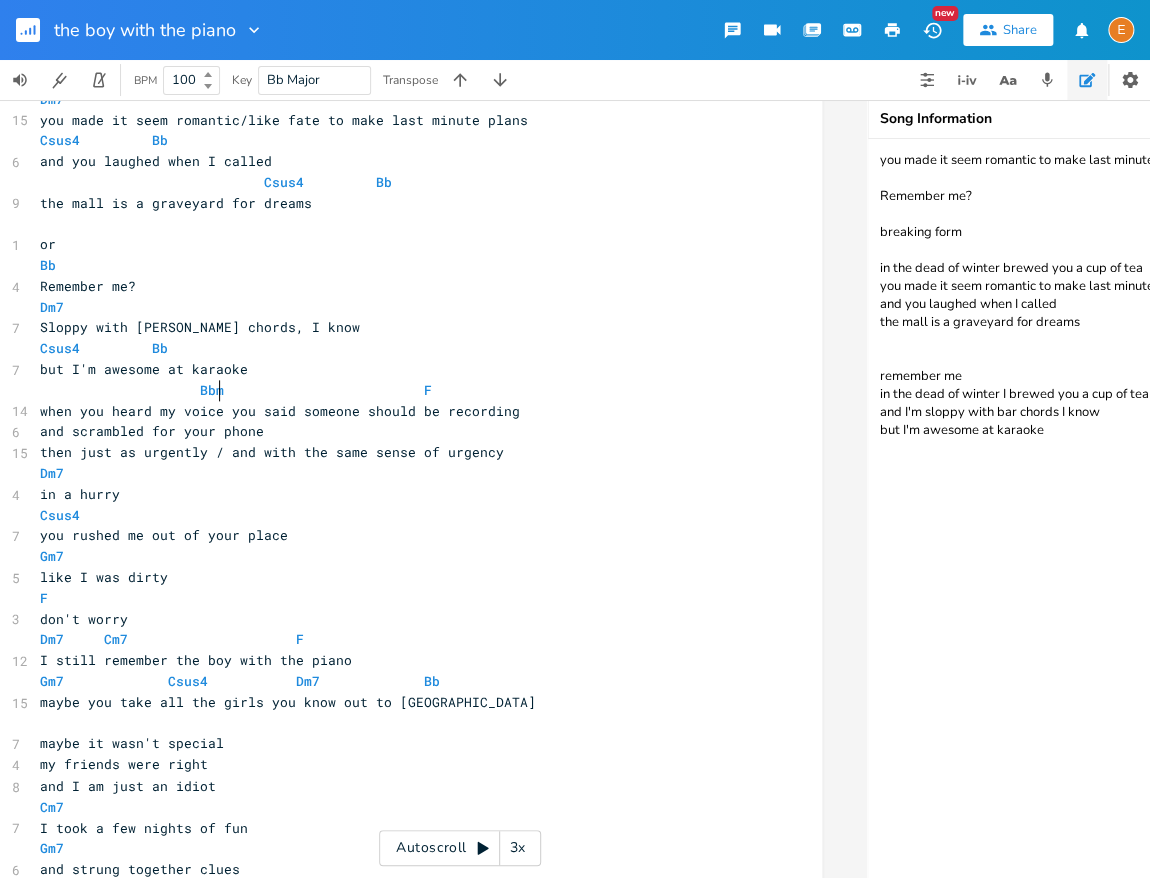 type on "ma" 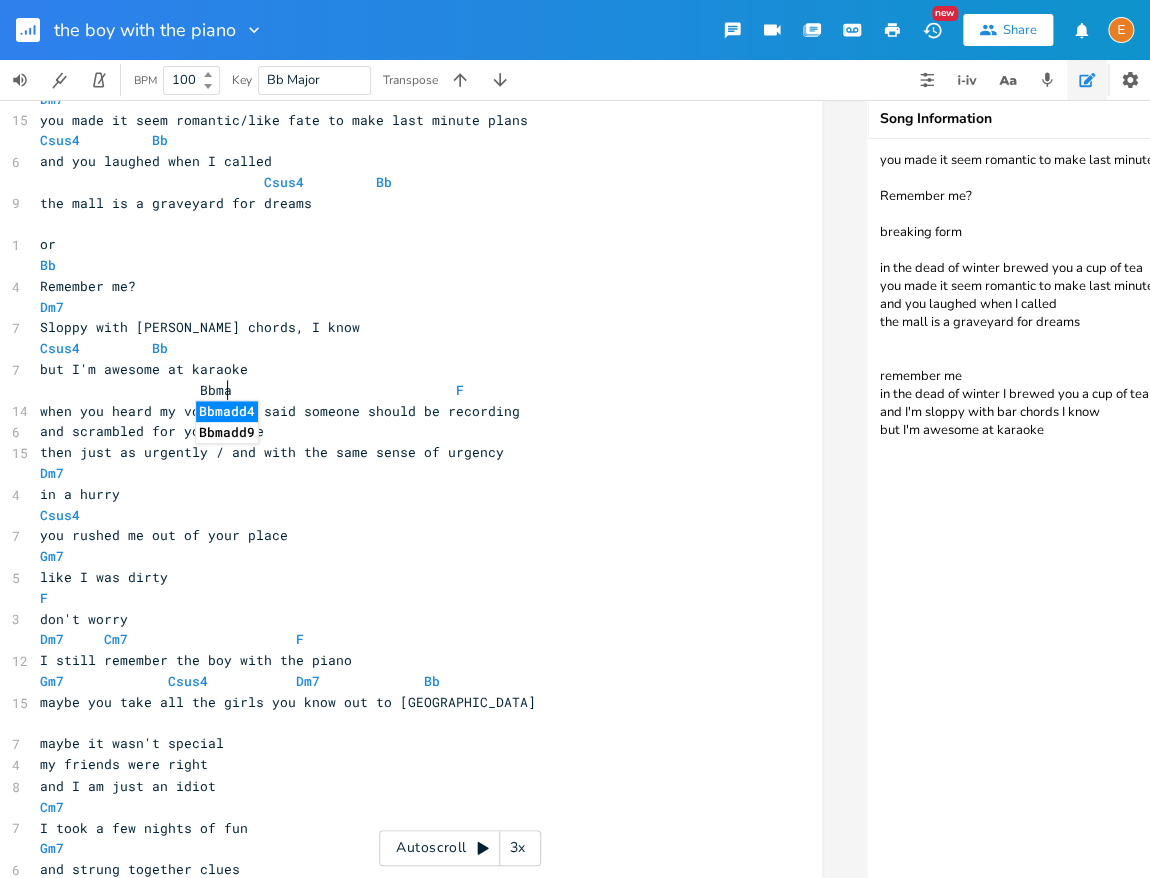 scroll, scrollTop: 5, scrollLeft: 0, axis: vertical 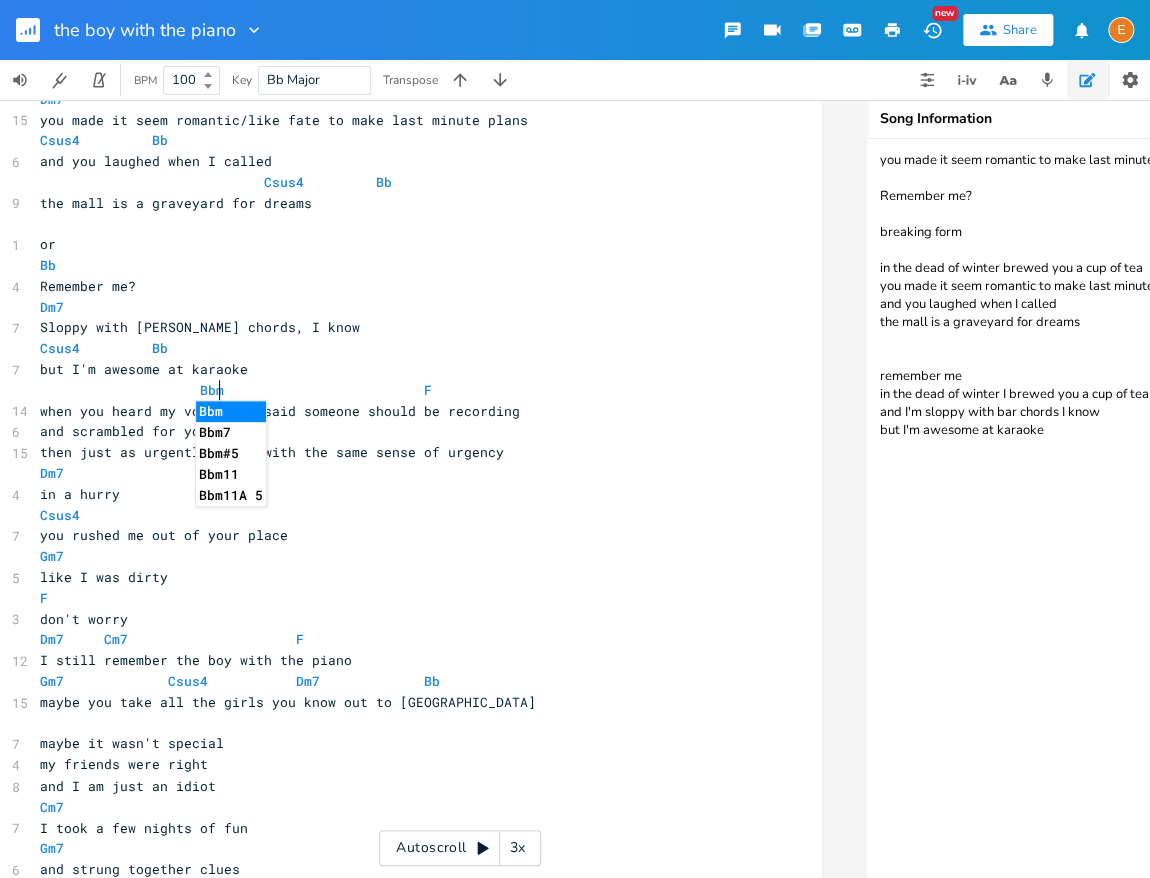 type on "a" 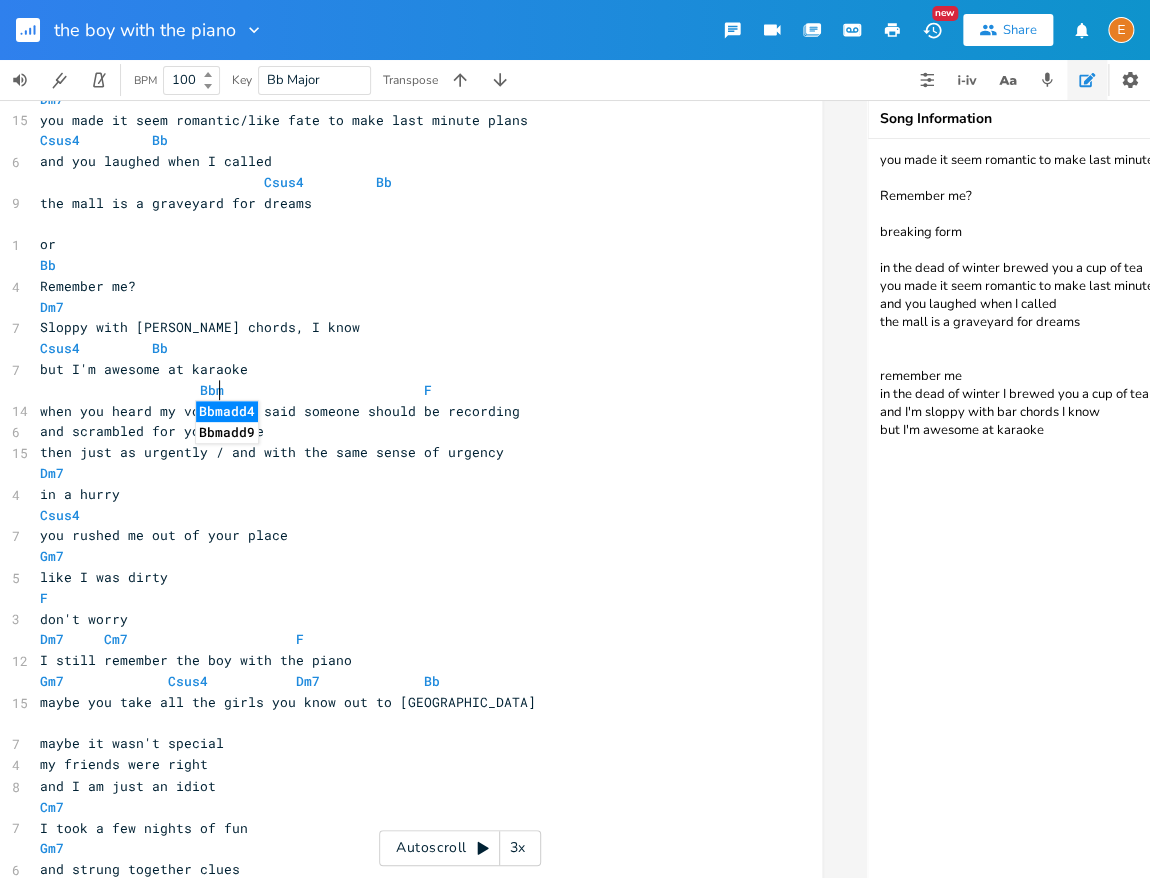 scroll, scrollTop: 5, scrollLeft: 0, axis: vertical 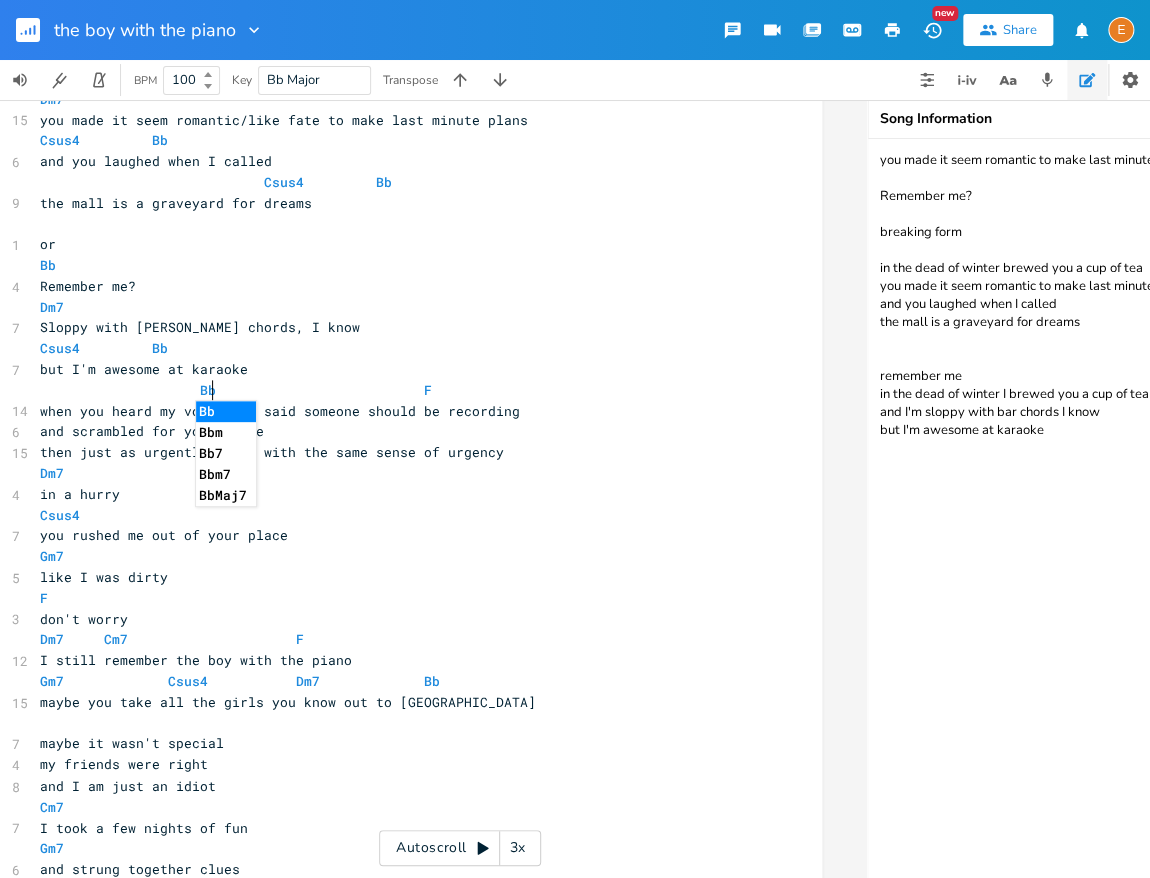 click on "BbMaj7" at bounding box center (226, 495) 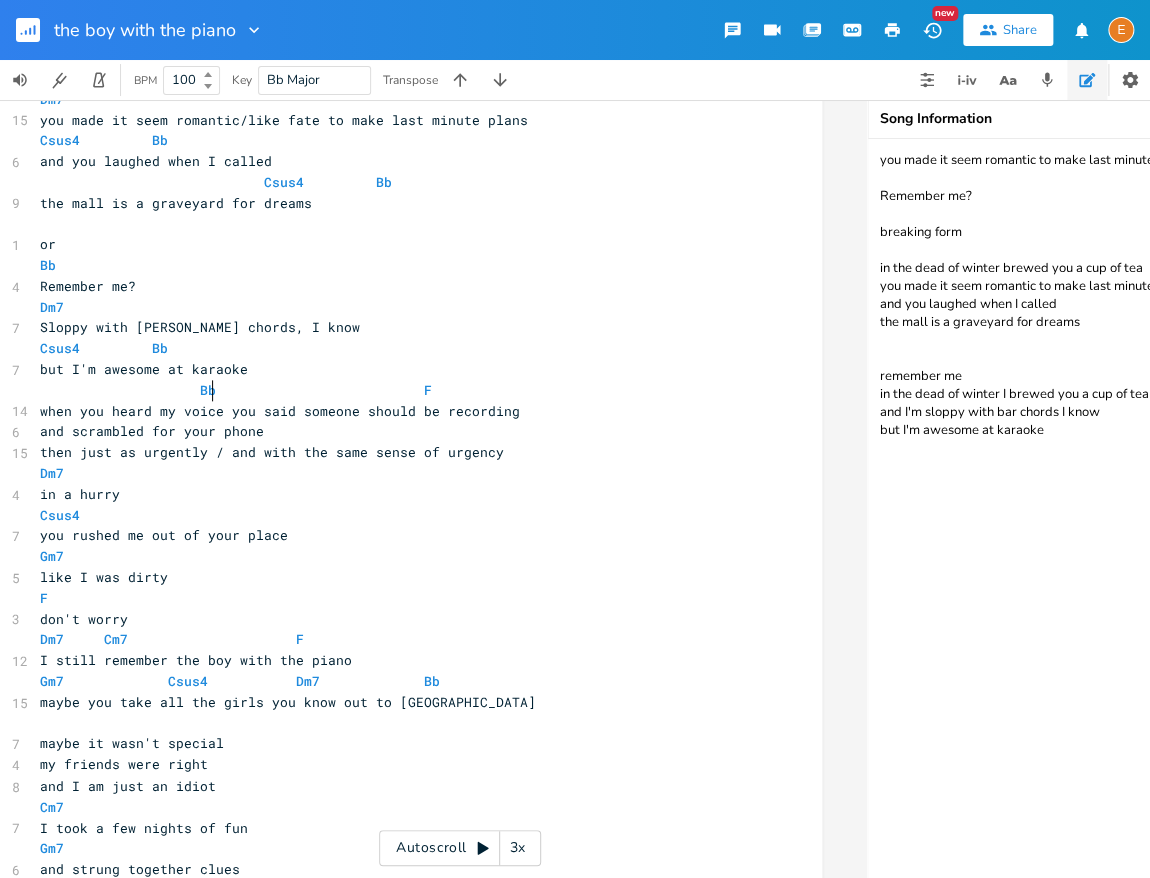 type on "m" 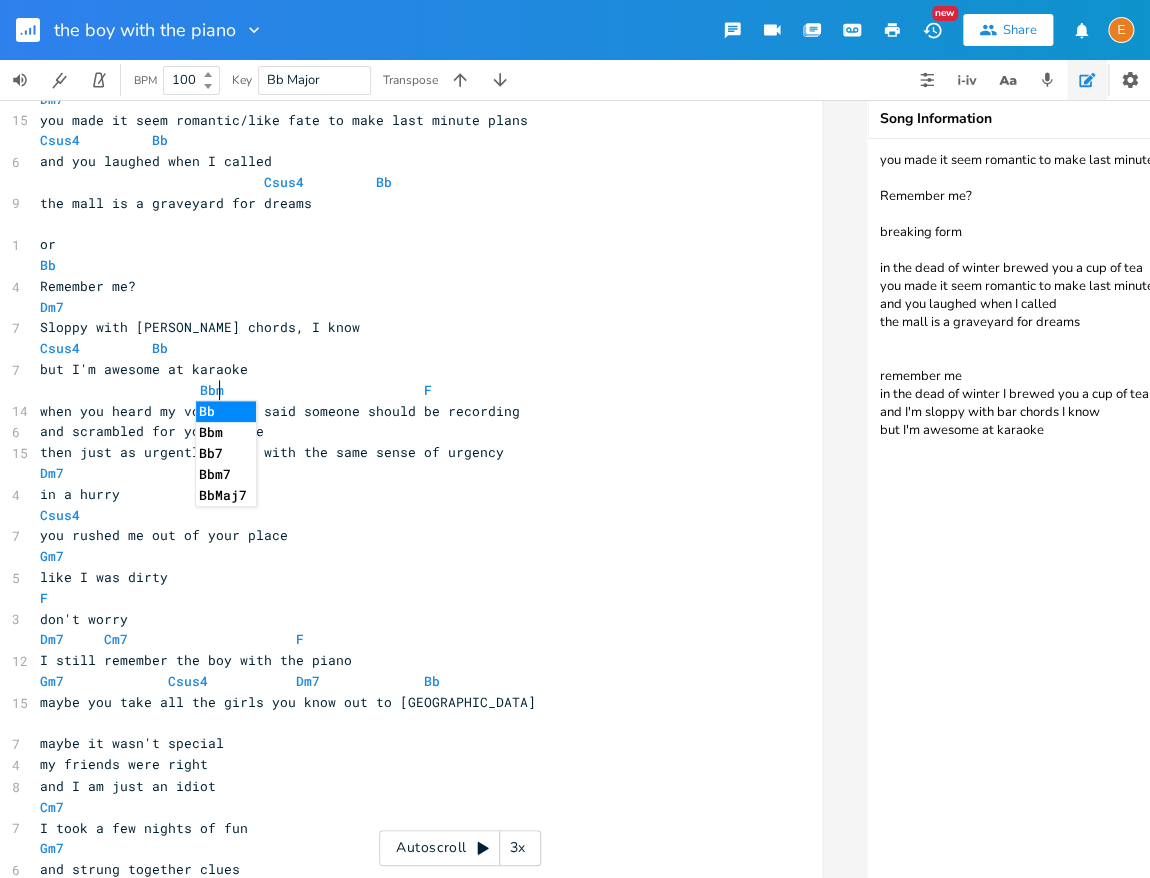 scroll, scrollTop: 5, scrollLeft: 21, axis: both 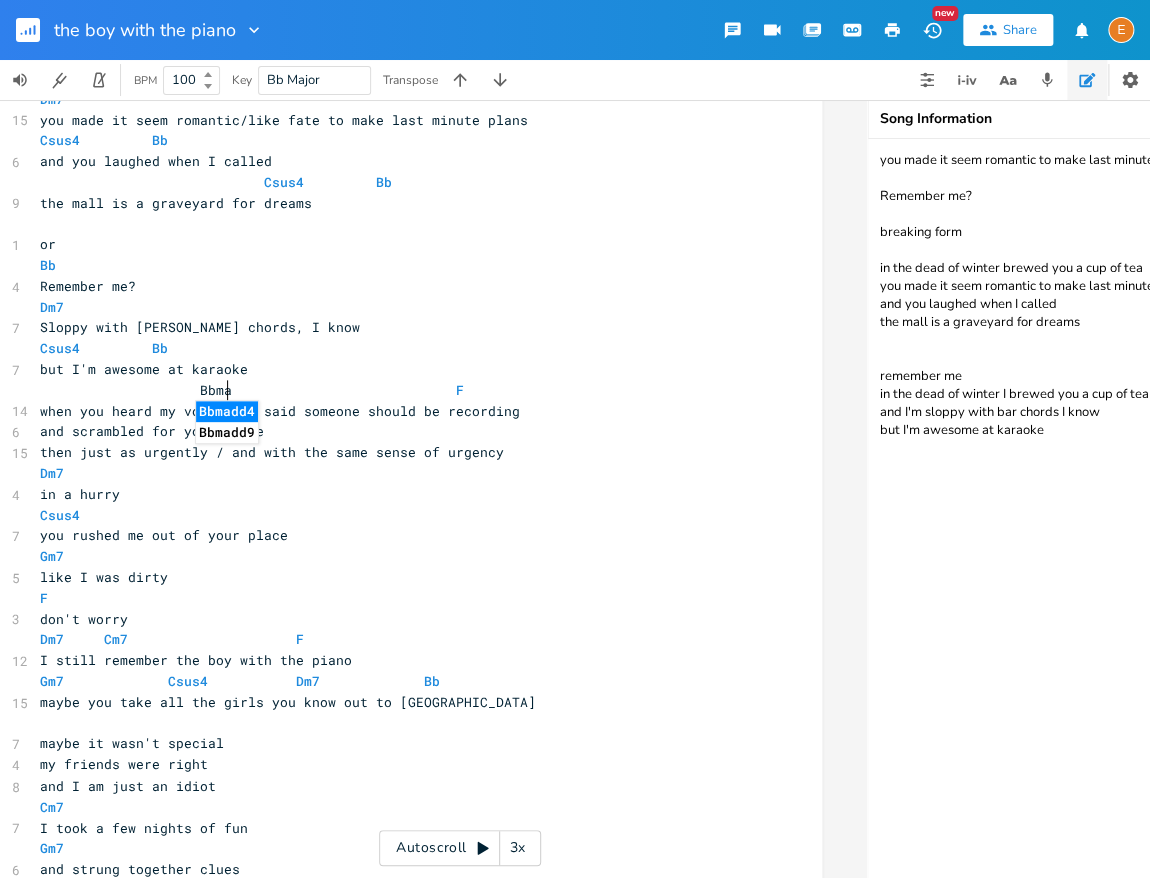 type on "ma" 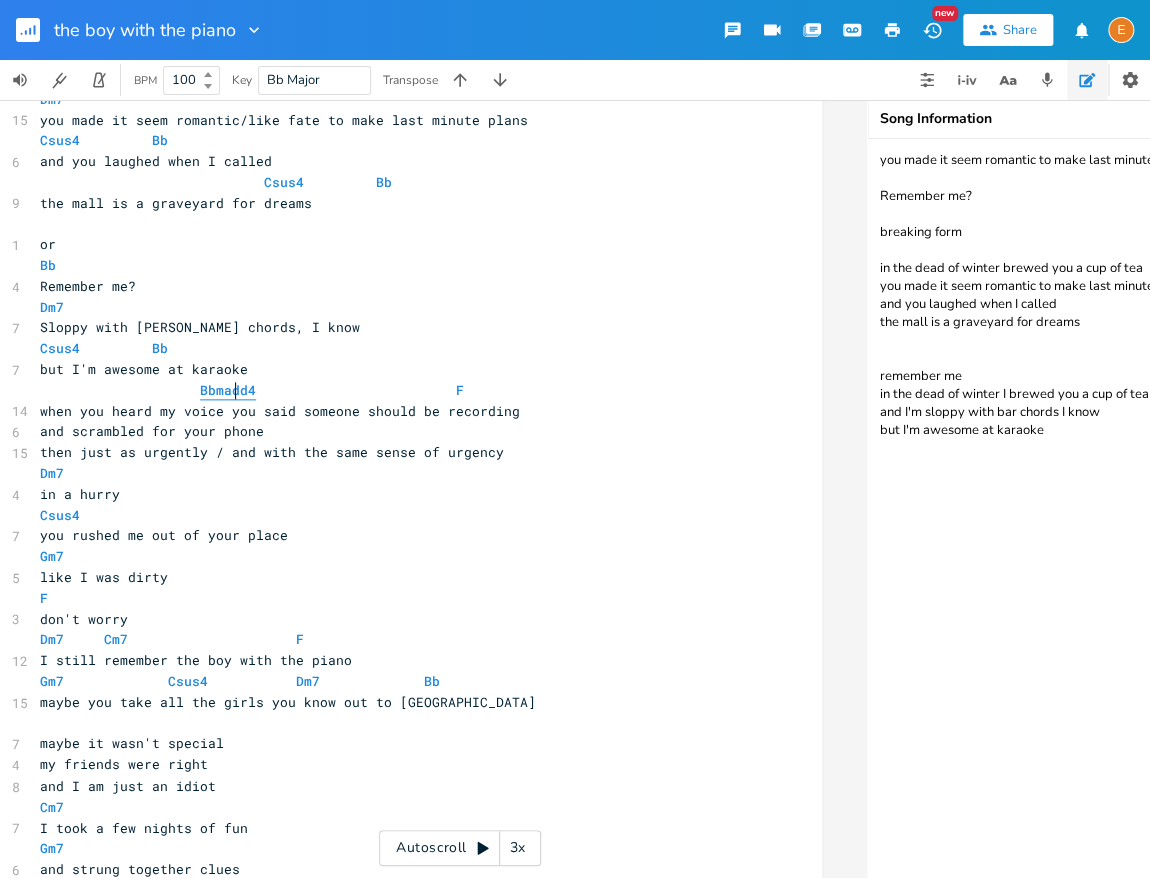 click on "Bbmadd4" at bounding box center (228, 390) 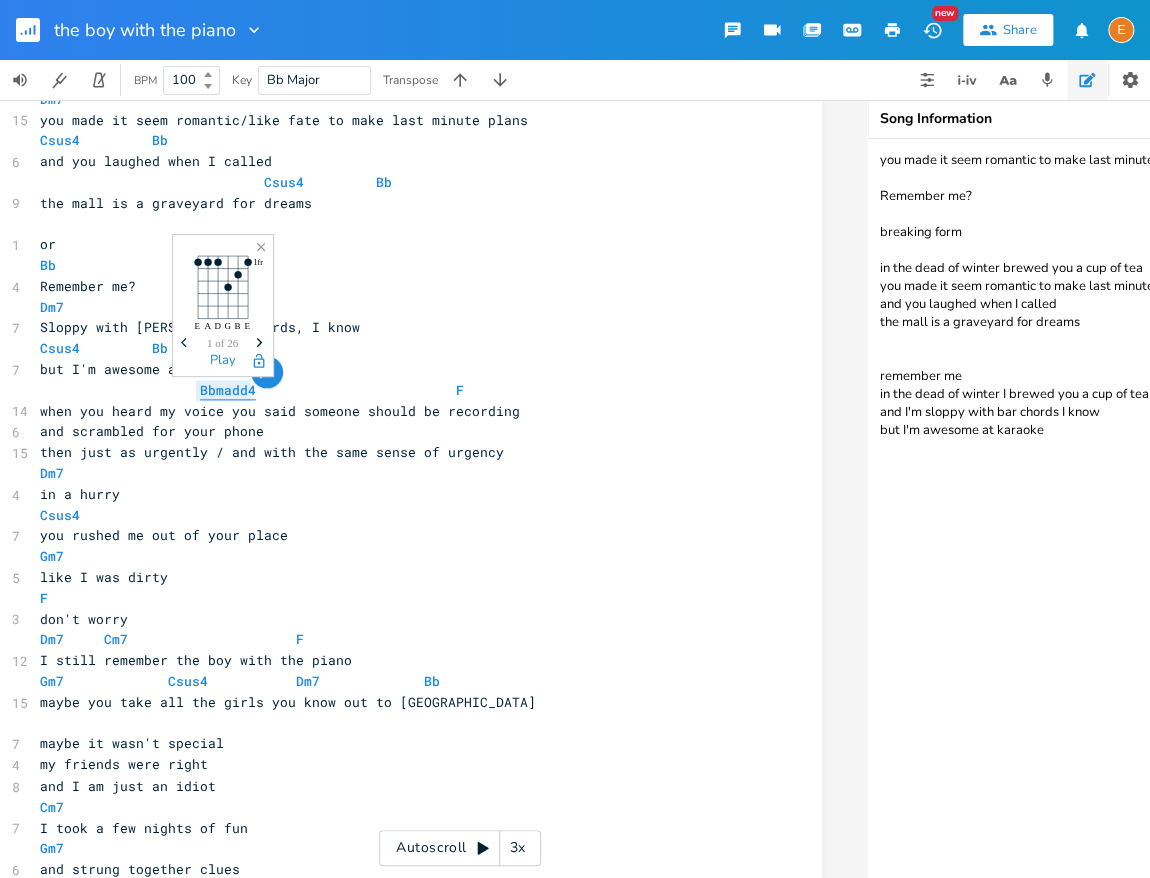 scroll, scrollTop: 0, scrollLeft: 56, axis: horizontal 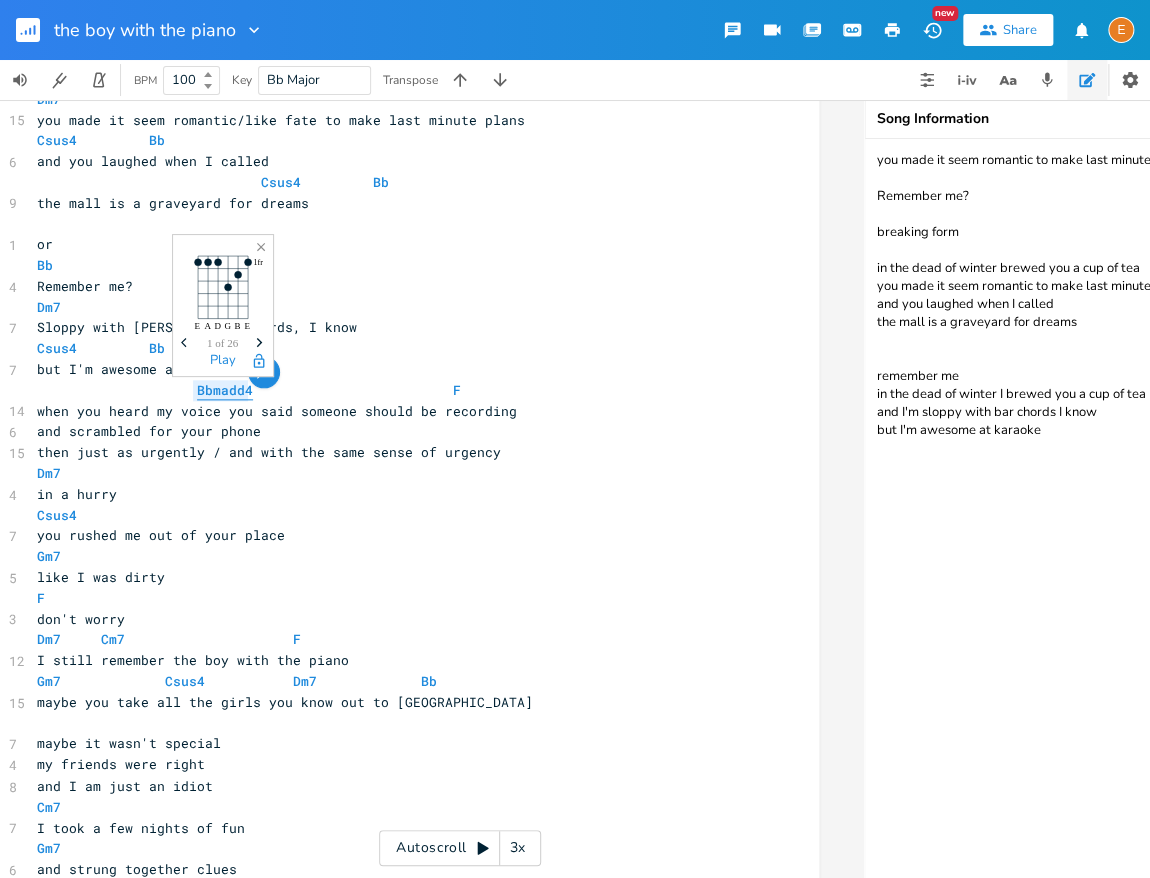 click on "Bbmadd4" at bounding box center (225, 390) 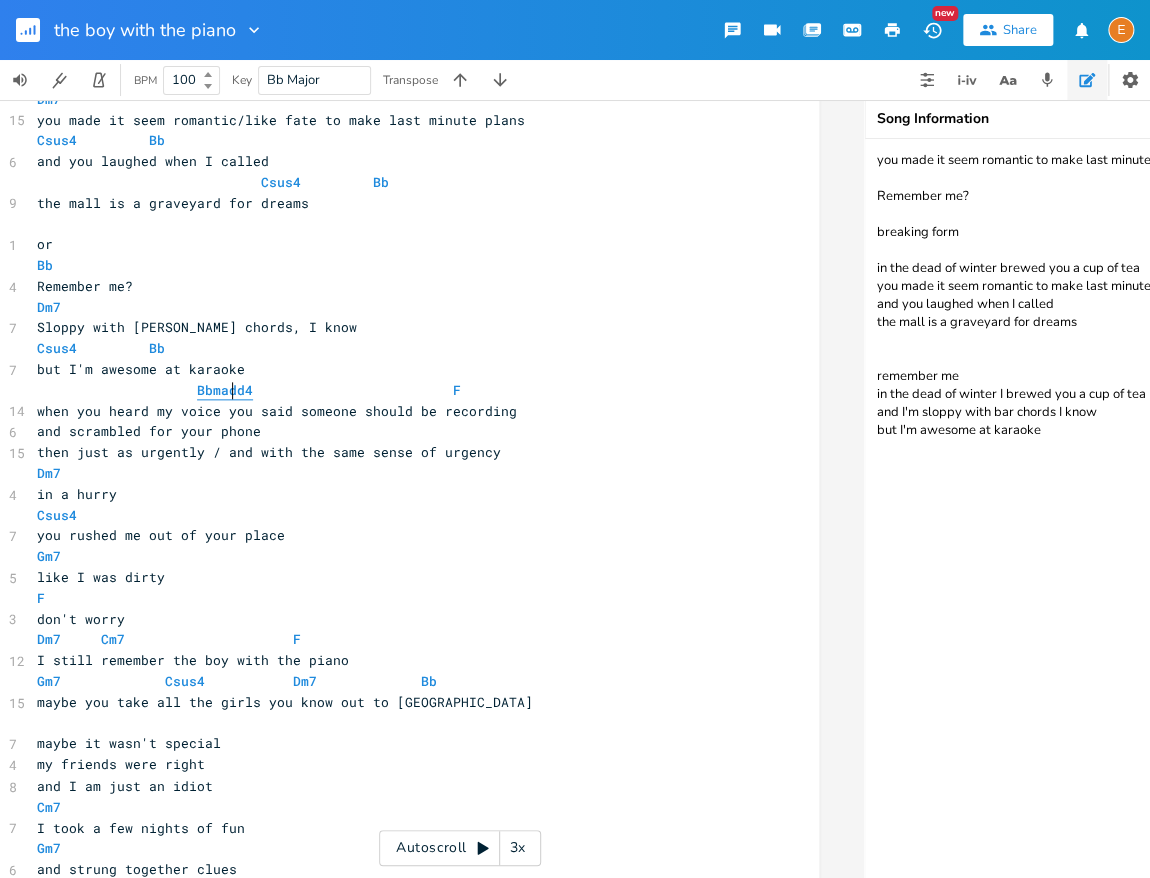 scroll, scrollTop: 5, scrollLeft: 0, axis: vertical 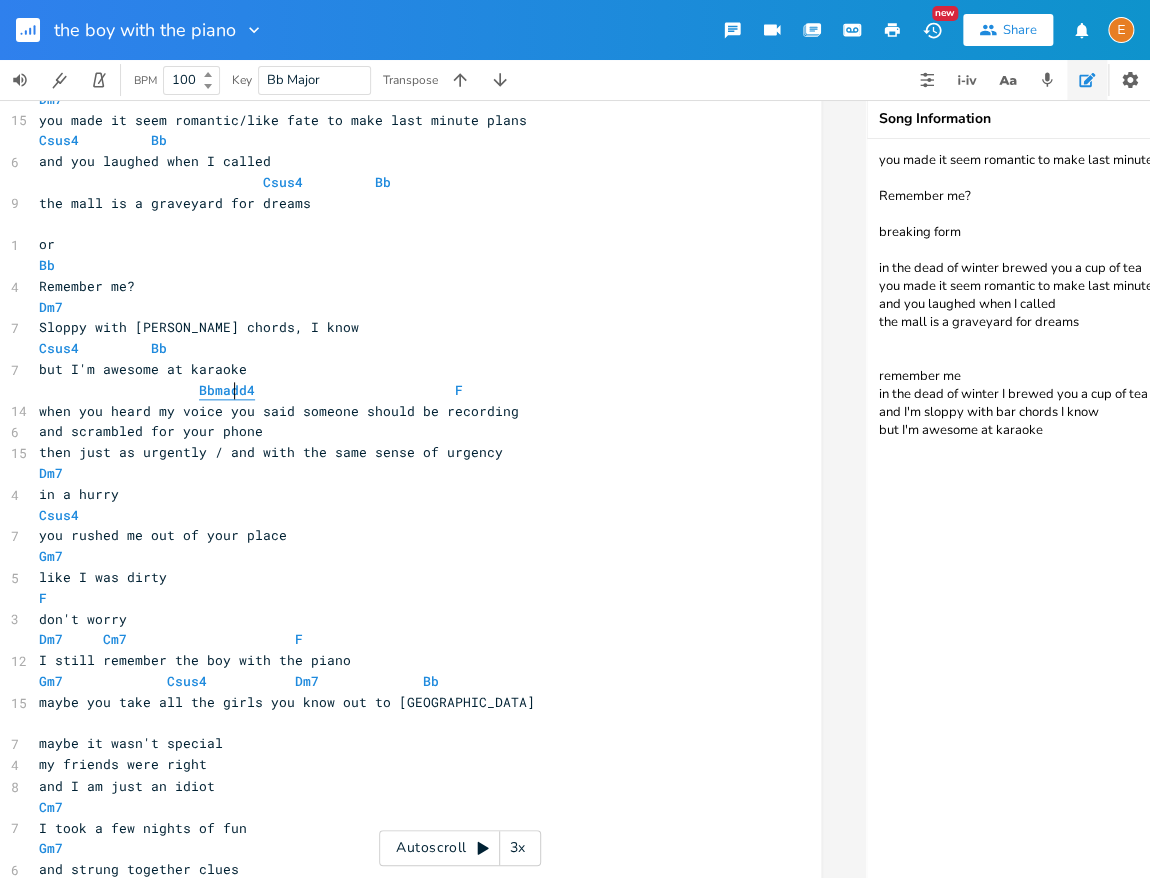 click on "Bbmadd4" at bounding box center [227, 390] 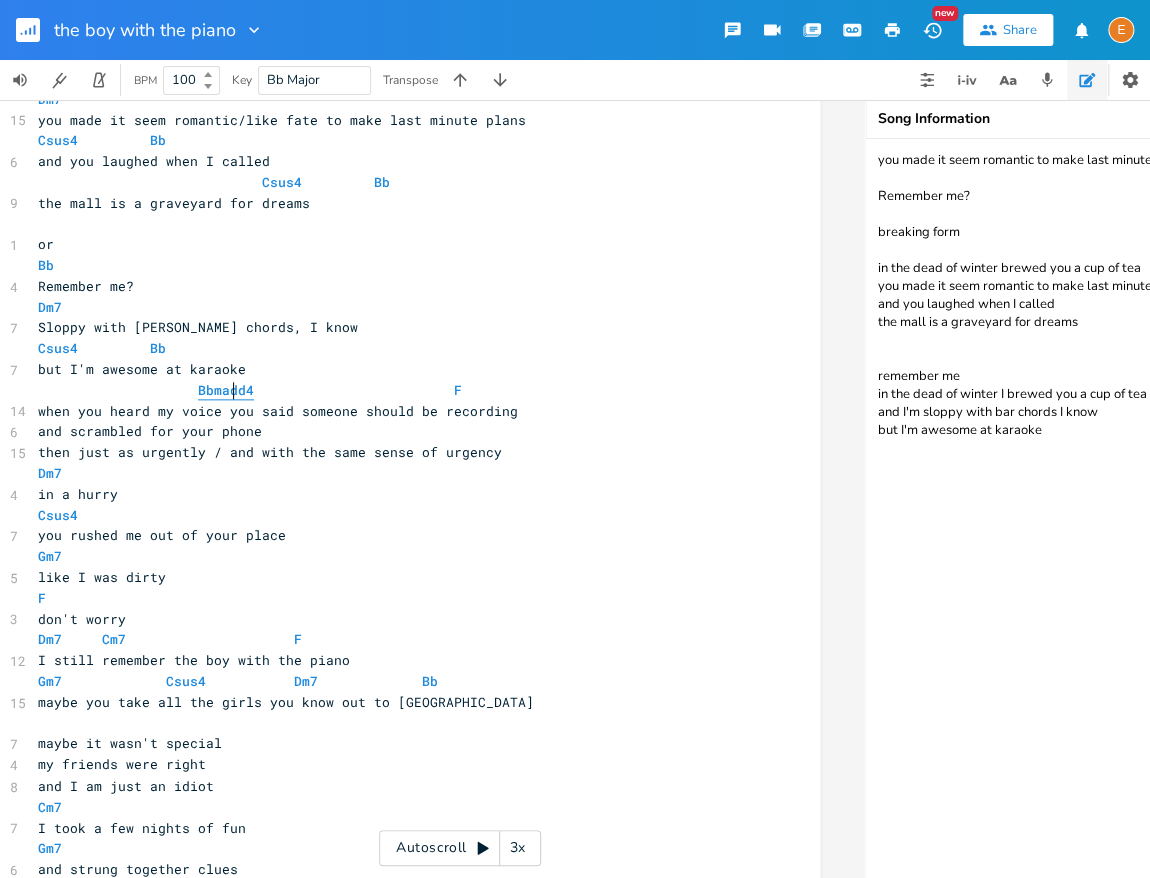 scroll, scrollTop: 5, scrollLeft: 69, axis: both 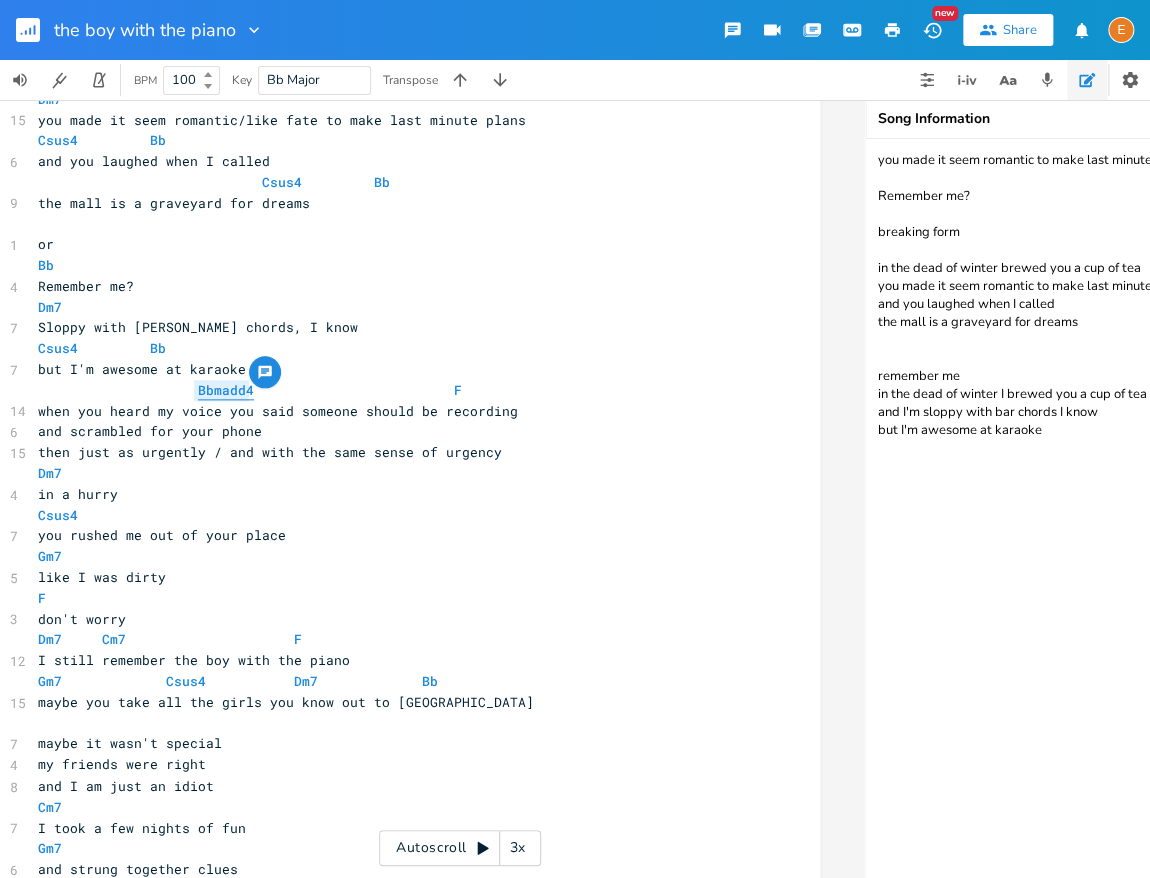 click on "Bbmadd4" at bounding box center [226, 390] 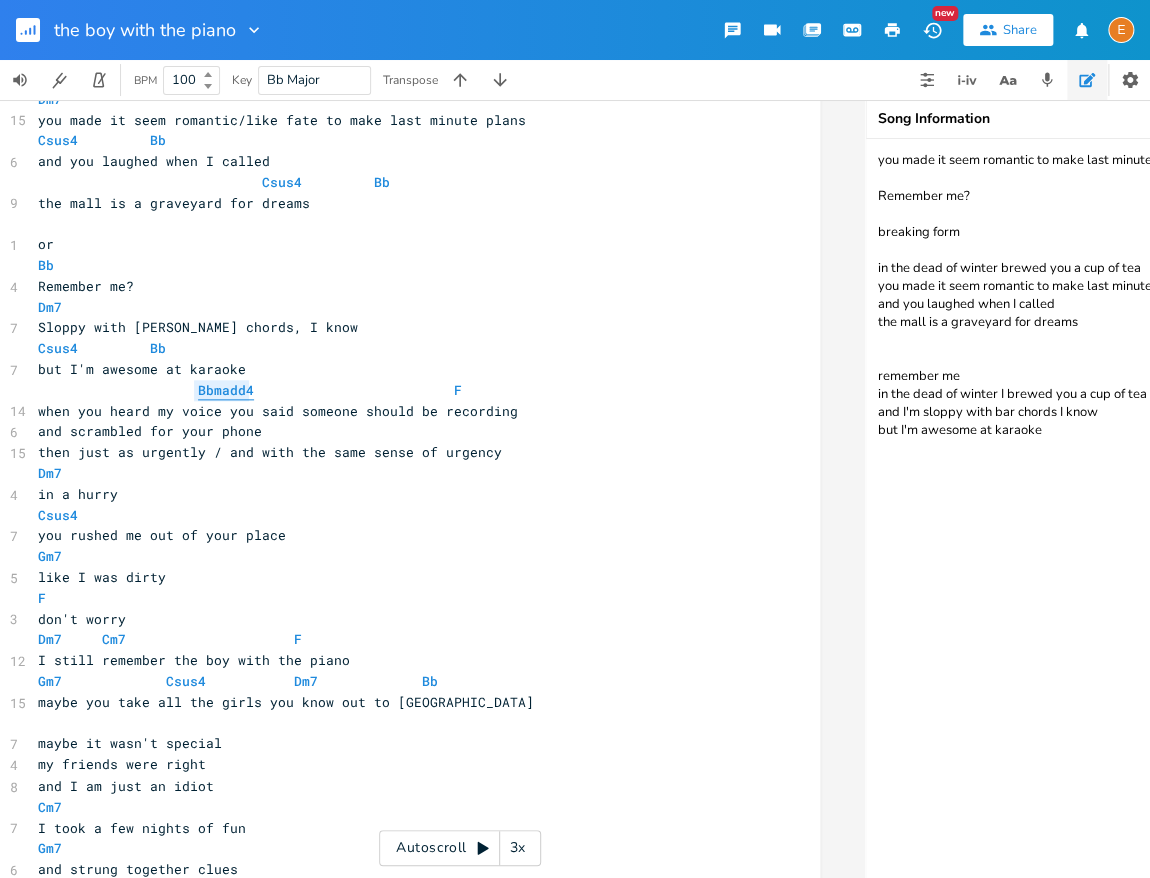 click on "Bbmadd4" at bounding box center [226, 390] 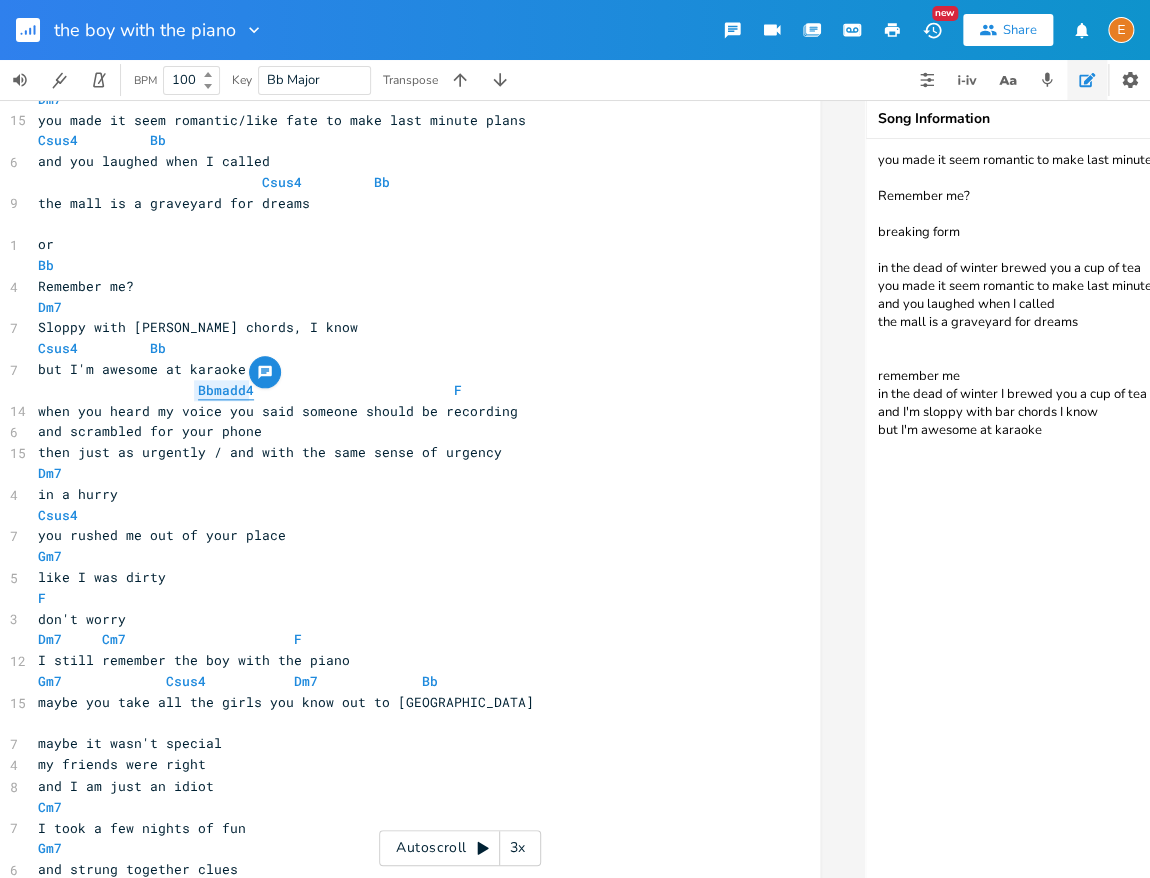 click on "Bbmadd4" at bounding box center [226, 390] 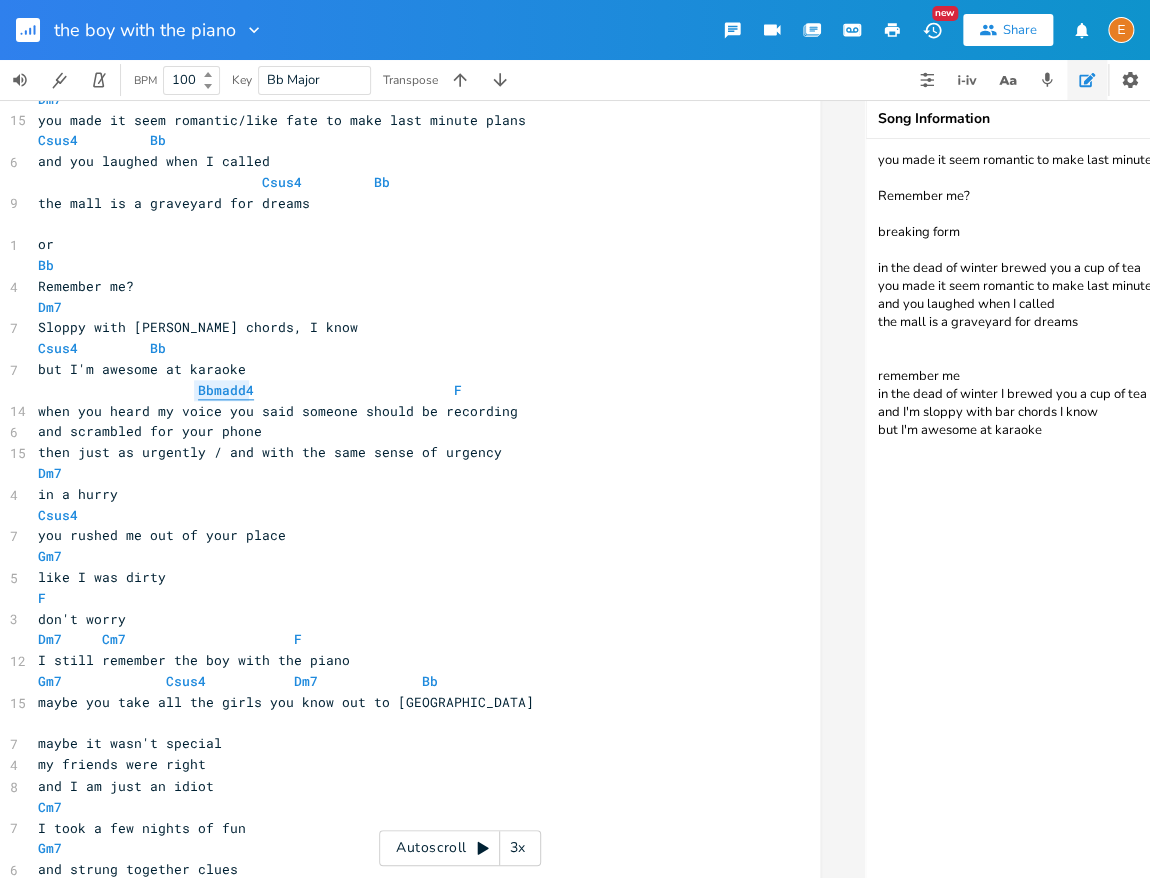 click on "Bbmadd4" at bounding box center (226, 390) 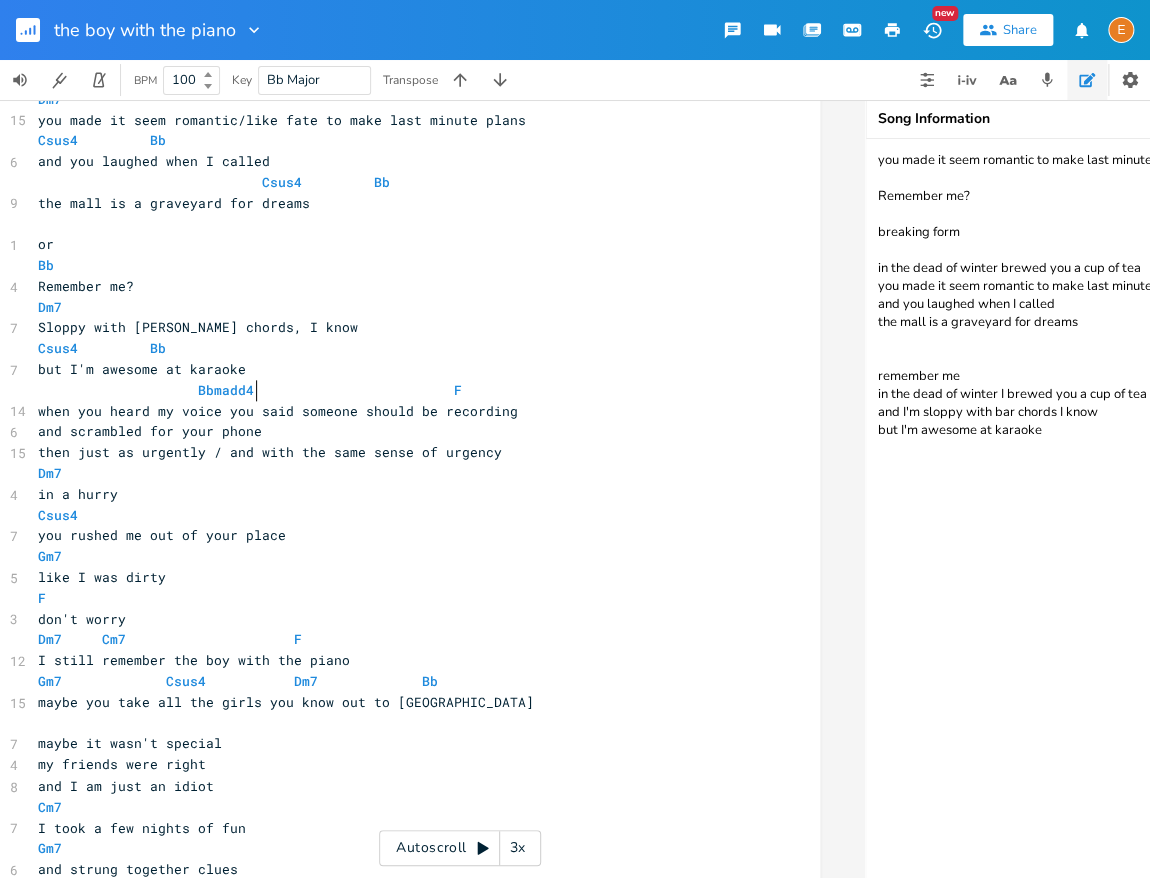 scroll, scrollTop: 5, scrollLeft: 0, axis: vertical 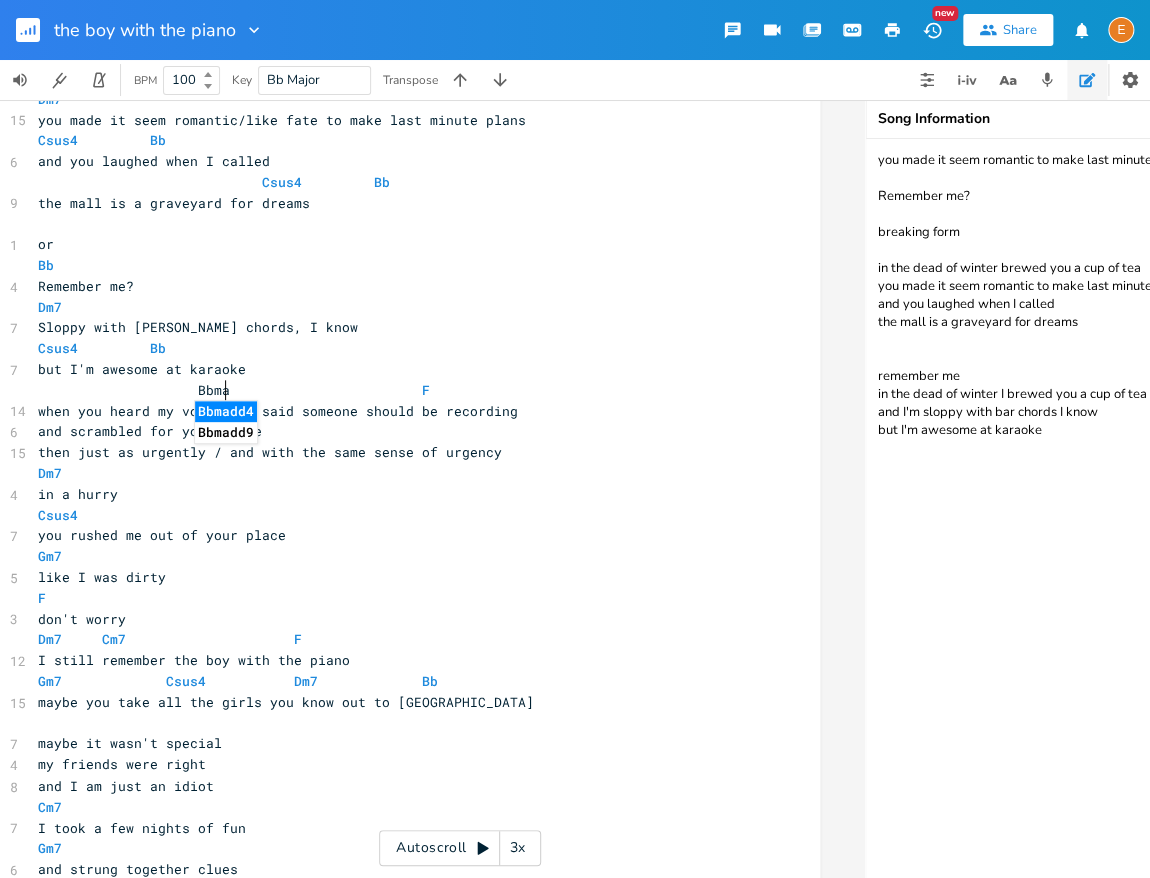 type on "bma" 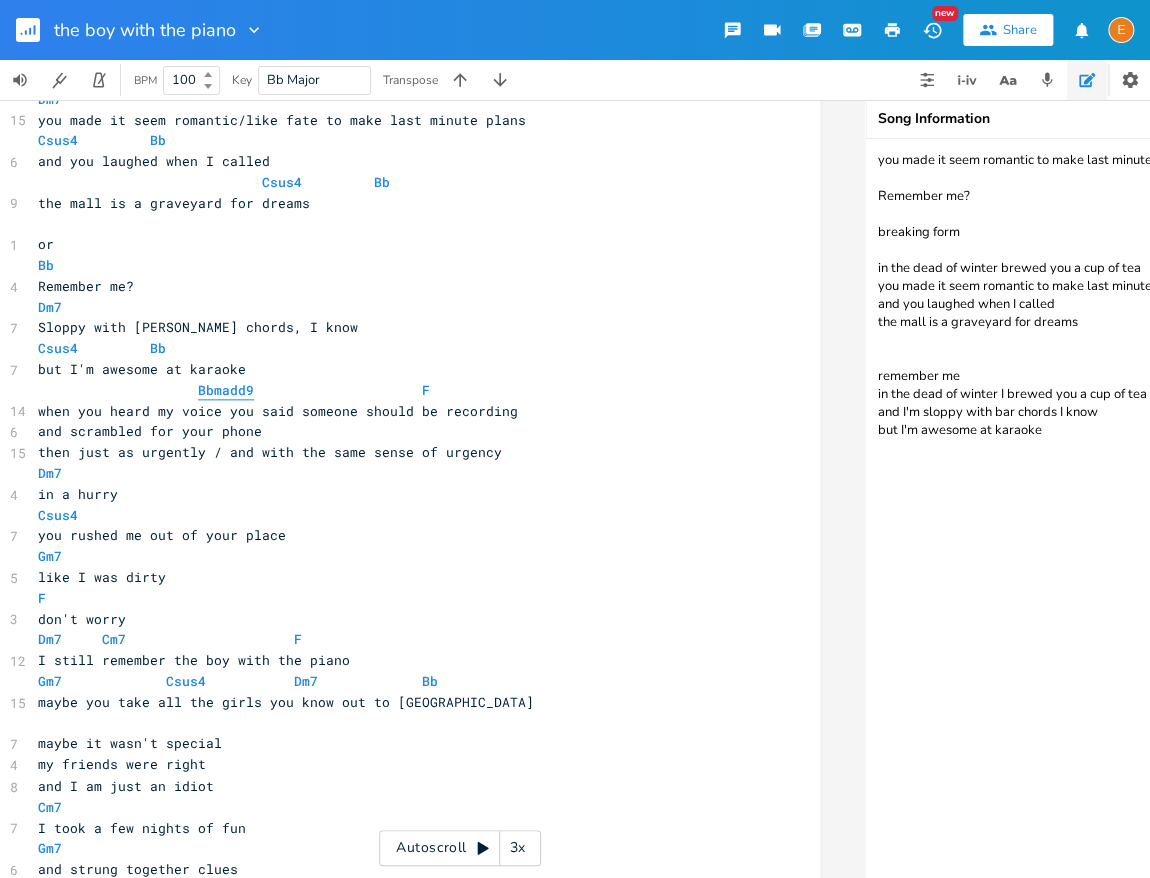 click on "Bbmadd9" at bounding box center (226, 390) 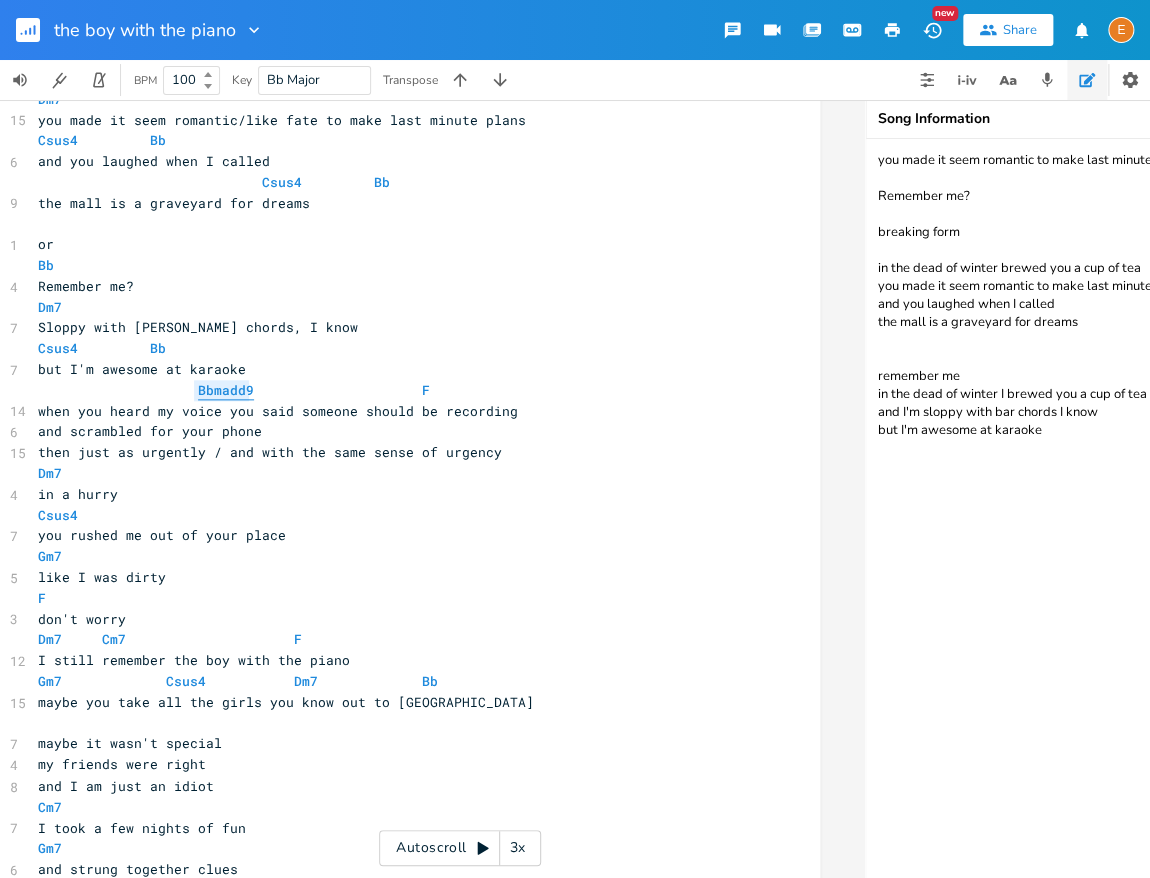 scroll, scrollTop: 5, scrollLeft: 69, axis: both 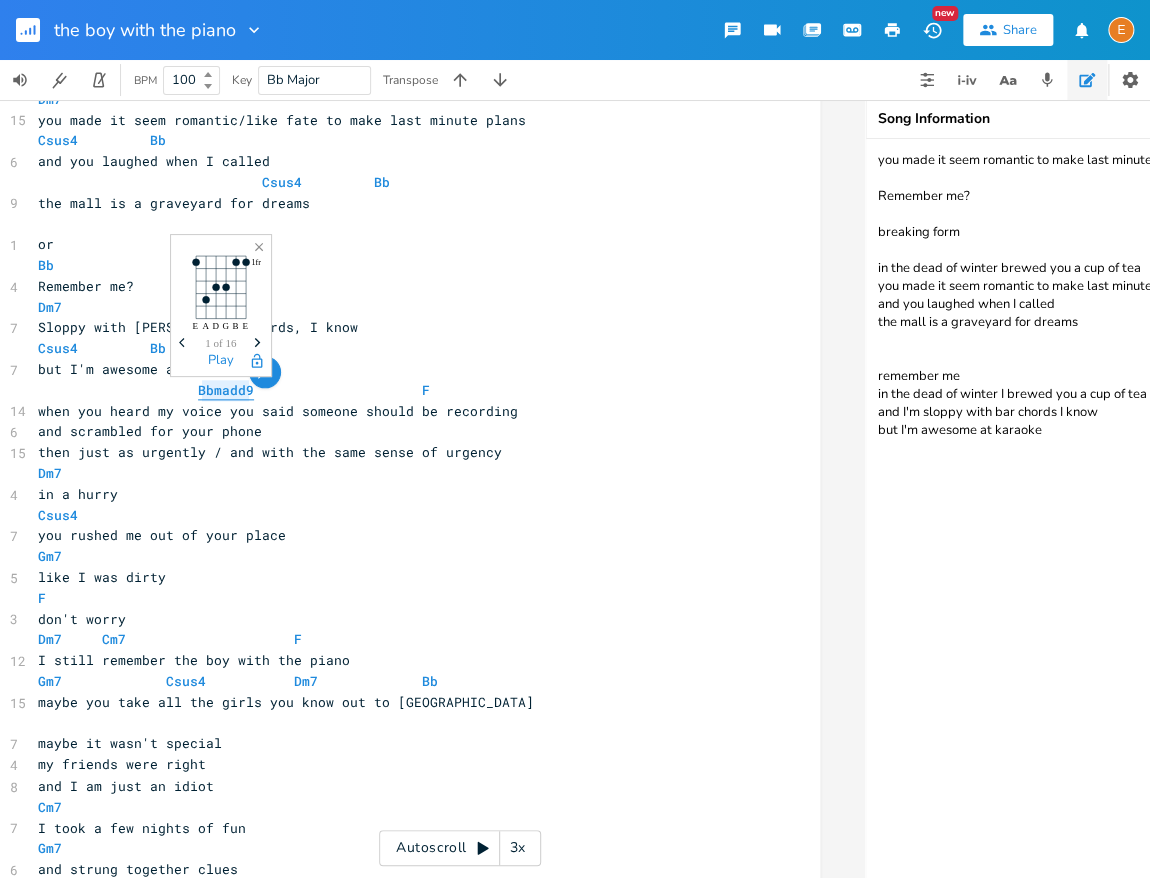 type on "Bbmadd9" 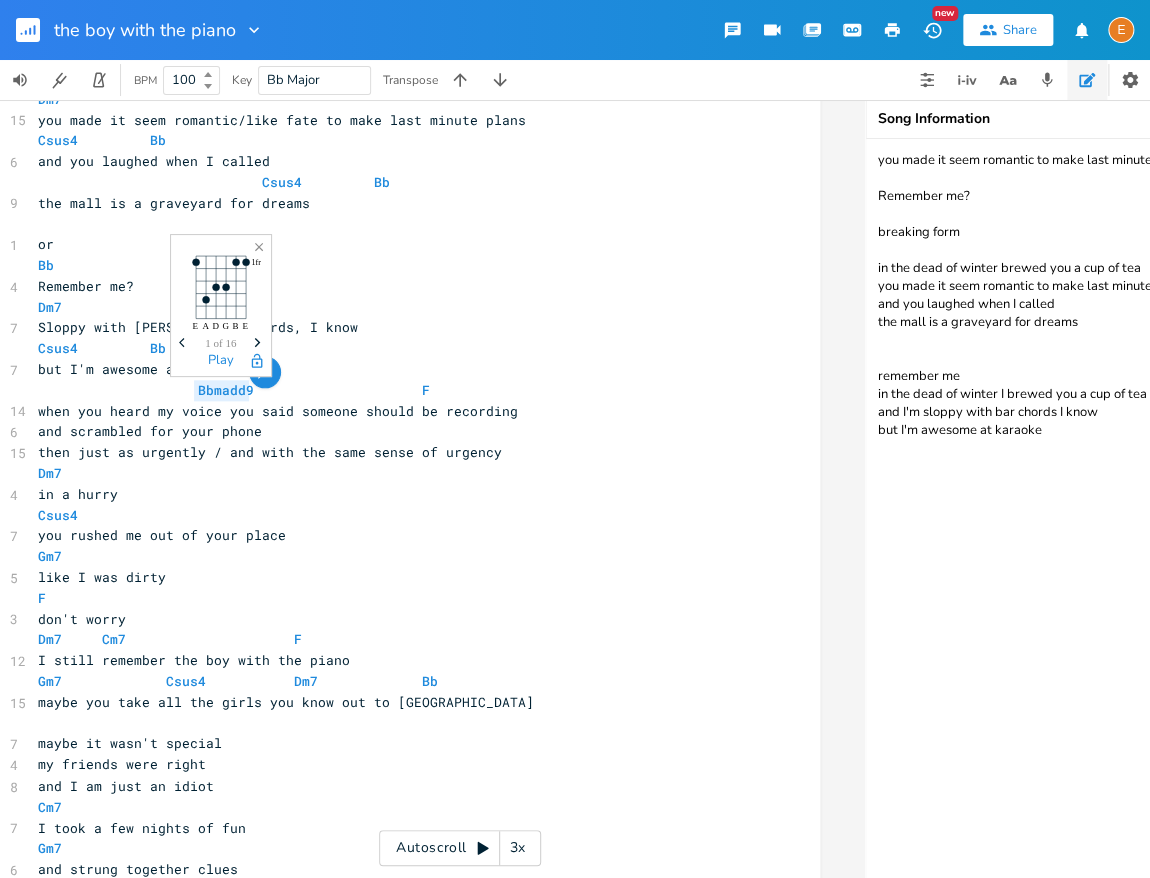 scroll, scrollTop: 5, scrollLeft: 69, axis: both 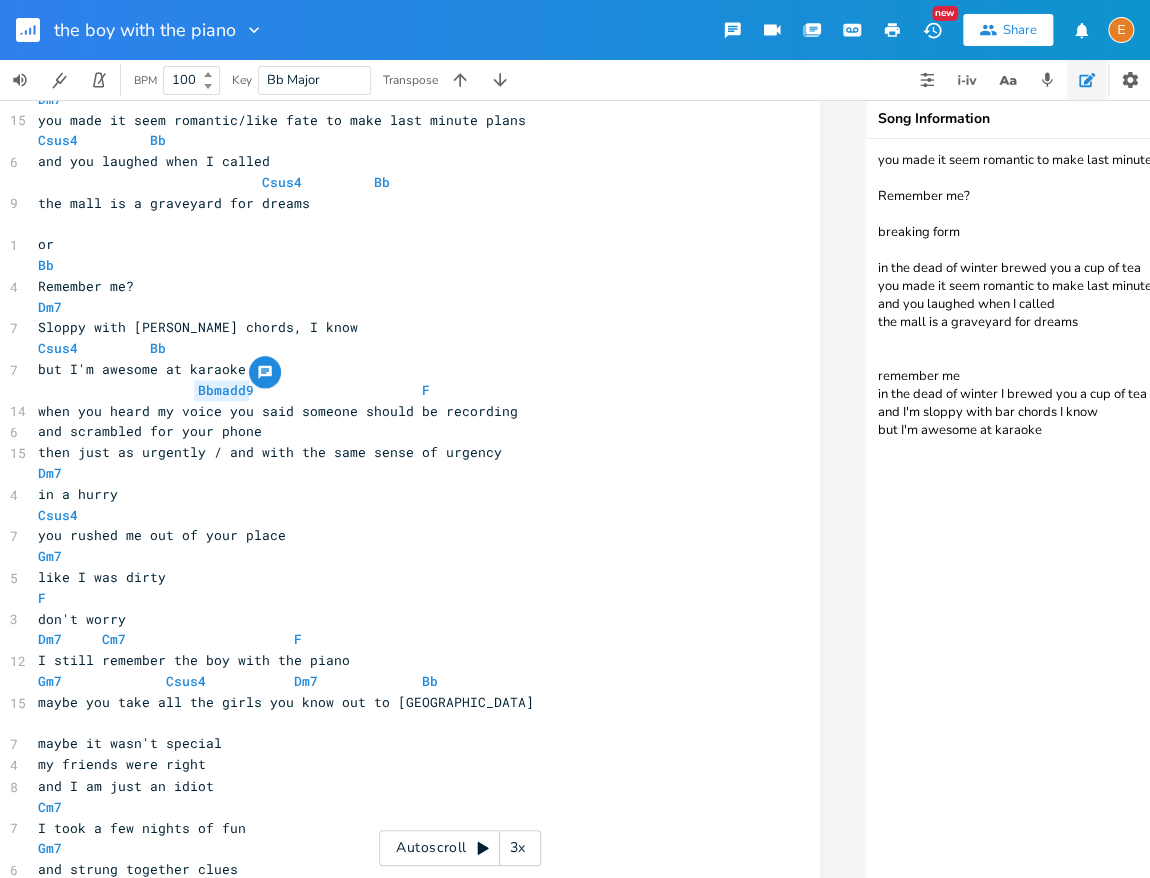drag, startPoint x: 251, startPoint y: 396, endPoint x: 193, endPoint y: 398, distance: 58.034473 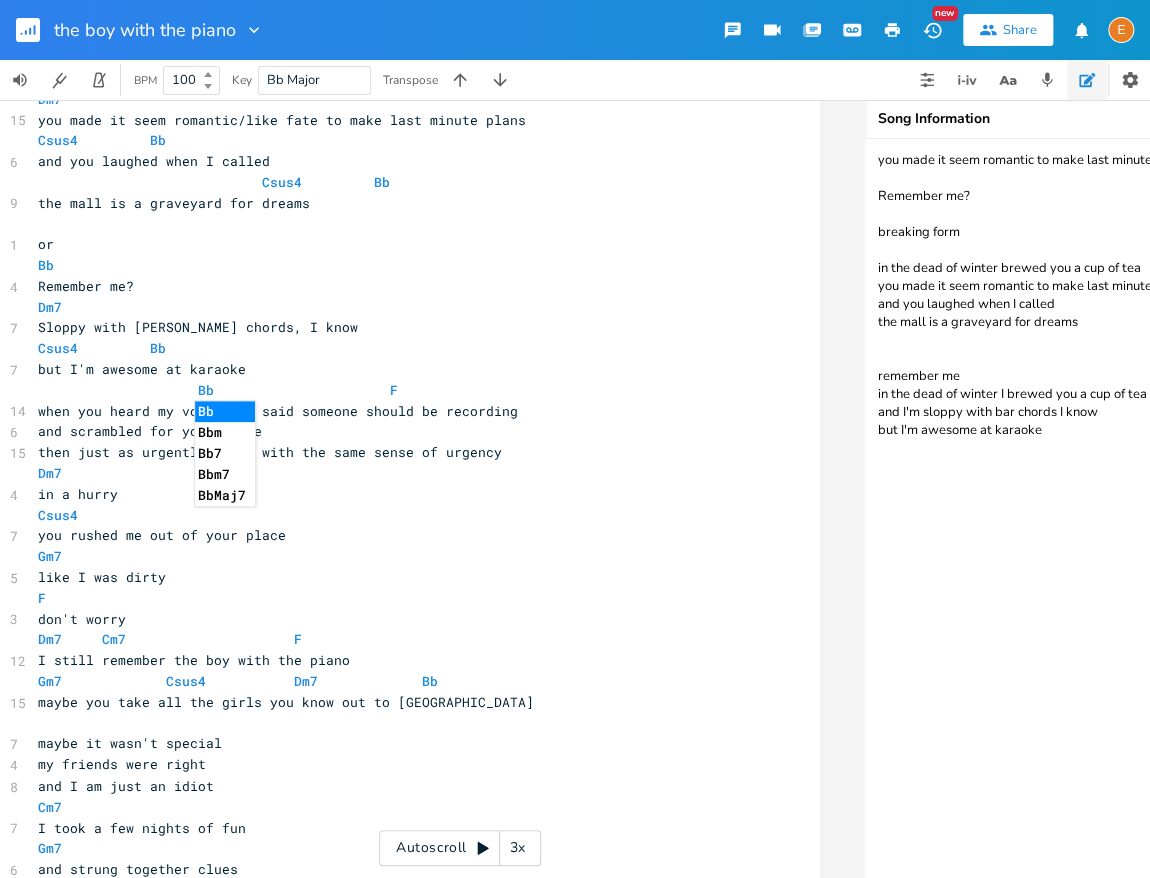 scroll, scrollTop: 5, scrollLeft: 32, axis: both 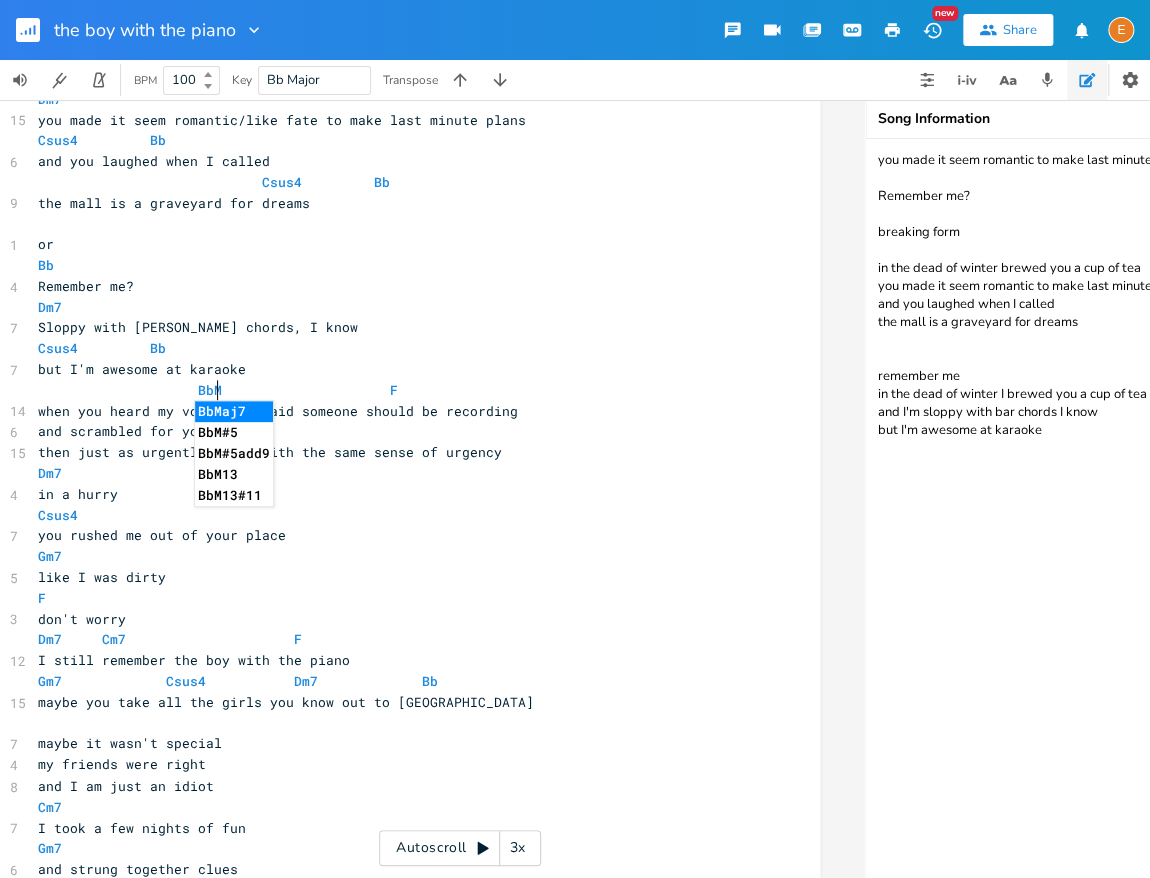 type on "BbM" 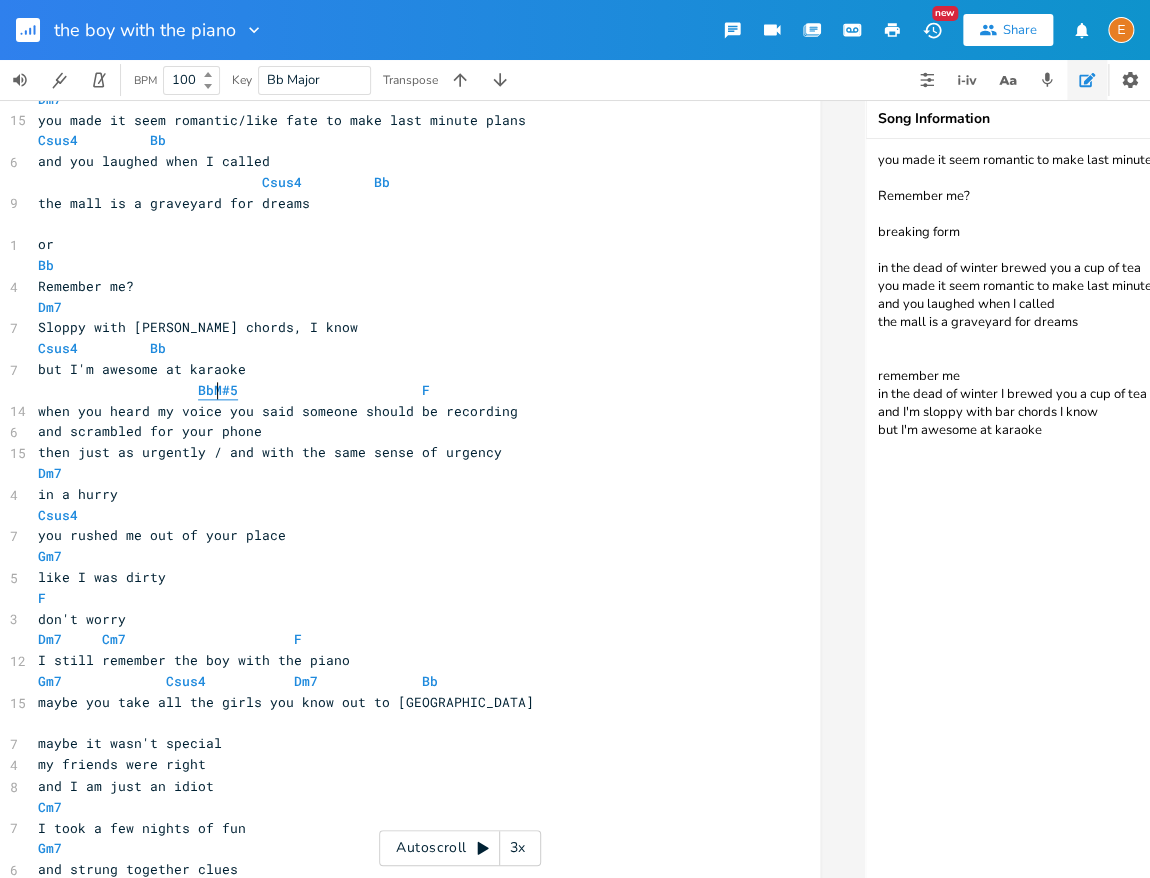 click on "BbM#5" at bounding box center [218, 390] 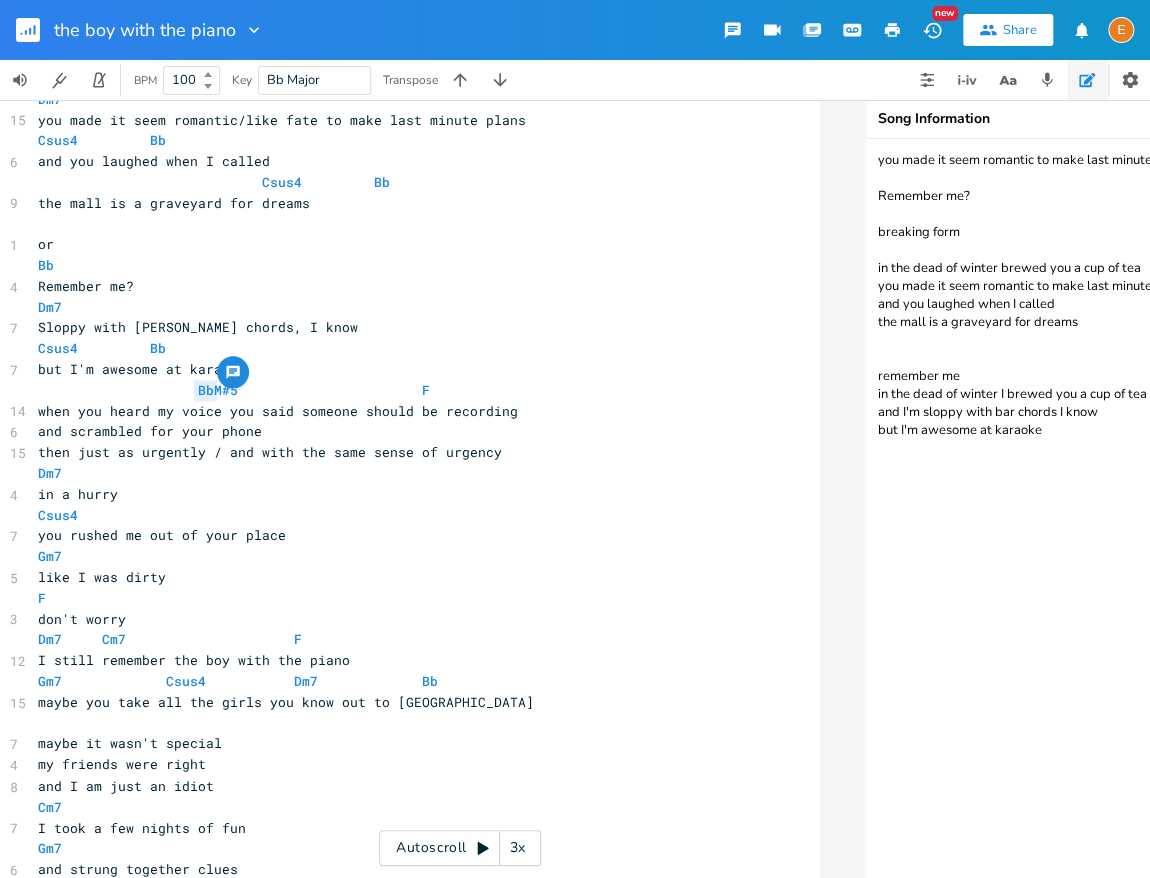 scroll, scrollTop: 5, scrollLeft: 0, axis: vertical 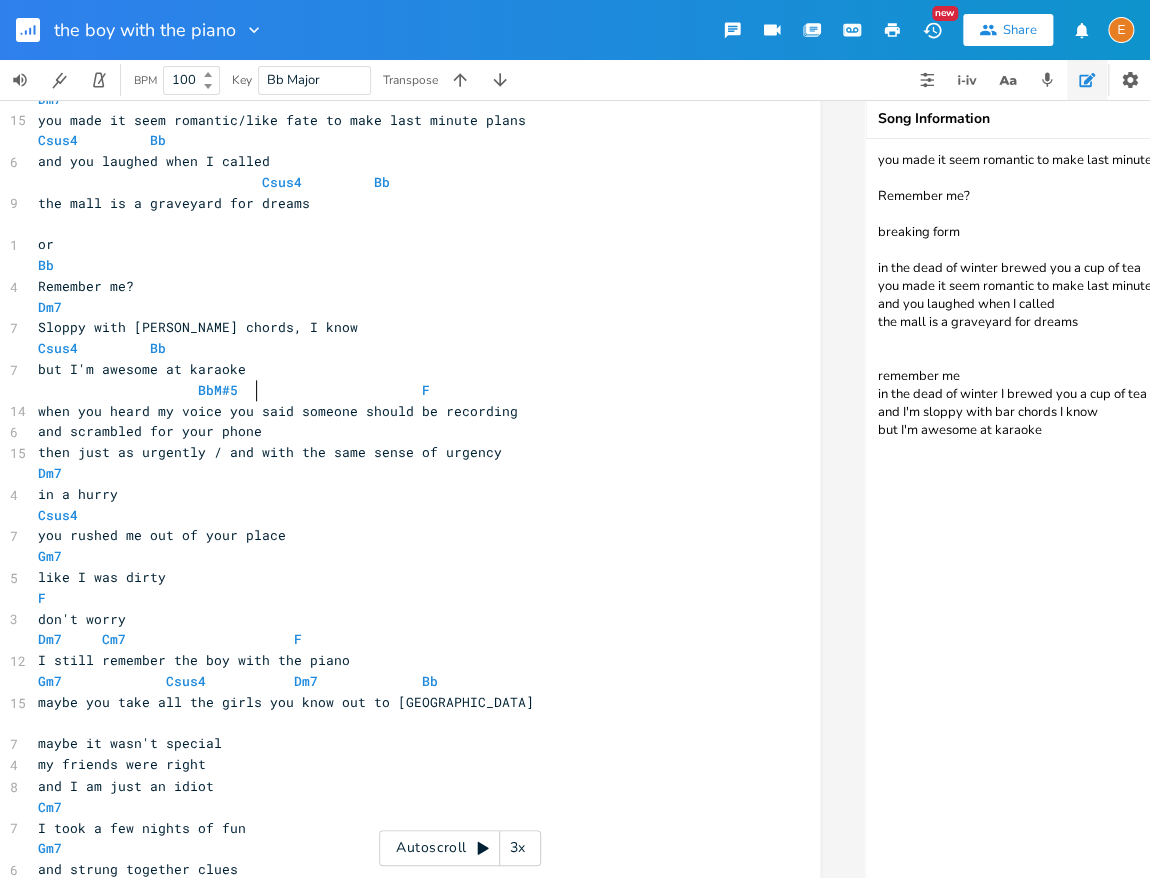 click at bounding box center [250, 390] 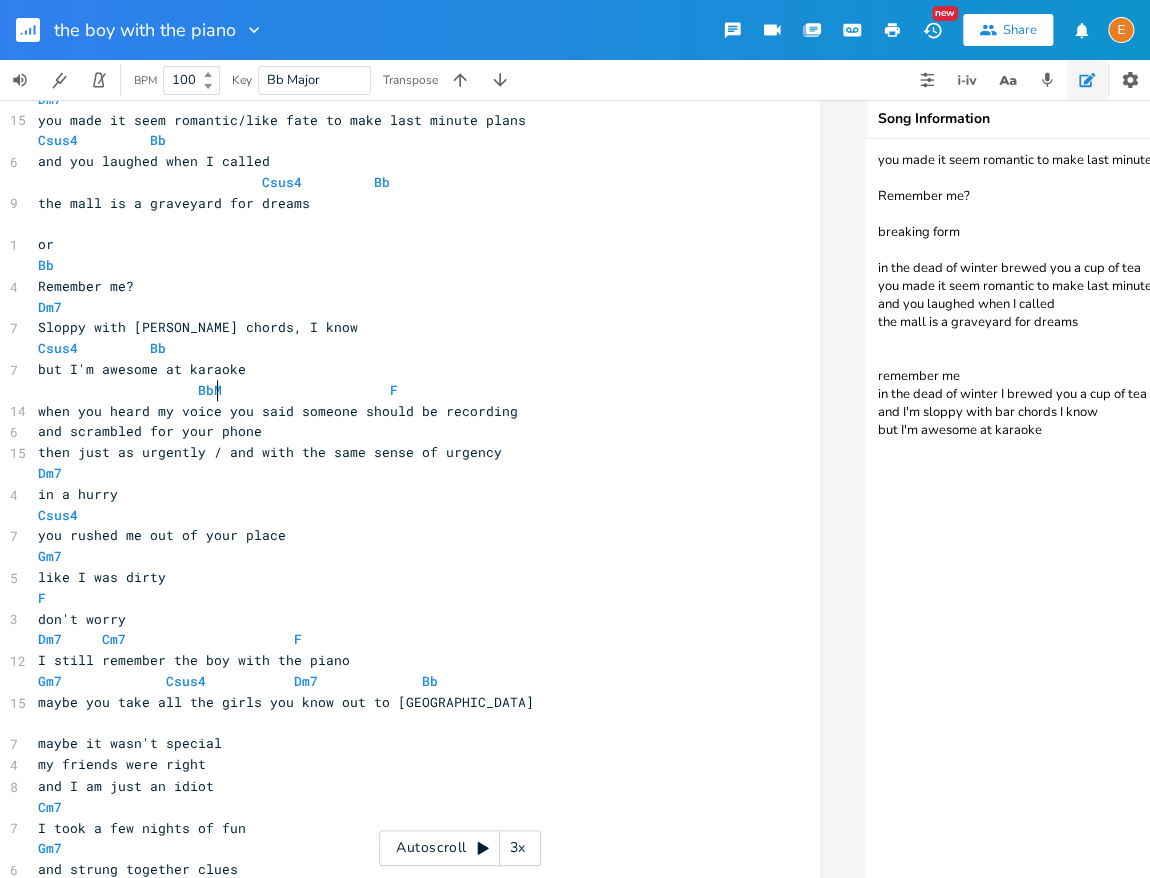 scroll, scrollTop: 5, scrollLeft: 12, axis: both 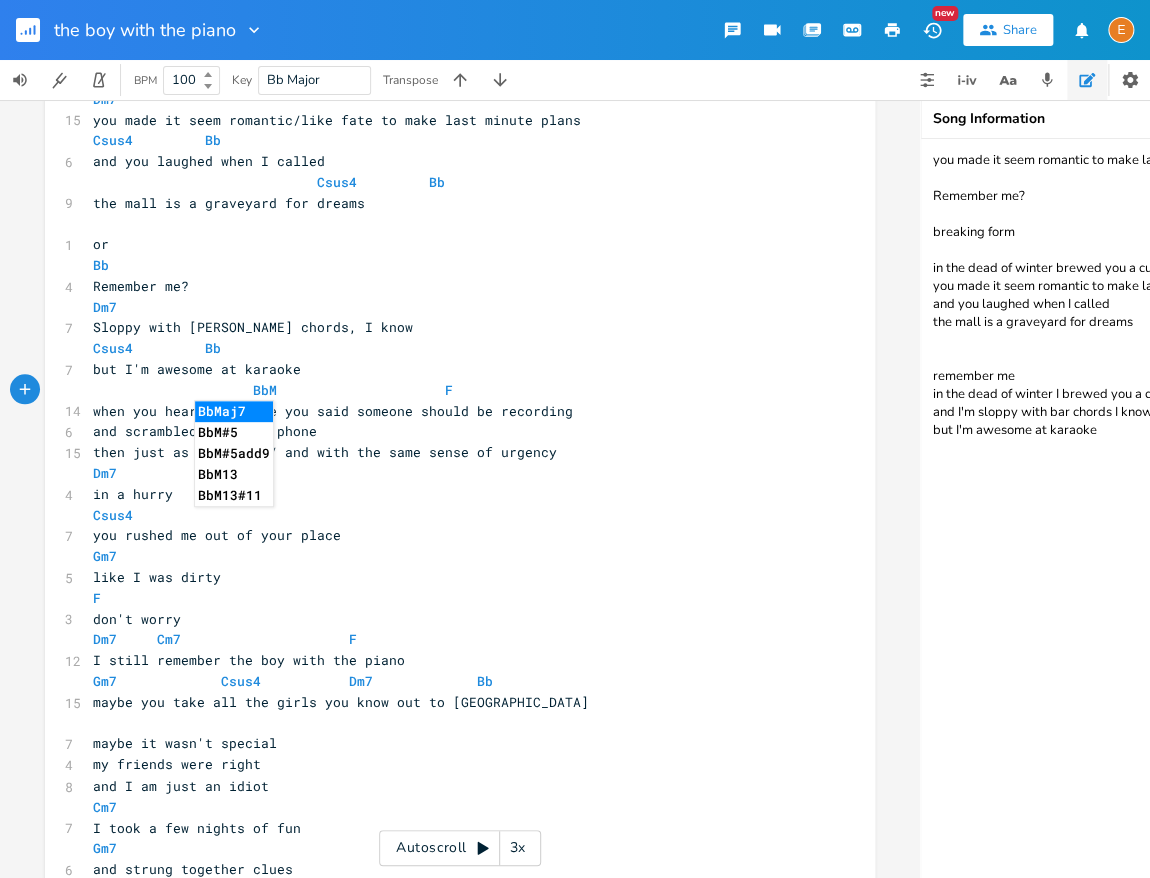 type on "M" 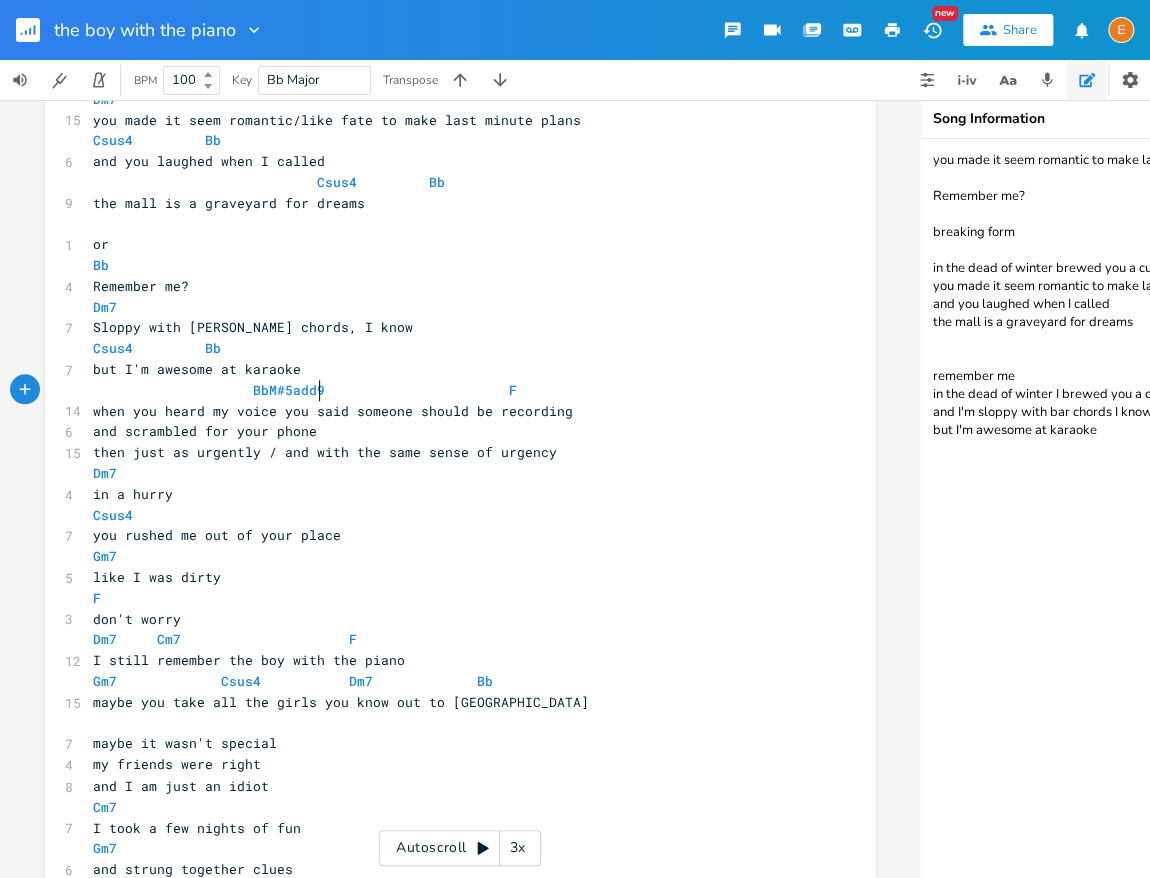scroll, scrollTop: 5, scrollLeft: 0, axis: vertical 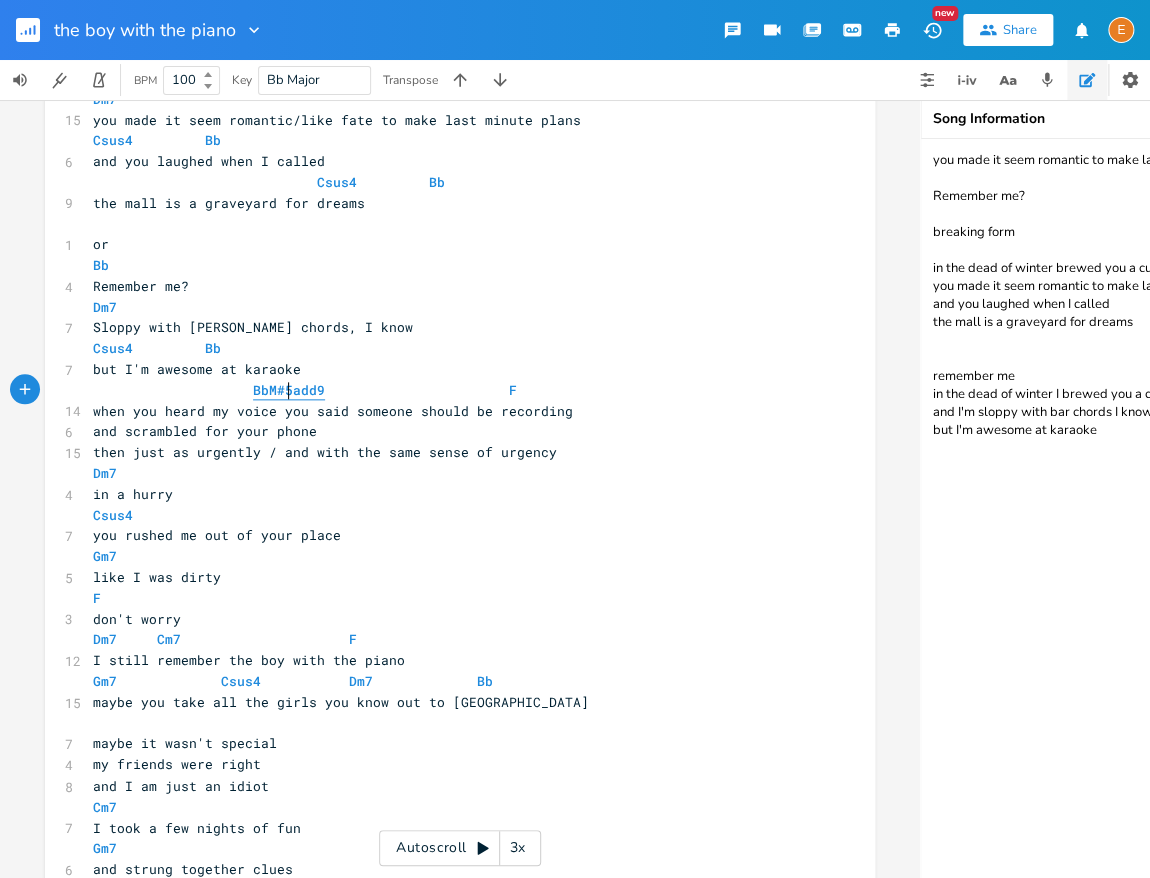 click on "BbM#5add9" at bounding box center (289, 390) 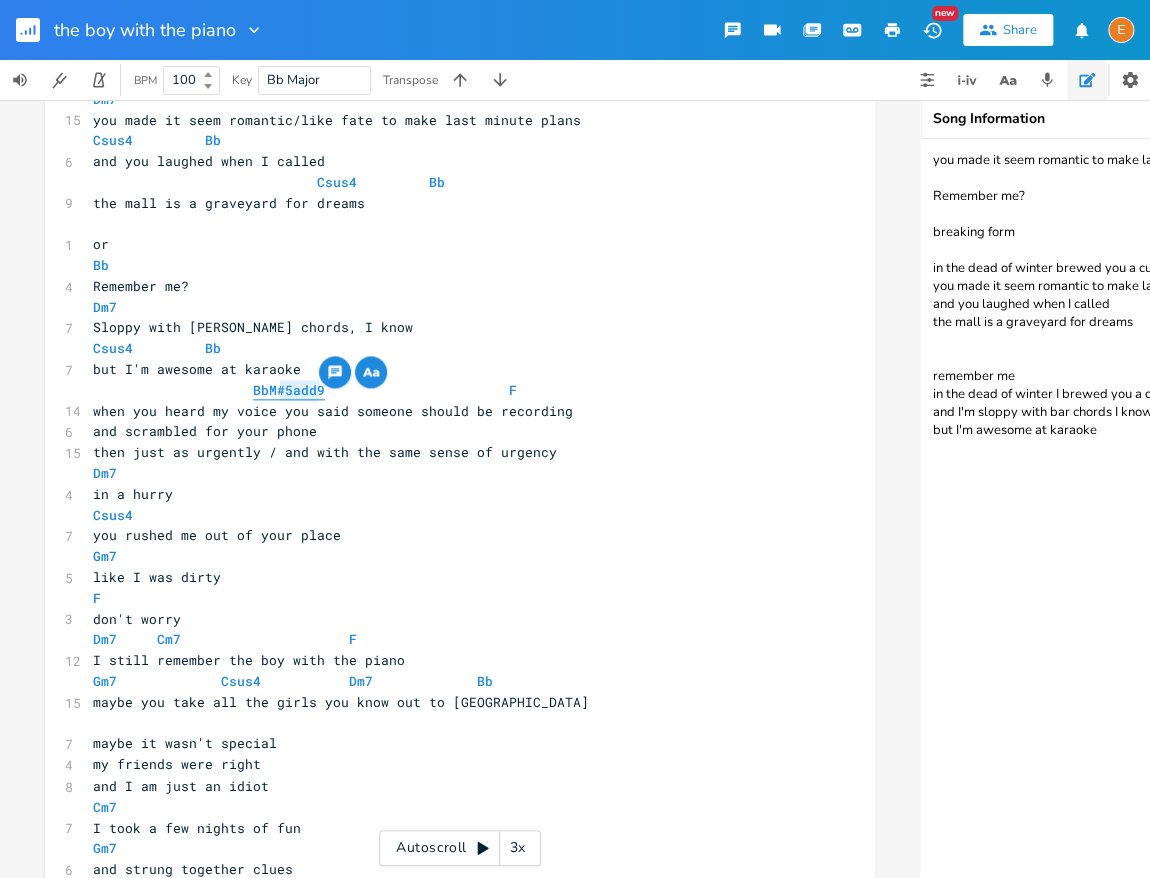 click on "BbM#5add9" at bounding box center [289, 390] 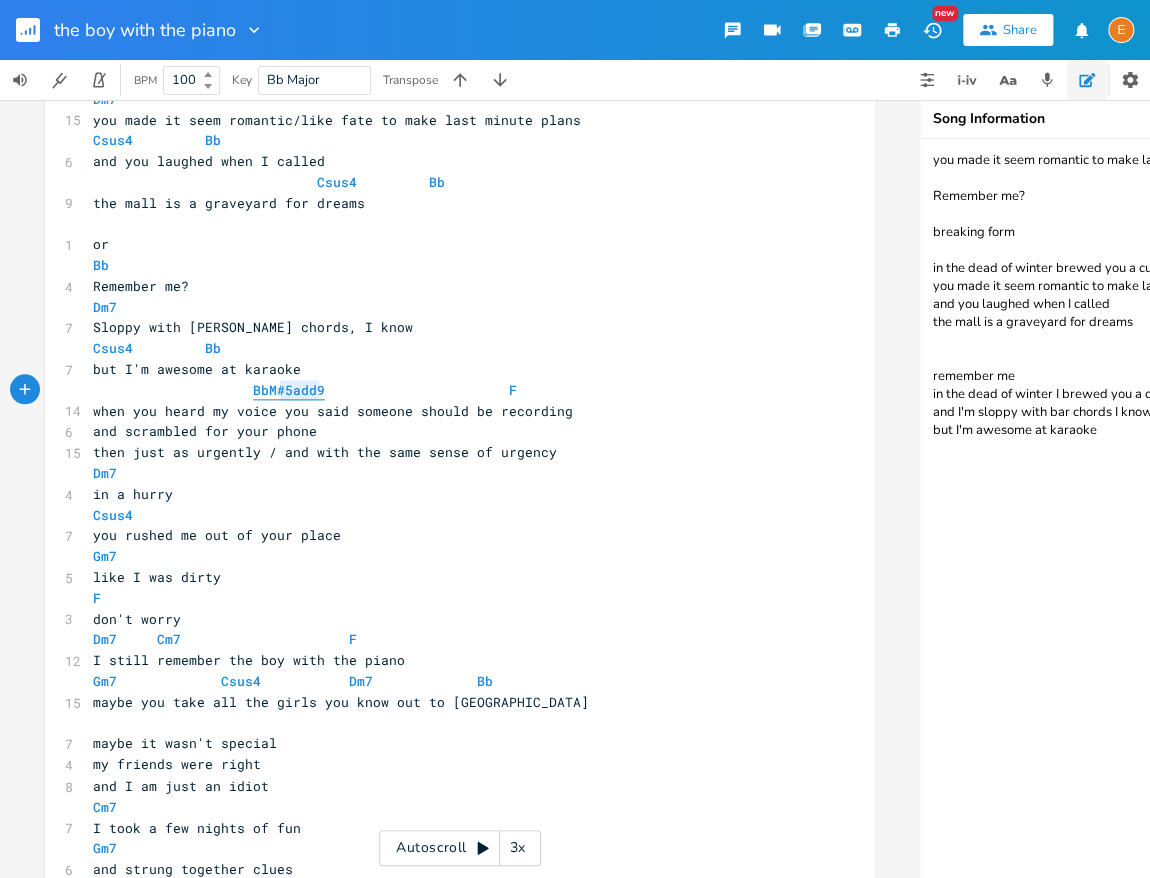 click on "BbM#5add9" at bounding box center (289, 390) 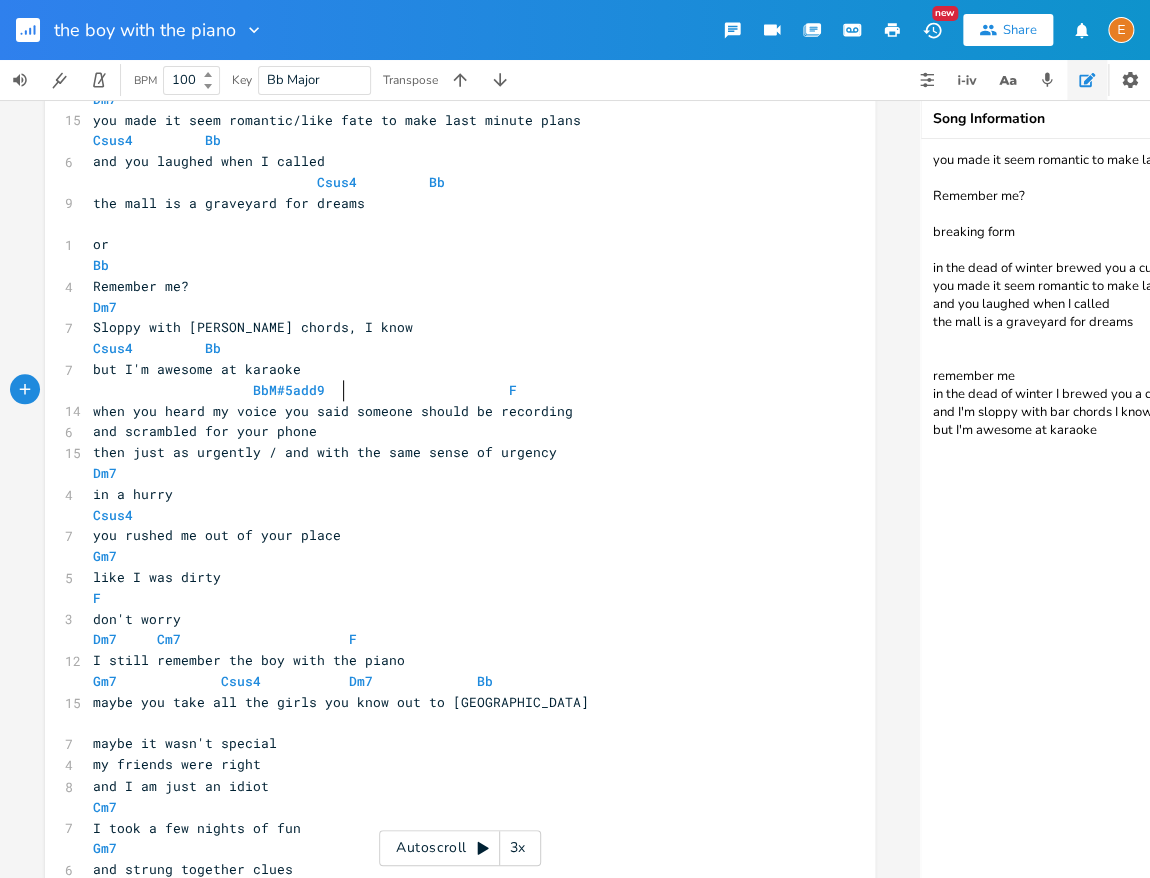 scroll, scrollTop: 5, scrollLeft: 0, axis: vertical 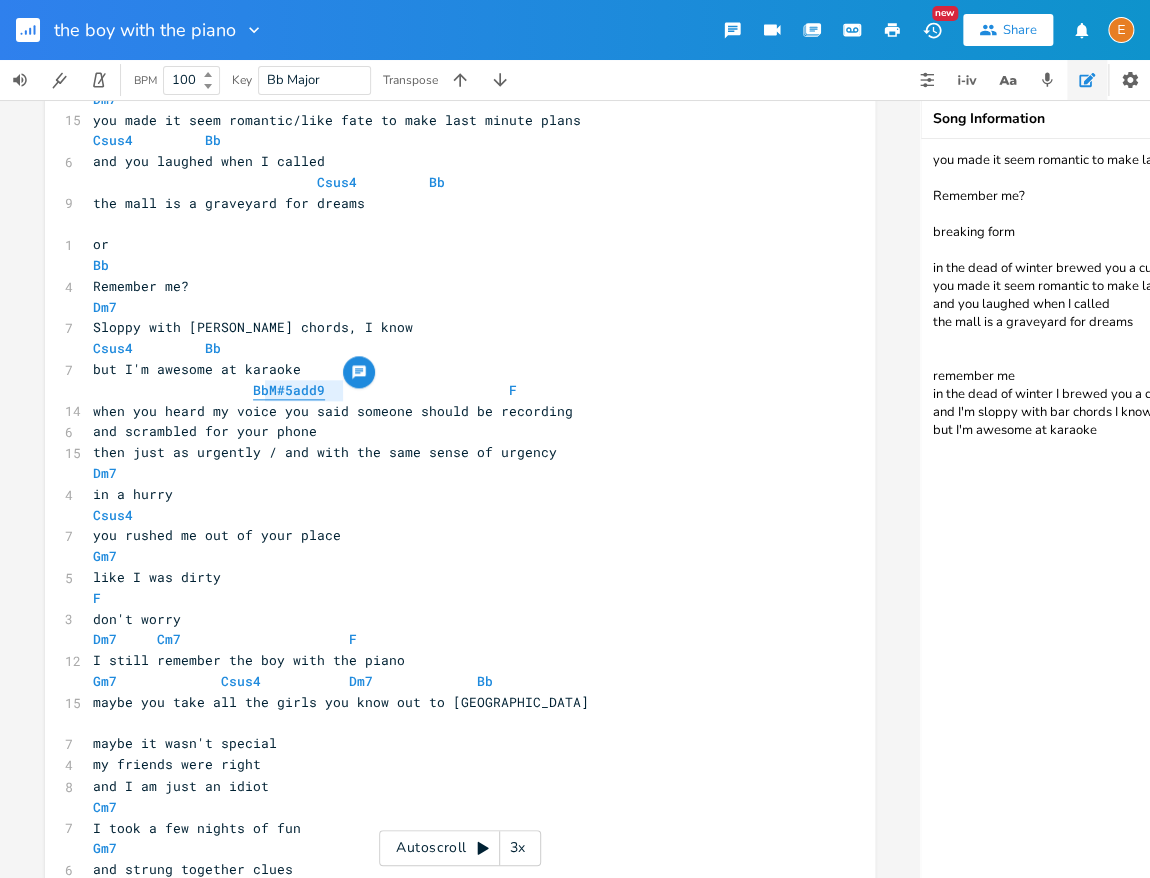drag, startPoint x: 331, startPoint y: 393, endPoint x: 311, endPoint y: 395, distance: 20.09975 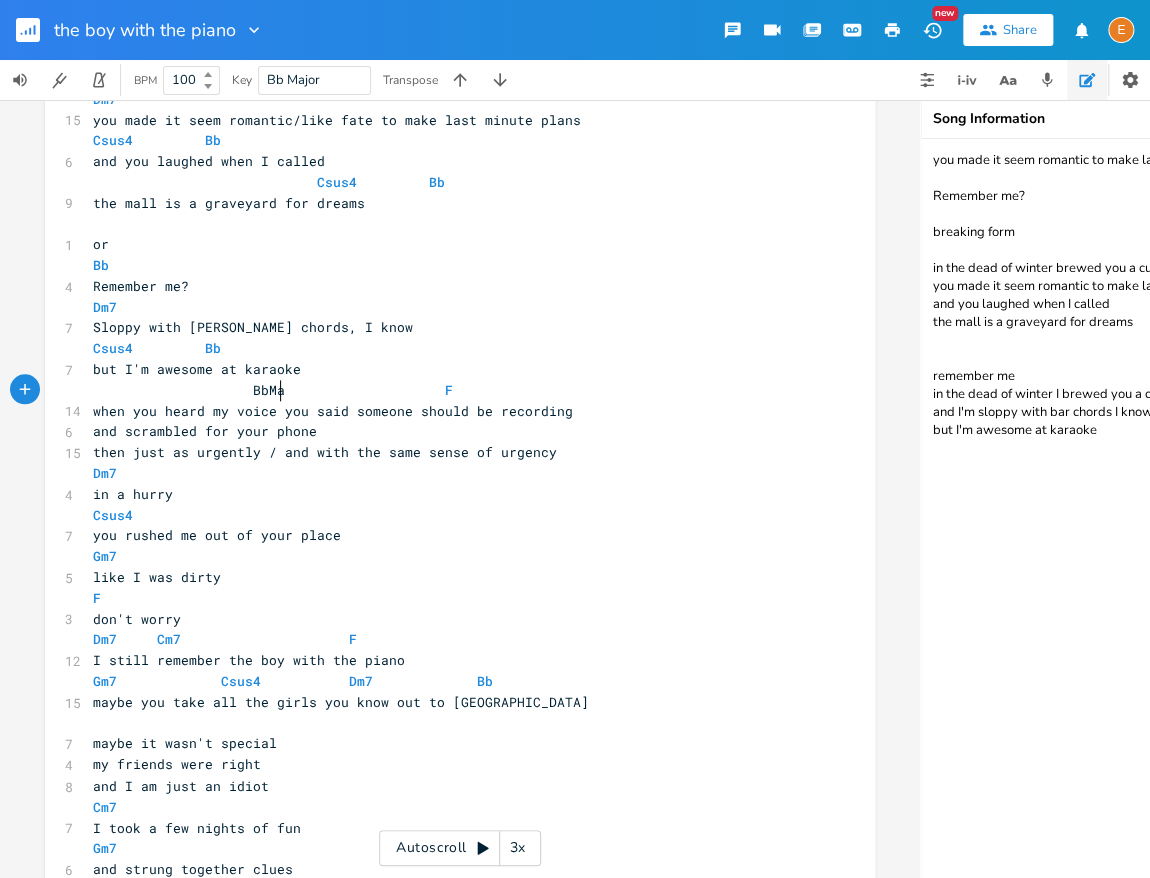 scroll 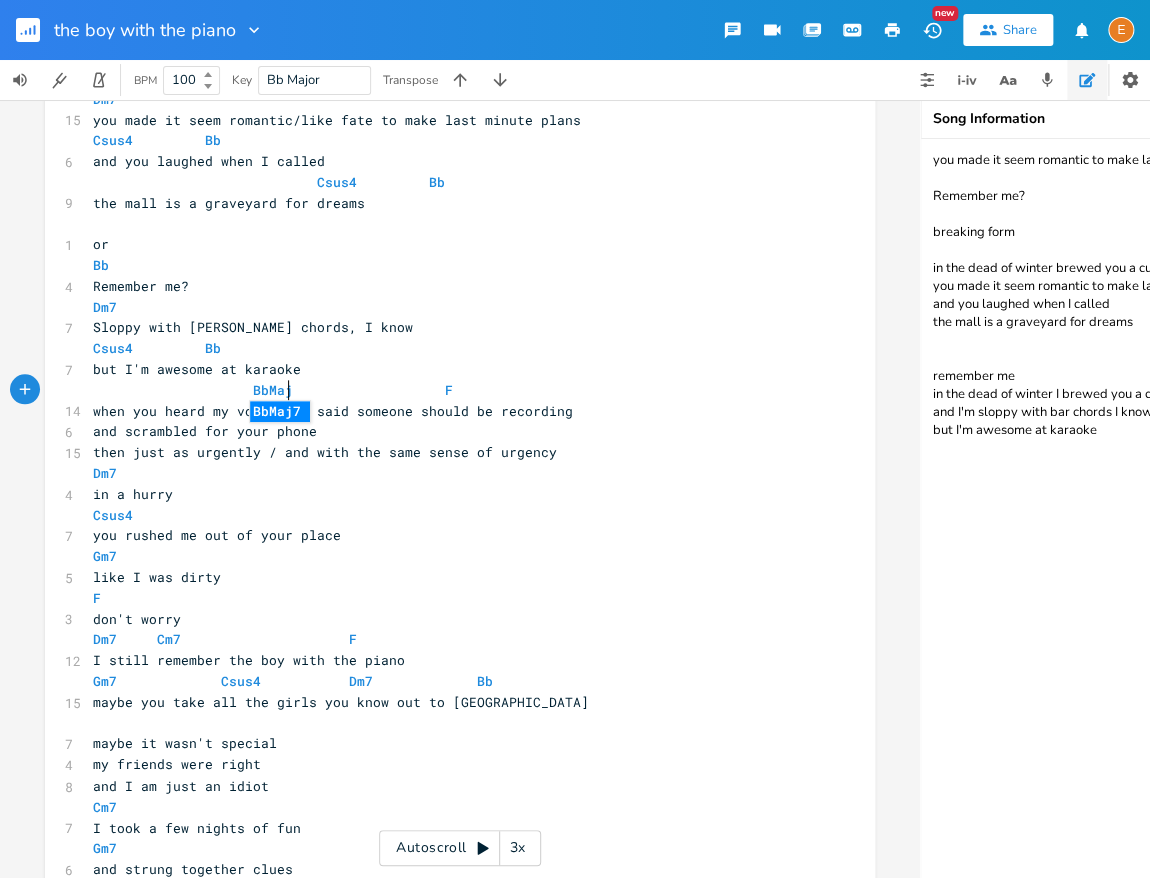 type on "Maj" 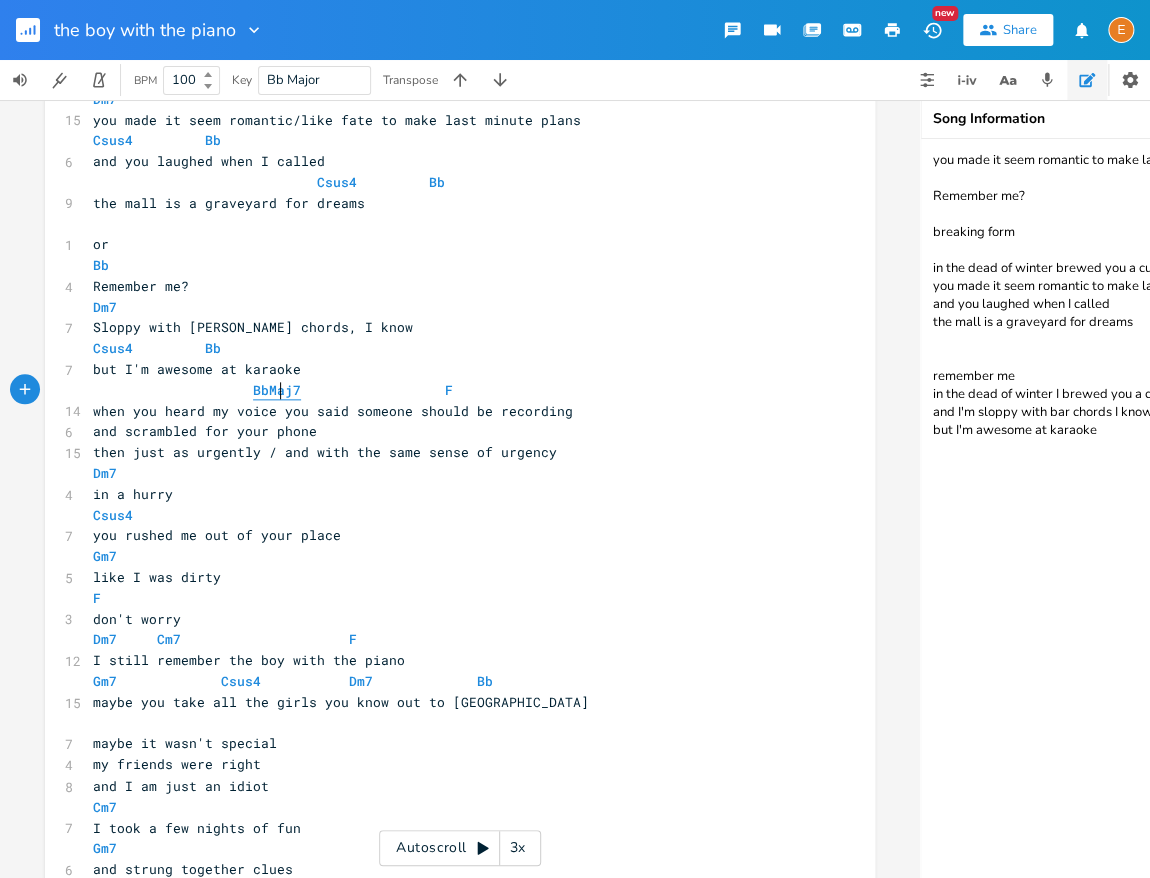 click on "BbMaj7" at bounding box center [277, 390] 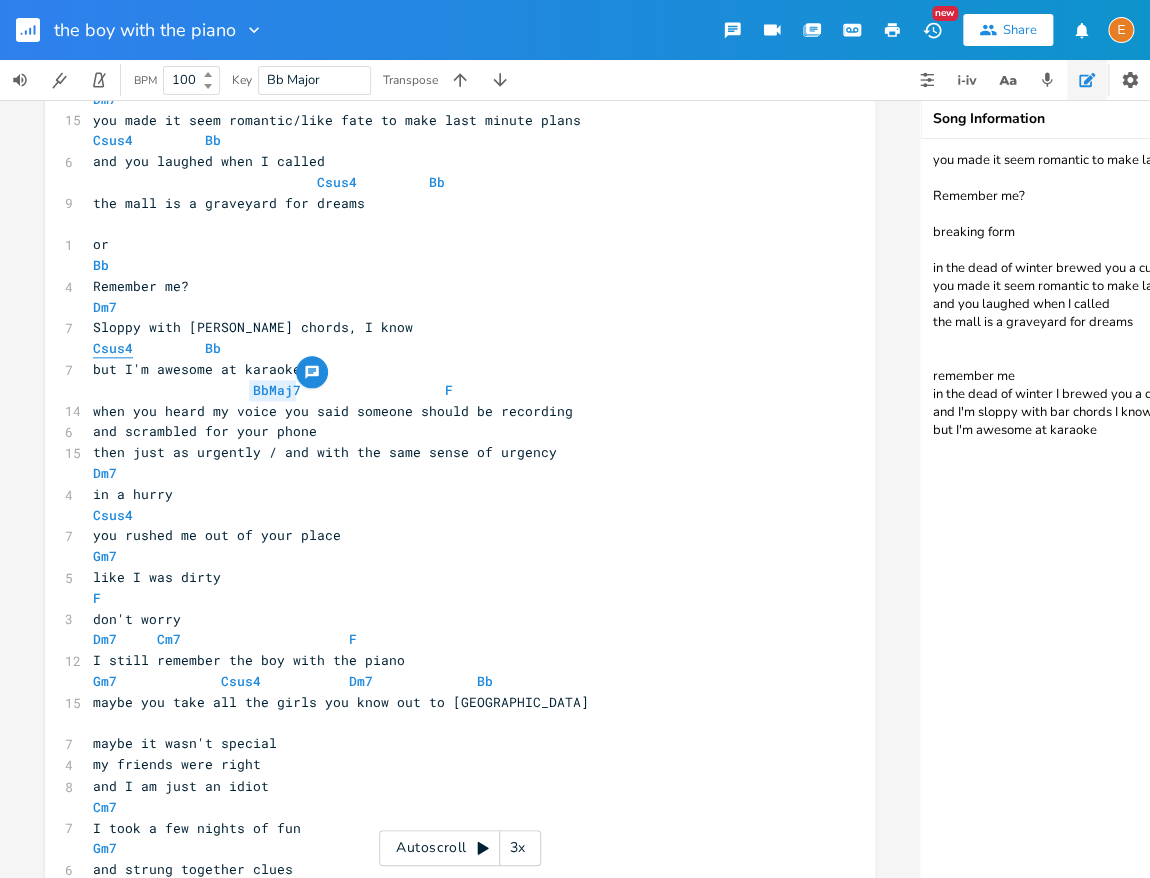 click on "Csus4" at bounding box center (113, 348) 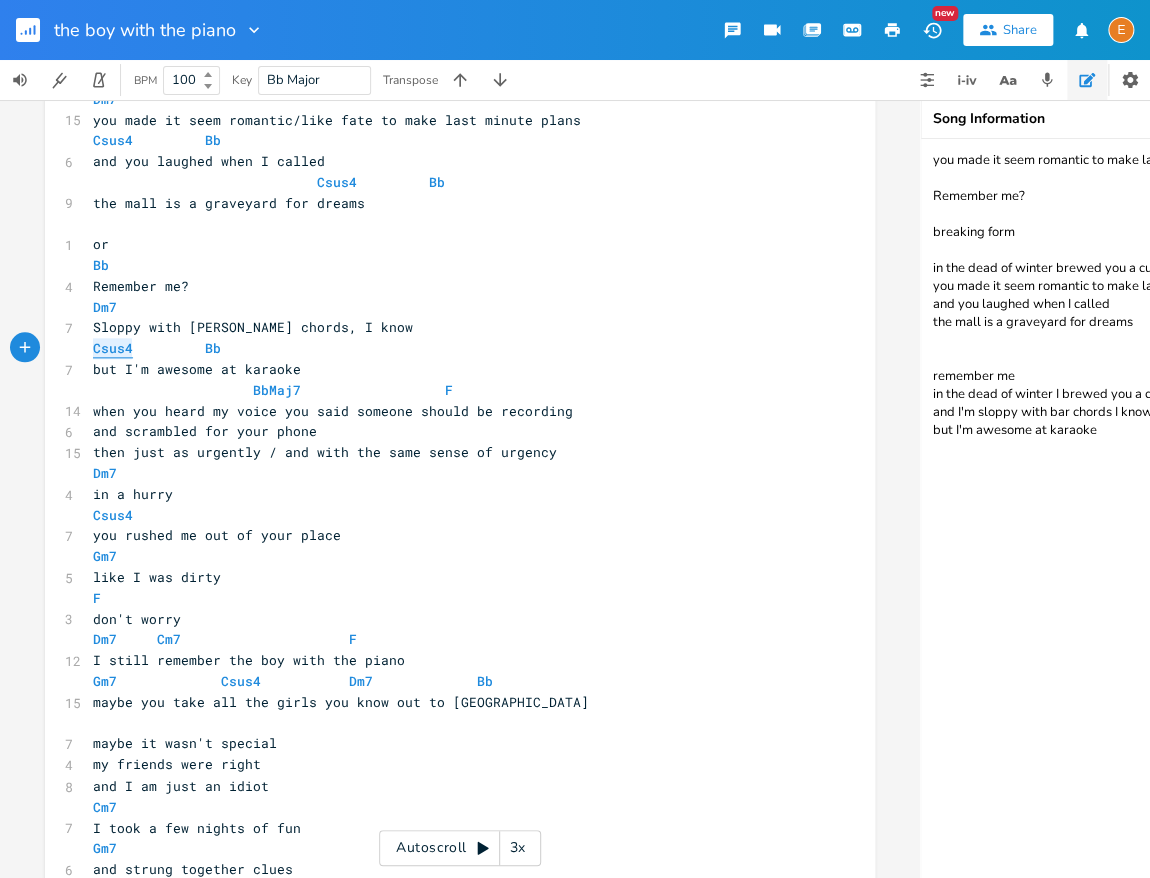 click on "Csus4" at bounding box center [113, 348] 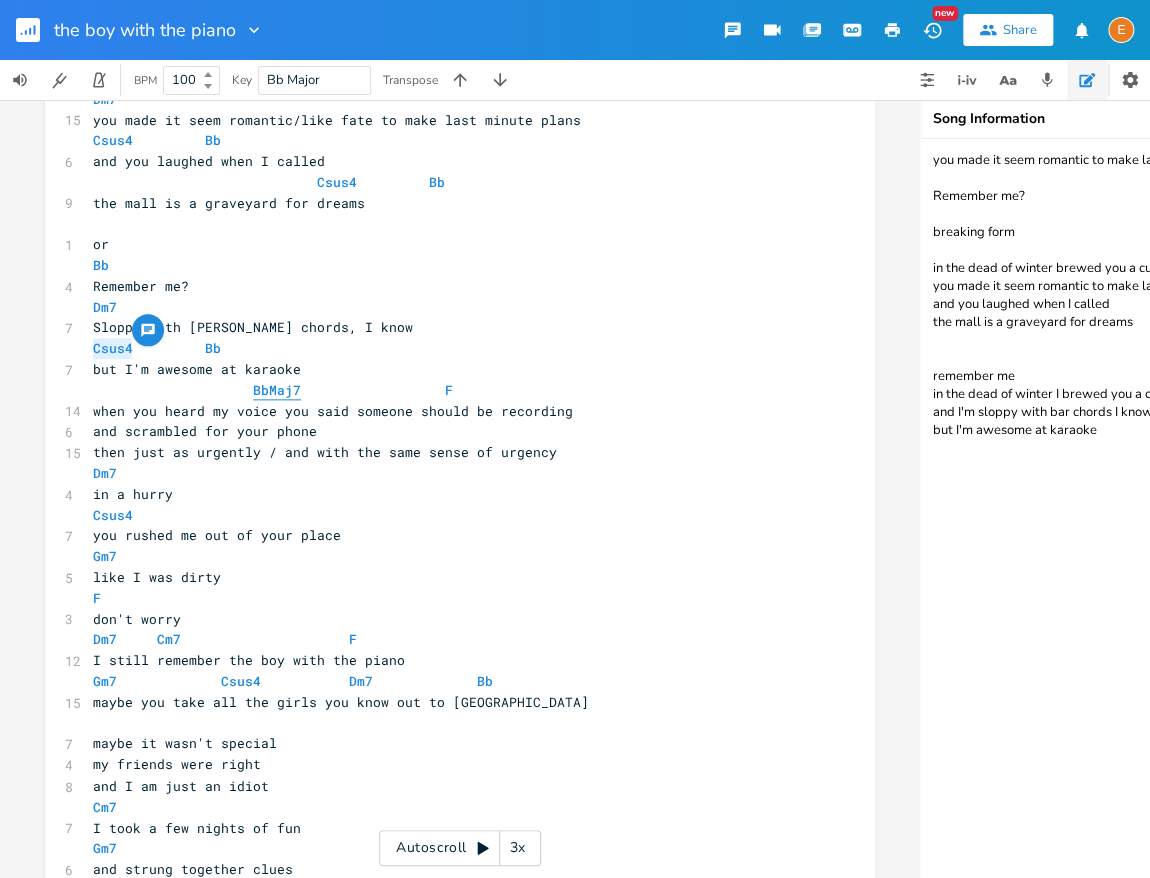 scroll, scrollTop: 5, scrollLeft: 0, axis: vertical 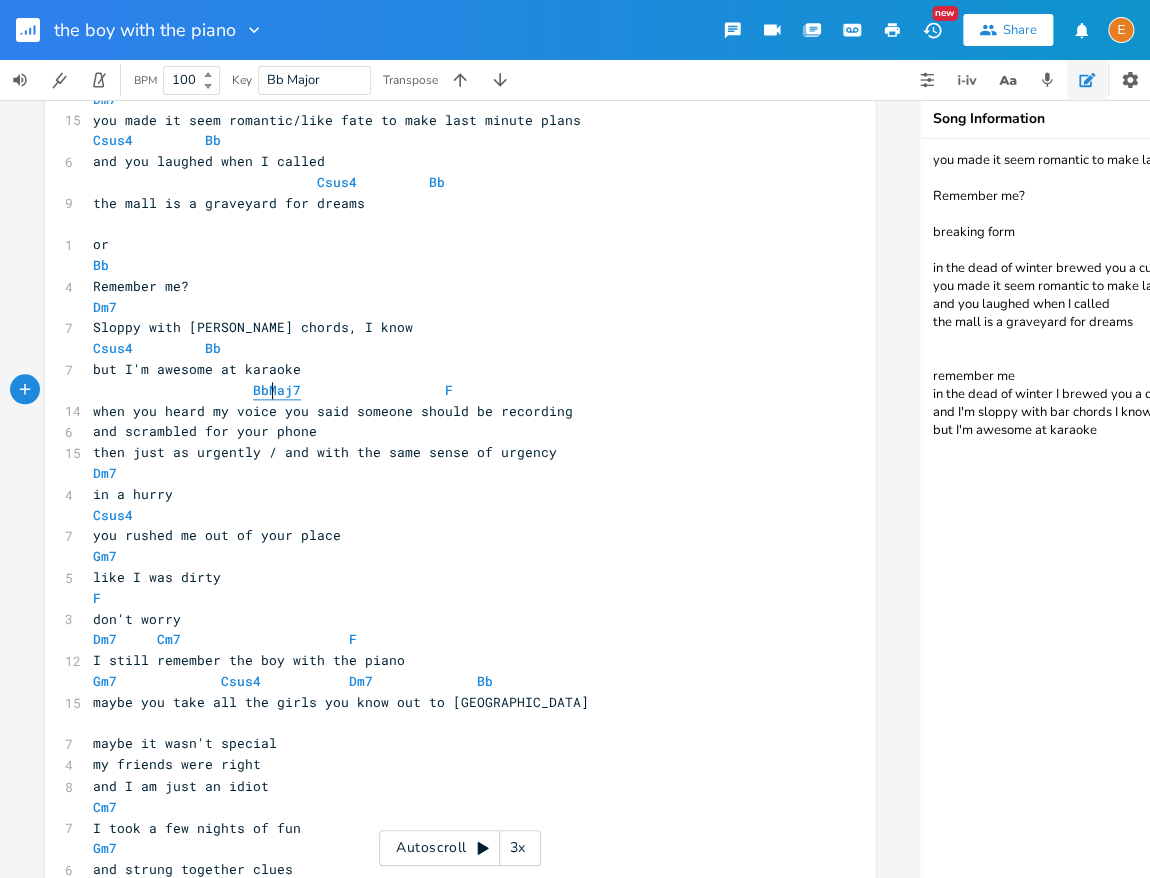 type on "BbMaj7" 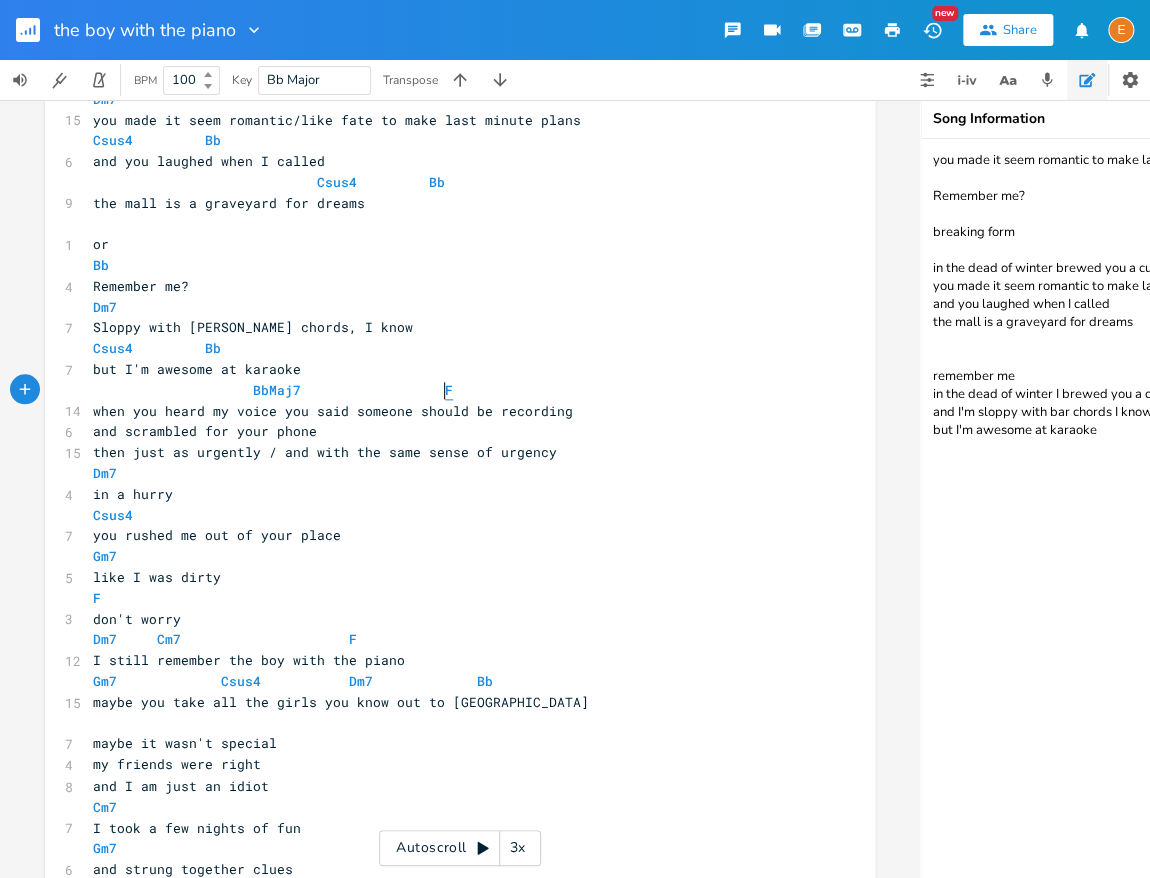 scroll, scrollTop: 5, scrollLeft: 0, axis: vertical 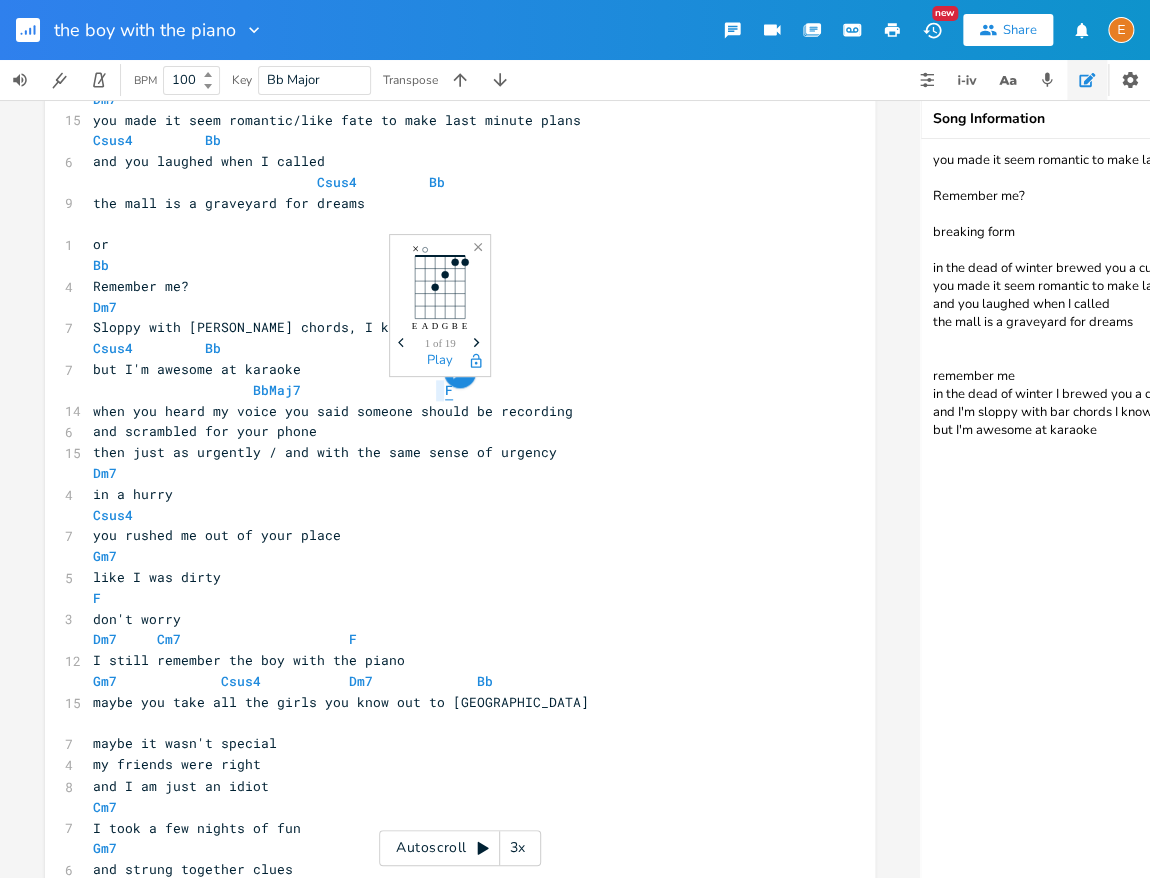 click on "F" at bounding box center [449, 390] 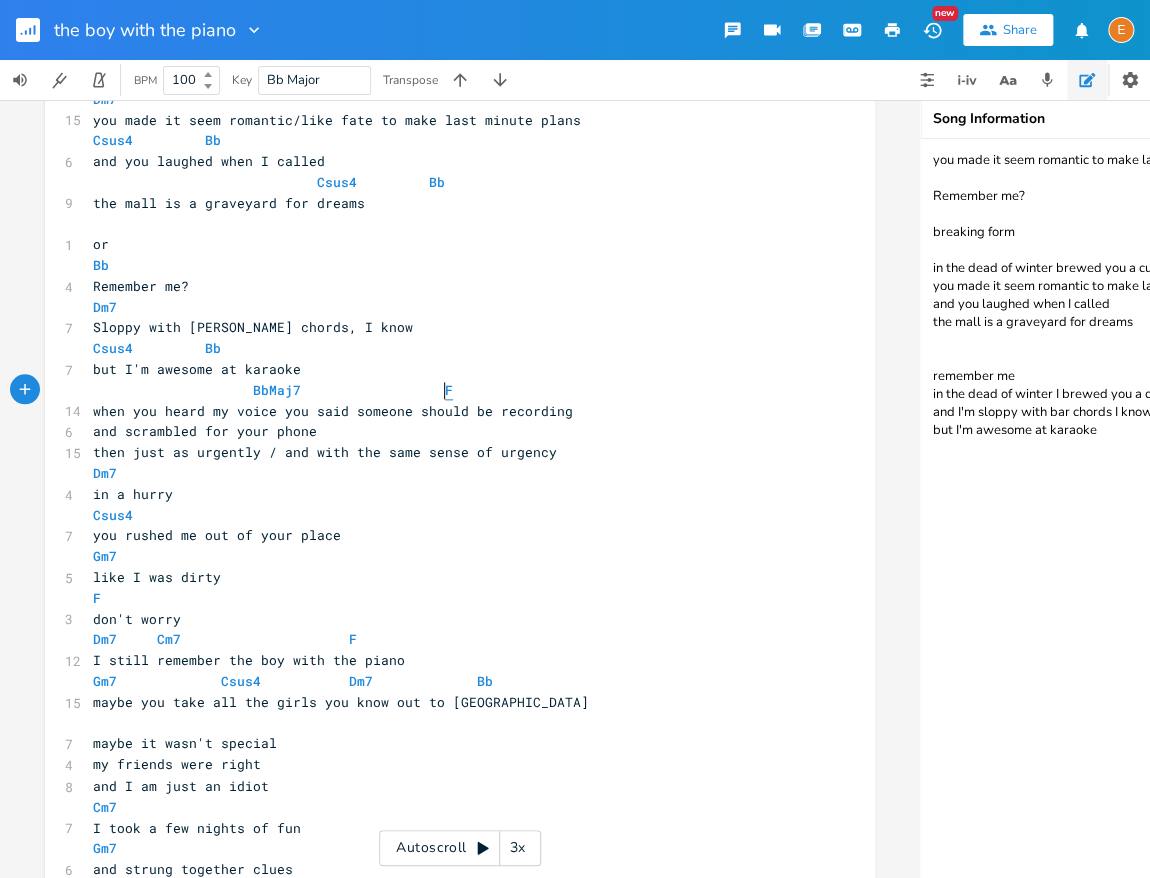 scroll, scrollTop: 5, scrollLeft: 0, axis: vertical 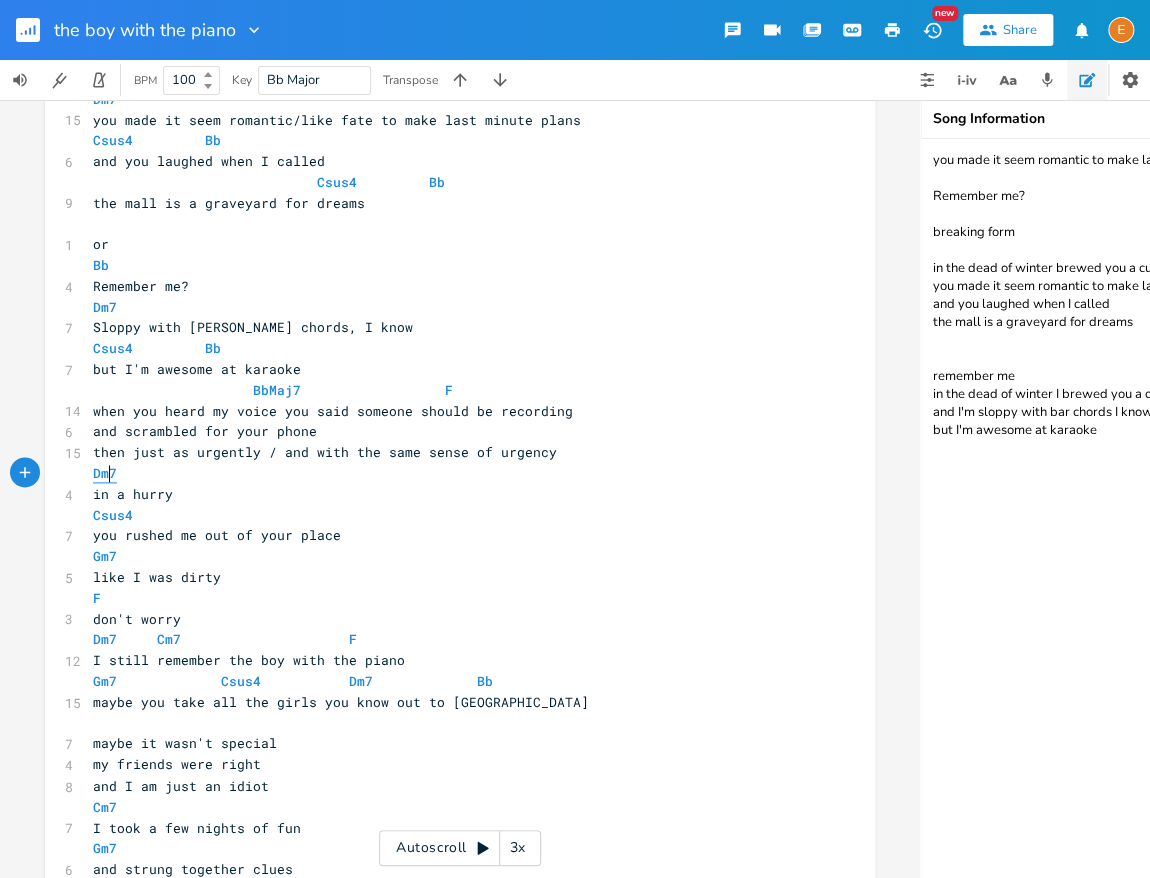 click on "Dm7" at bounding box center (105, 473) 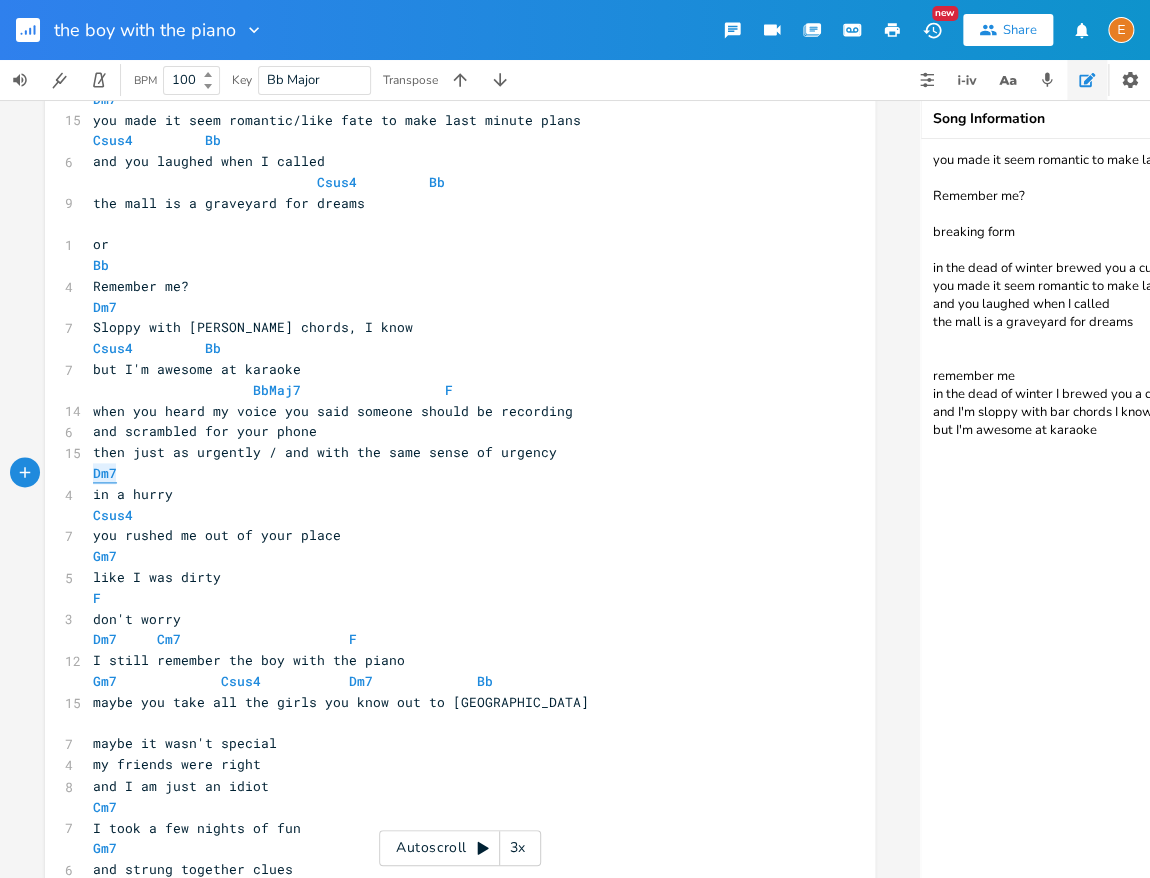 scroll, scrollTop: 5, scrollLeft: 34, axis: both 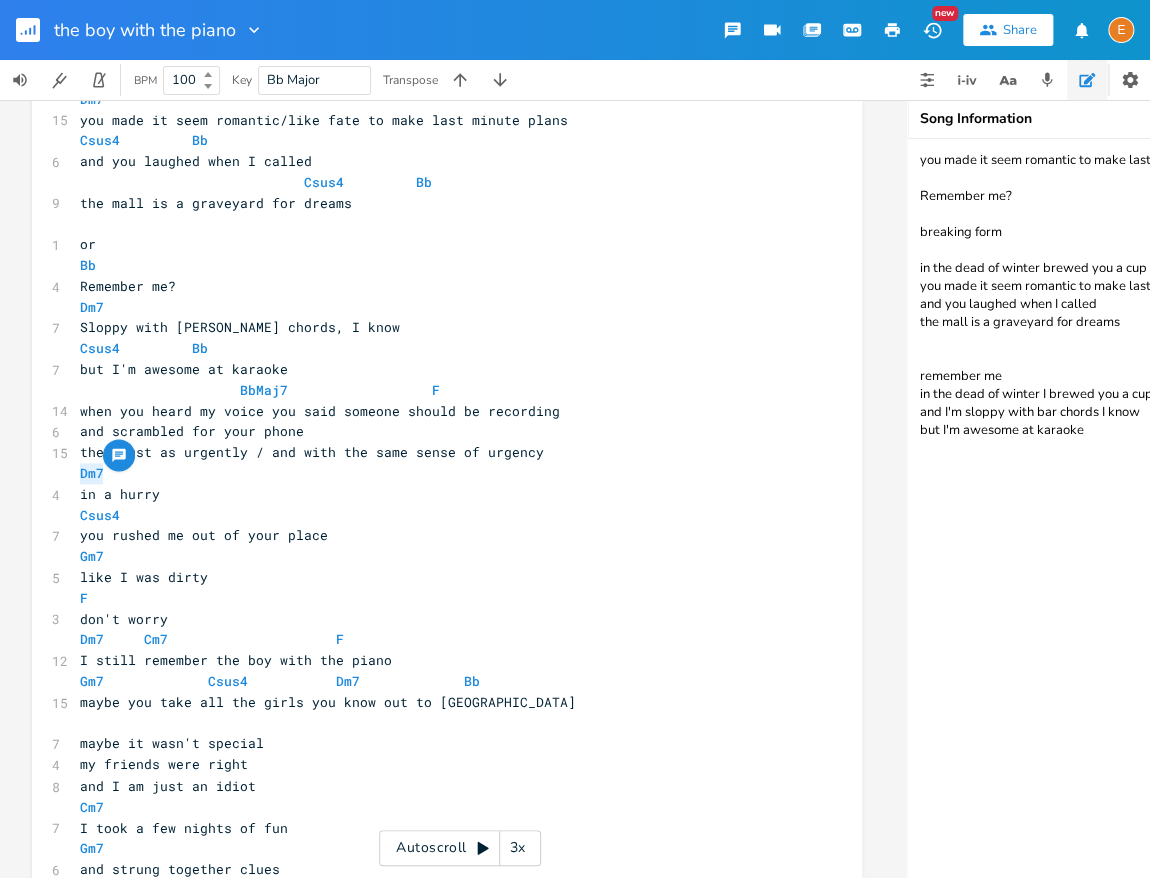 click on "in a hurry" at bounding box center [437, 494] 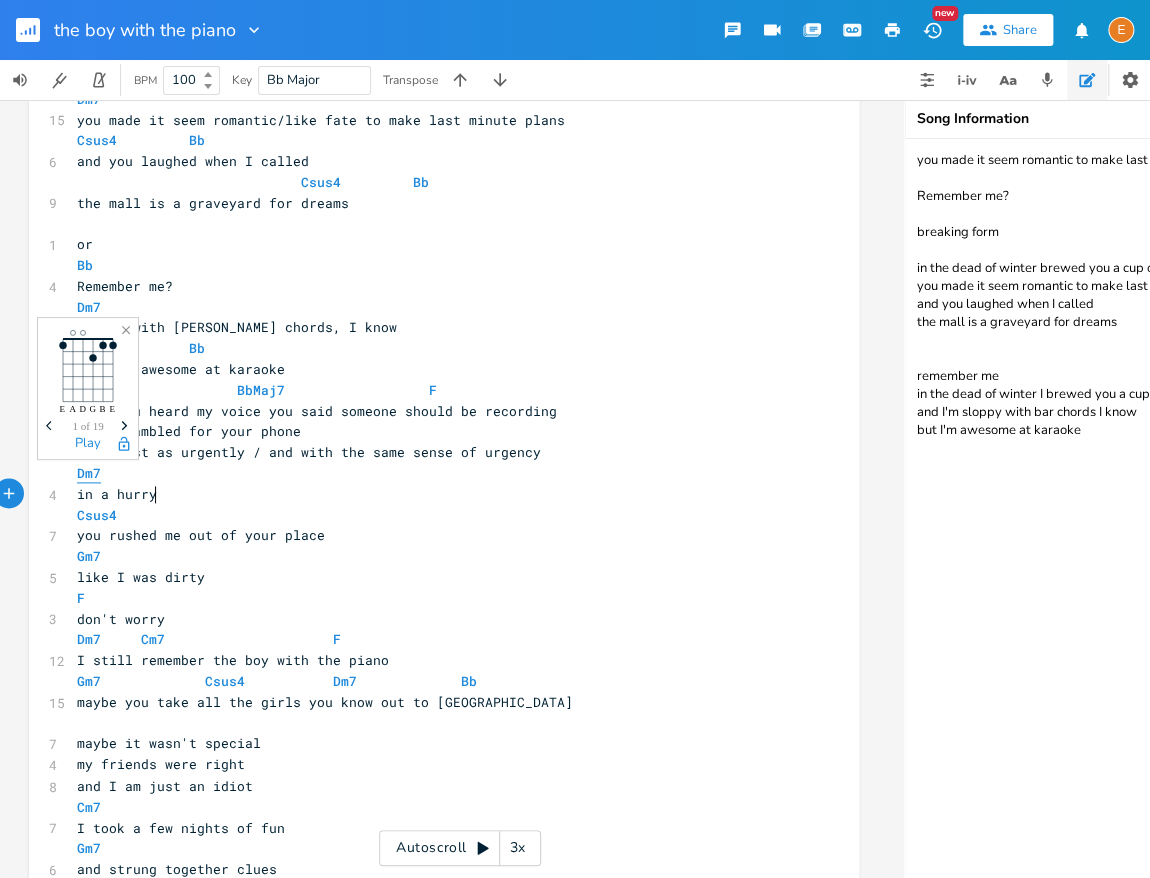 click on "Dm7" at bounding box center (89, 473) 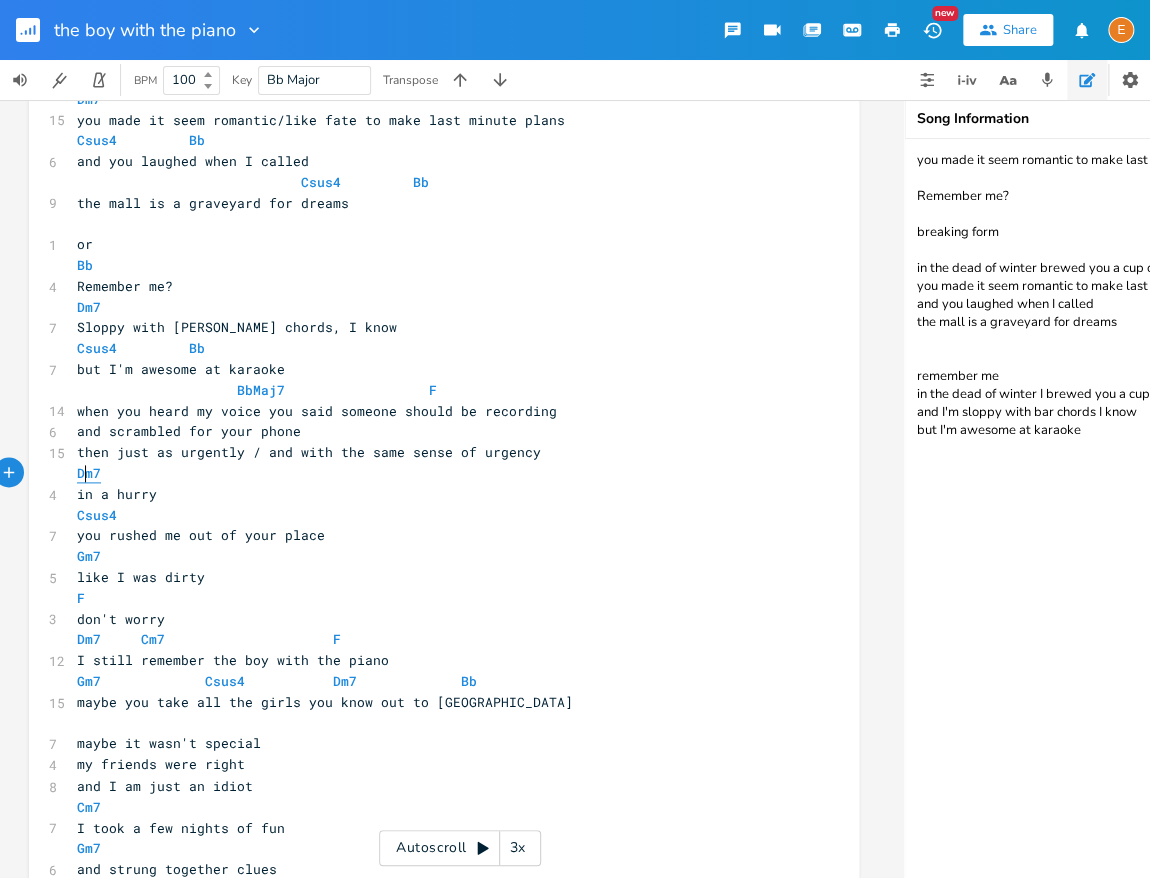 type on "Dm7" 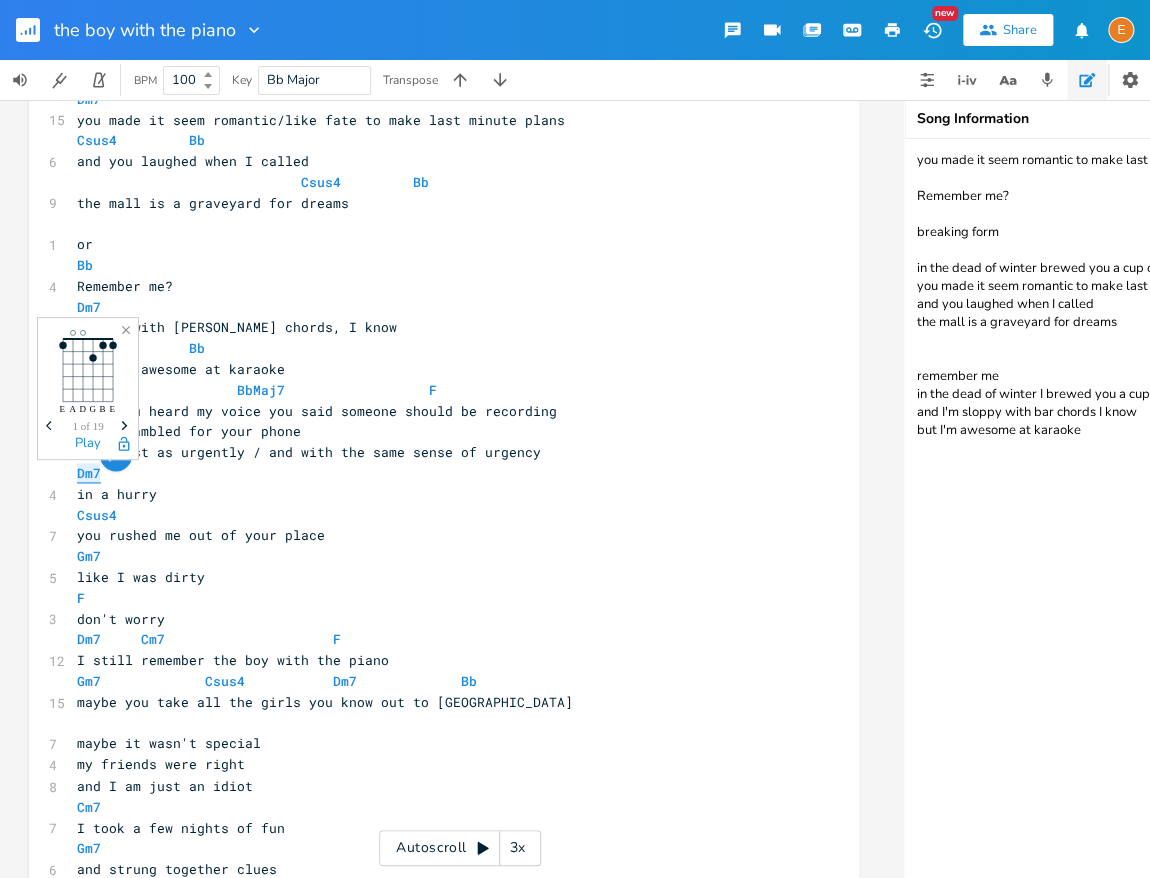 click on "Dm7" at bounding box center (89, 473) 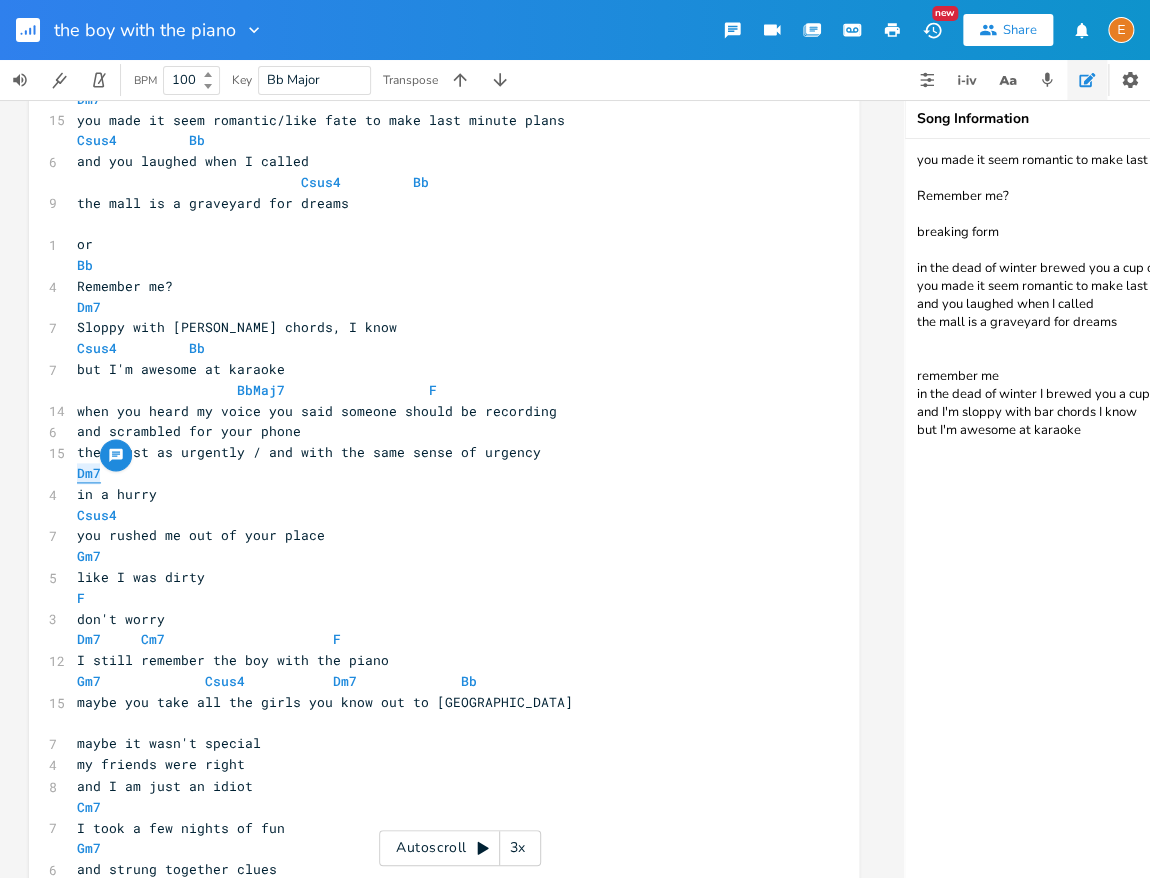 click on "Dm7" at bounding box center [89, 473] 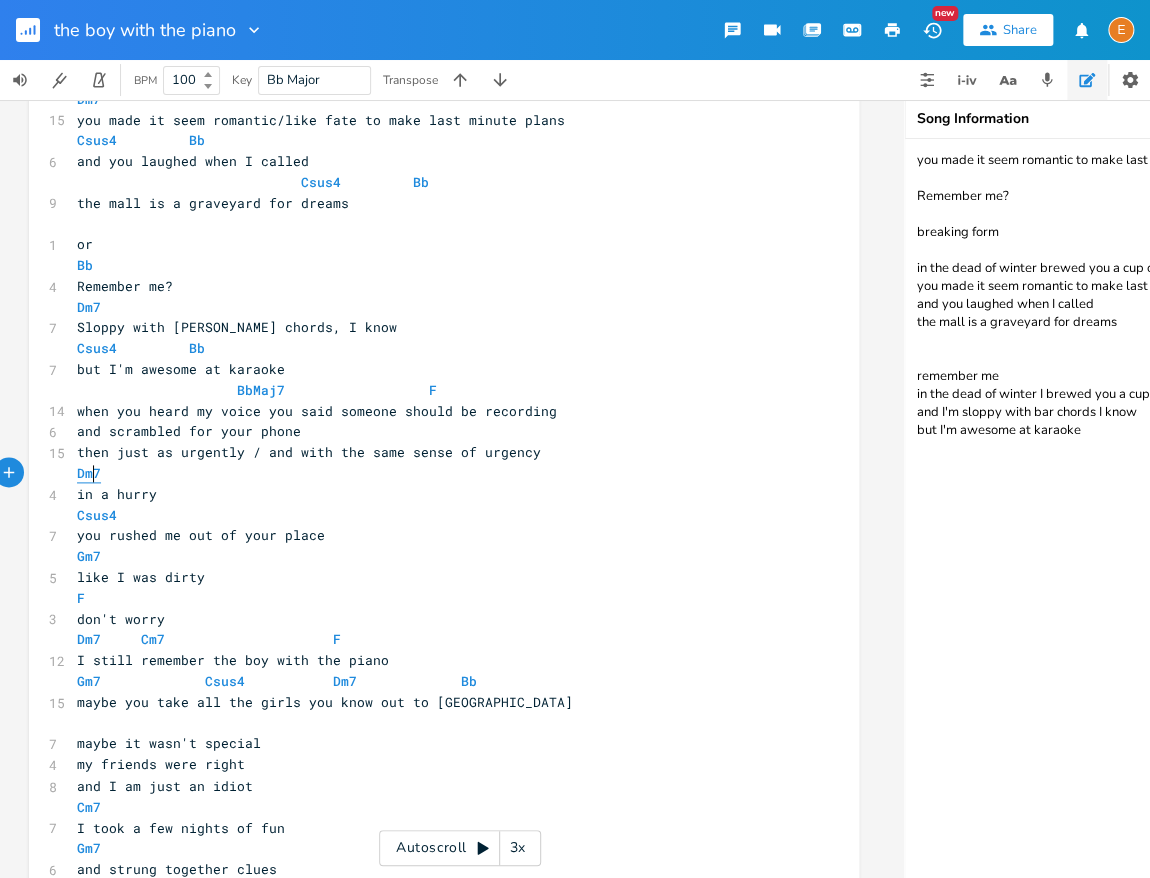 scroll, scrollTop: 5, scrollLeft: 0, axis: vertical 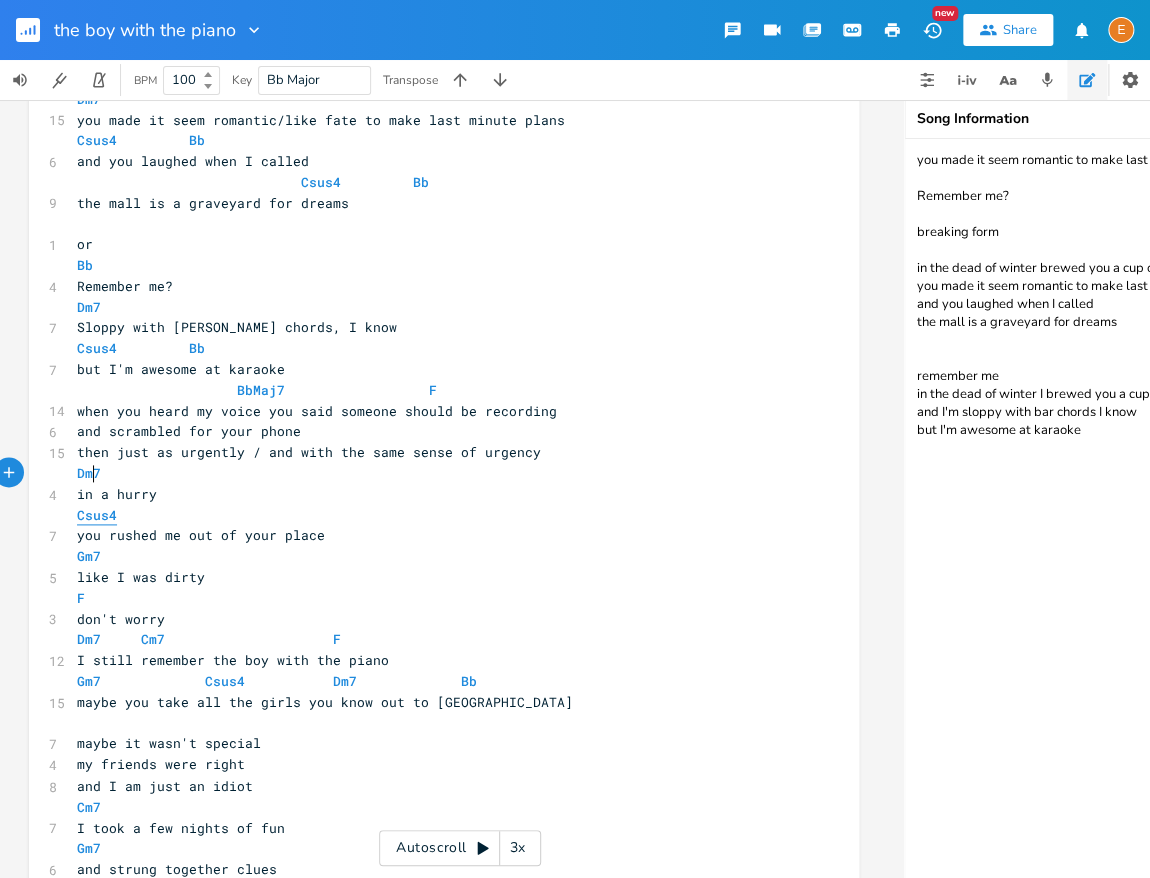 click on "Csus4" at bounding box center [97, 515] 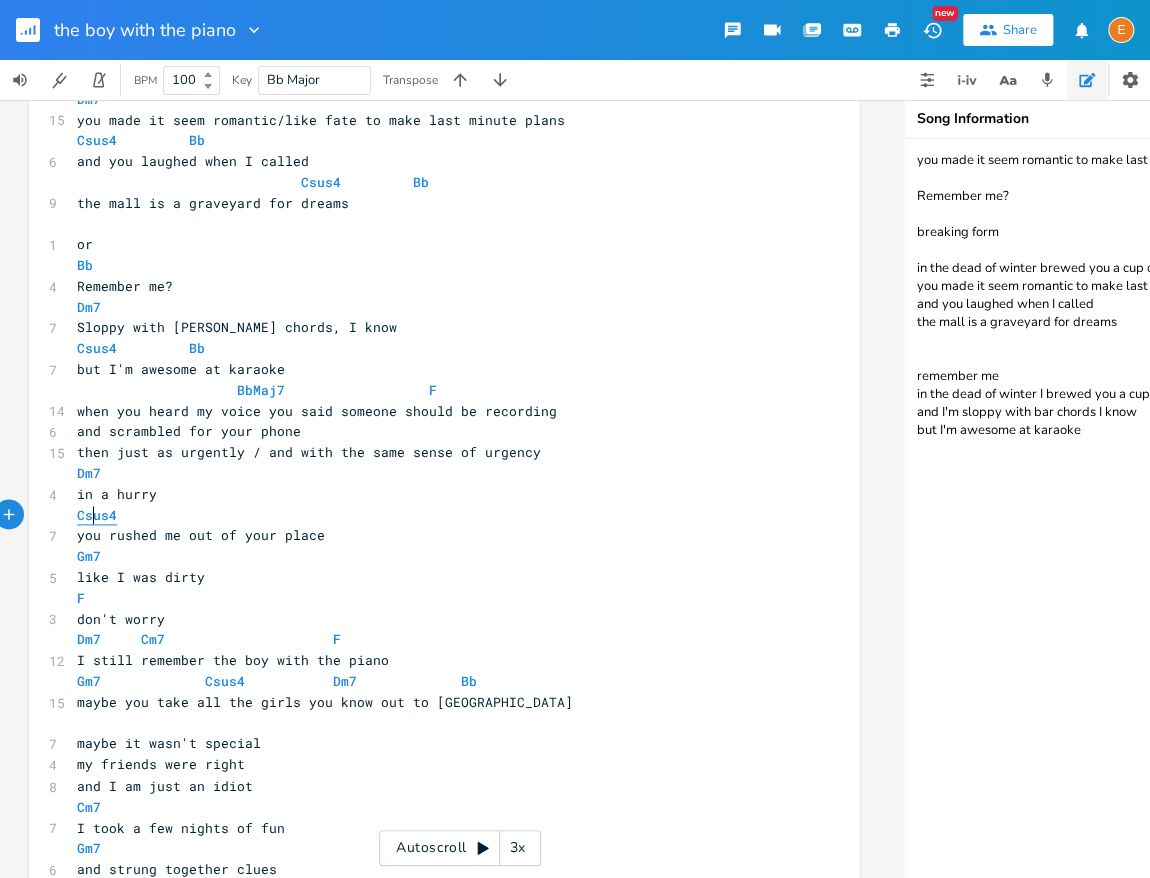type on "Csus4" 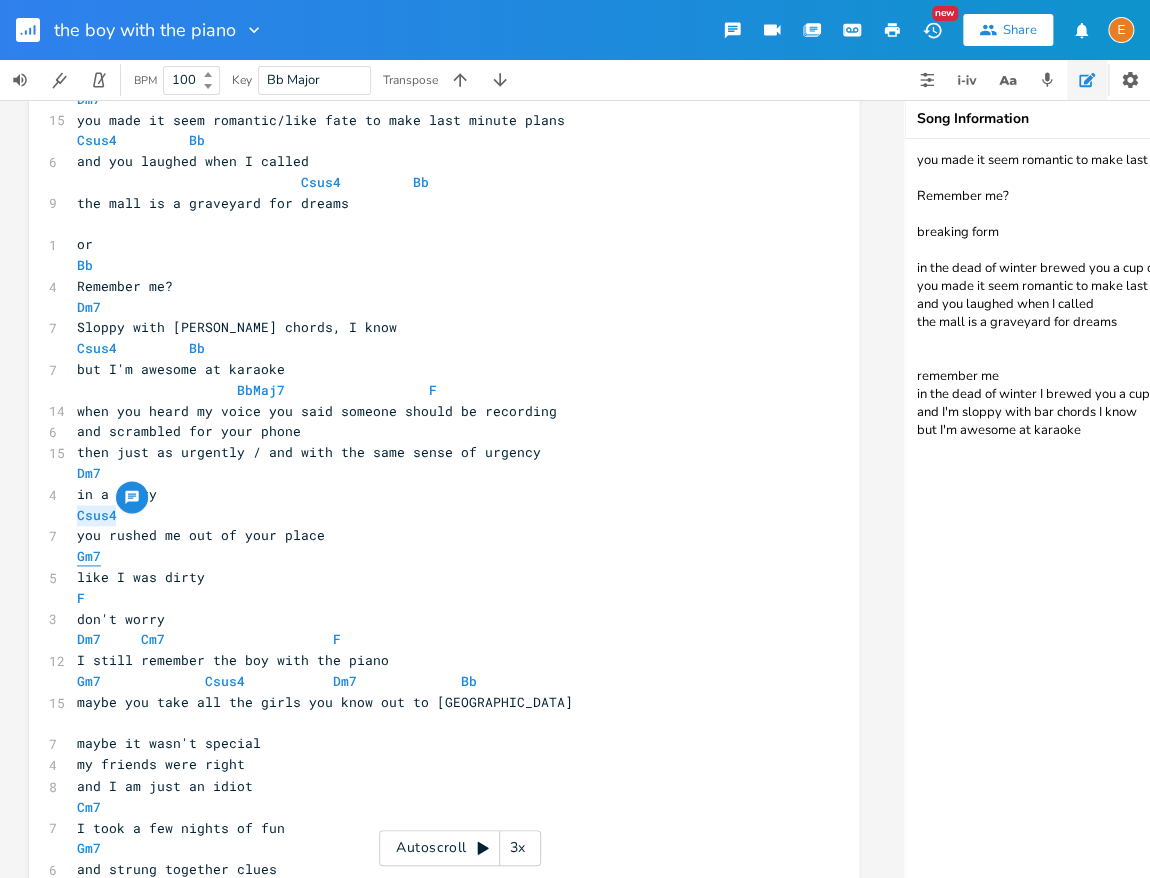 scroll, scrollTop: 5, scrollLeft: 0, axis: vertical 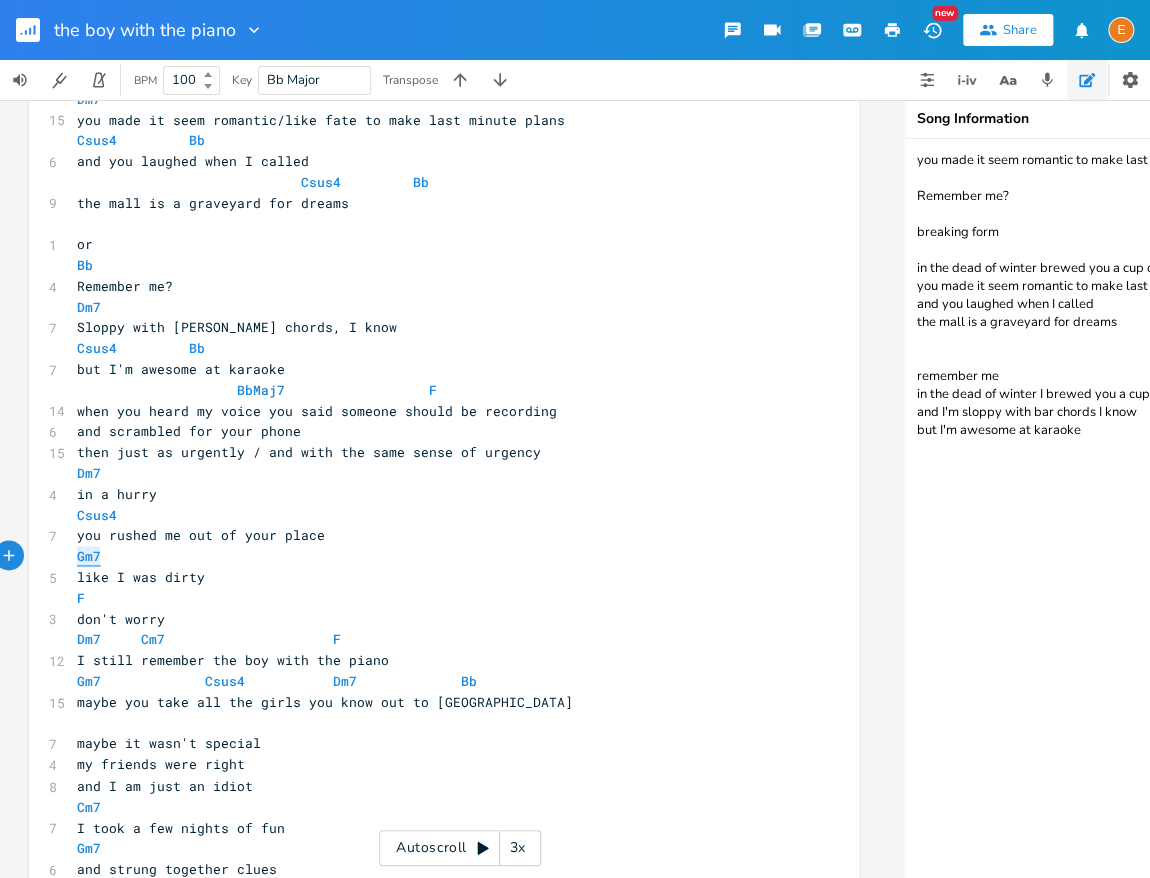 click on "Gm7" at bounding box center (89, 556) 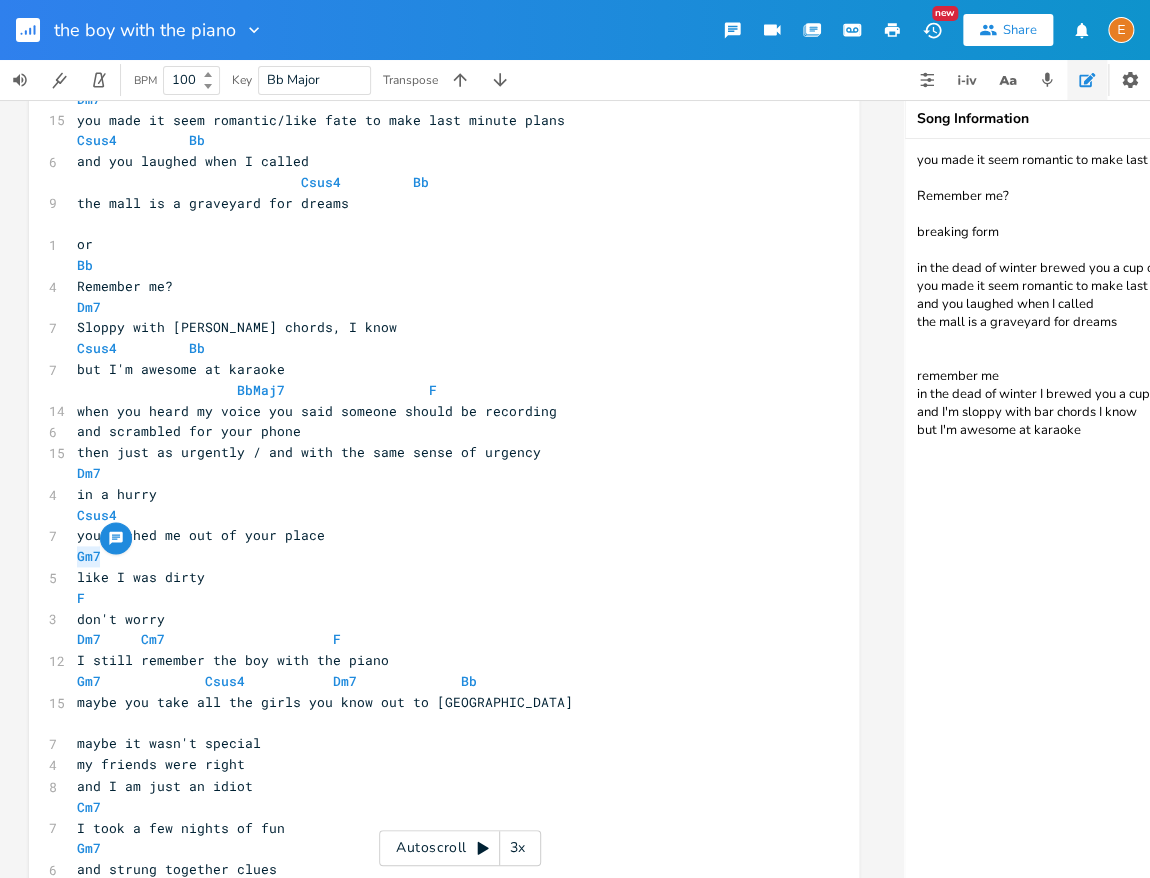scroll, scrollTop: 0, scrollLeft: 0, axis: both 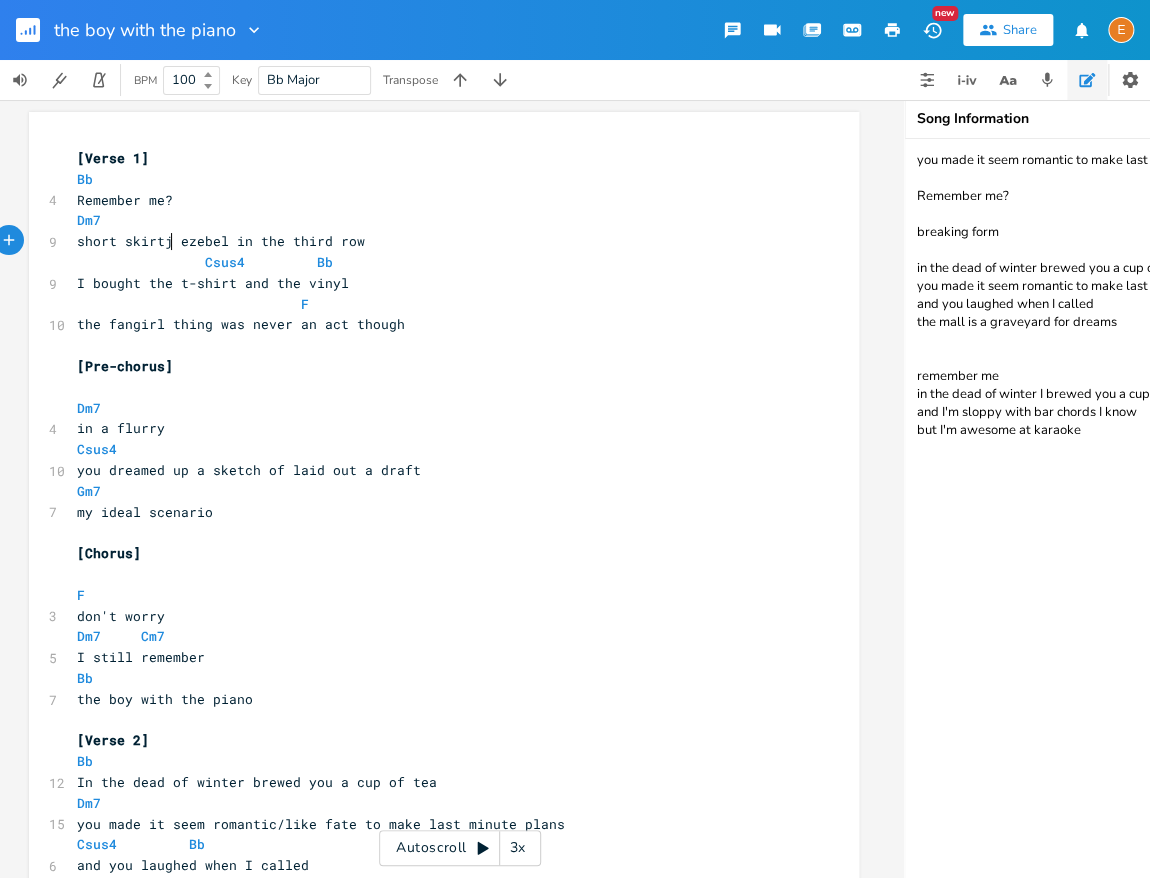 click on "short skirtj ezebel in the third row" at bounding box center (221, 241) 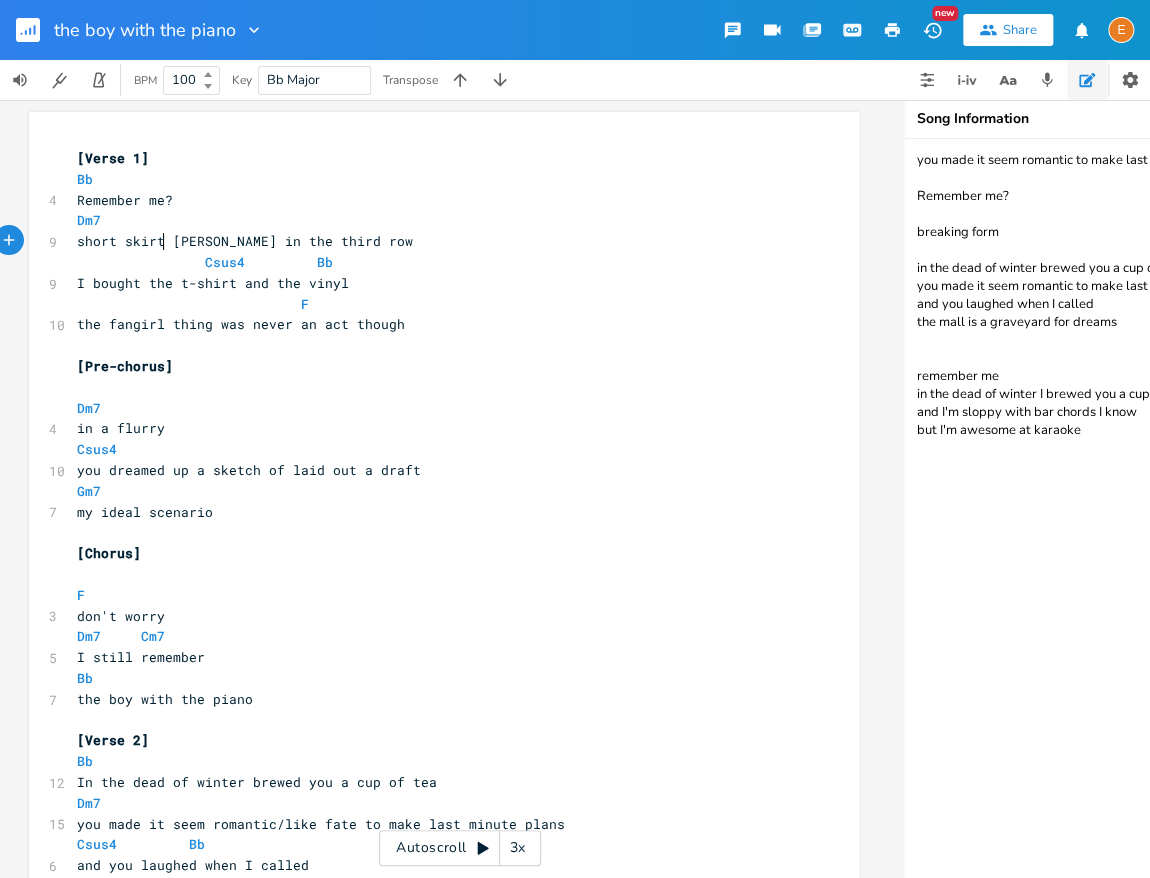 click on "short skirt [PERSON_NAME] in the third row" at bounding box center [245, 241] 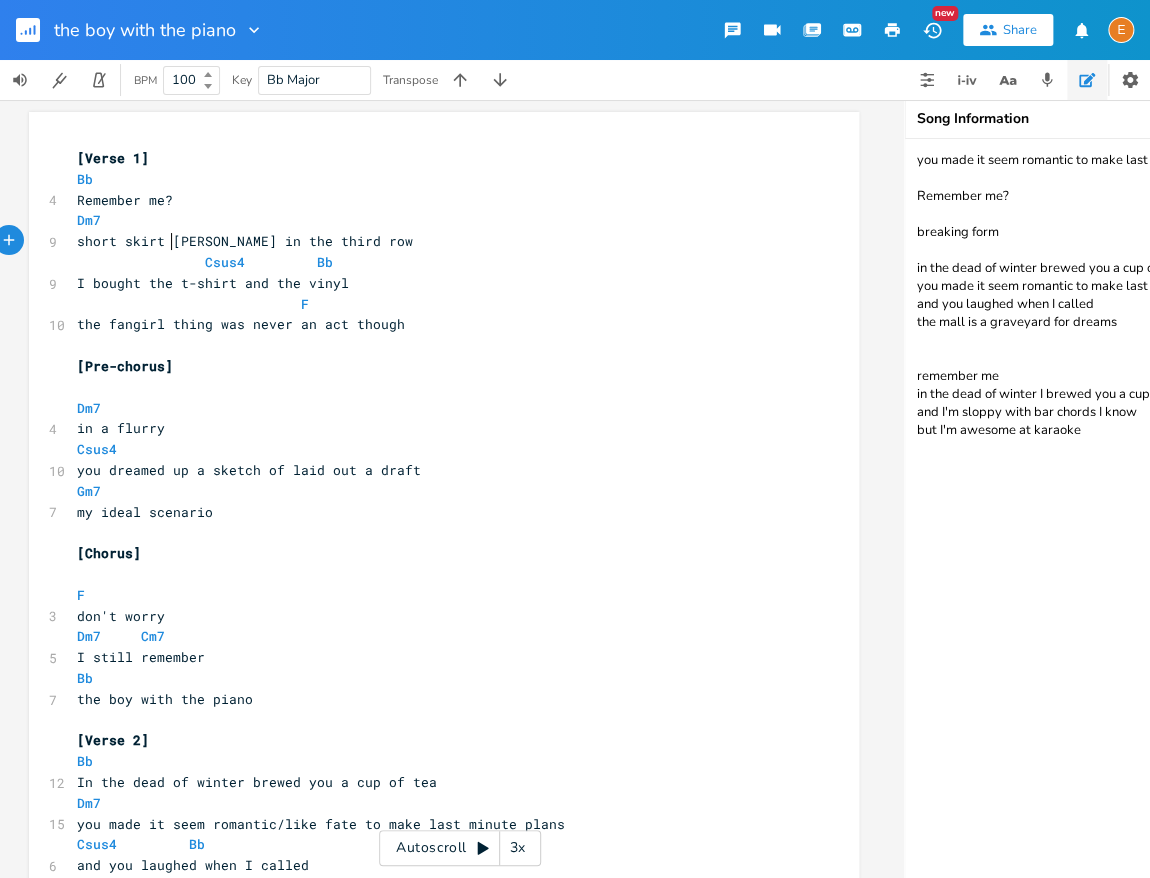 type on "j" 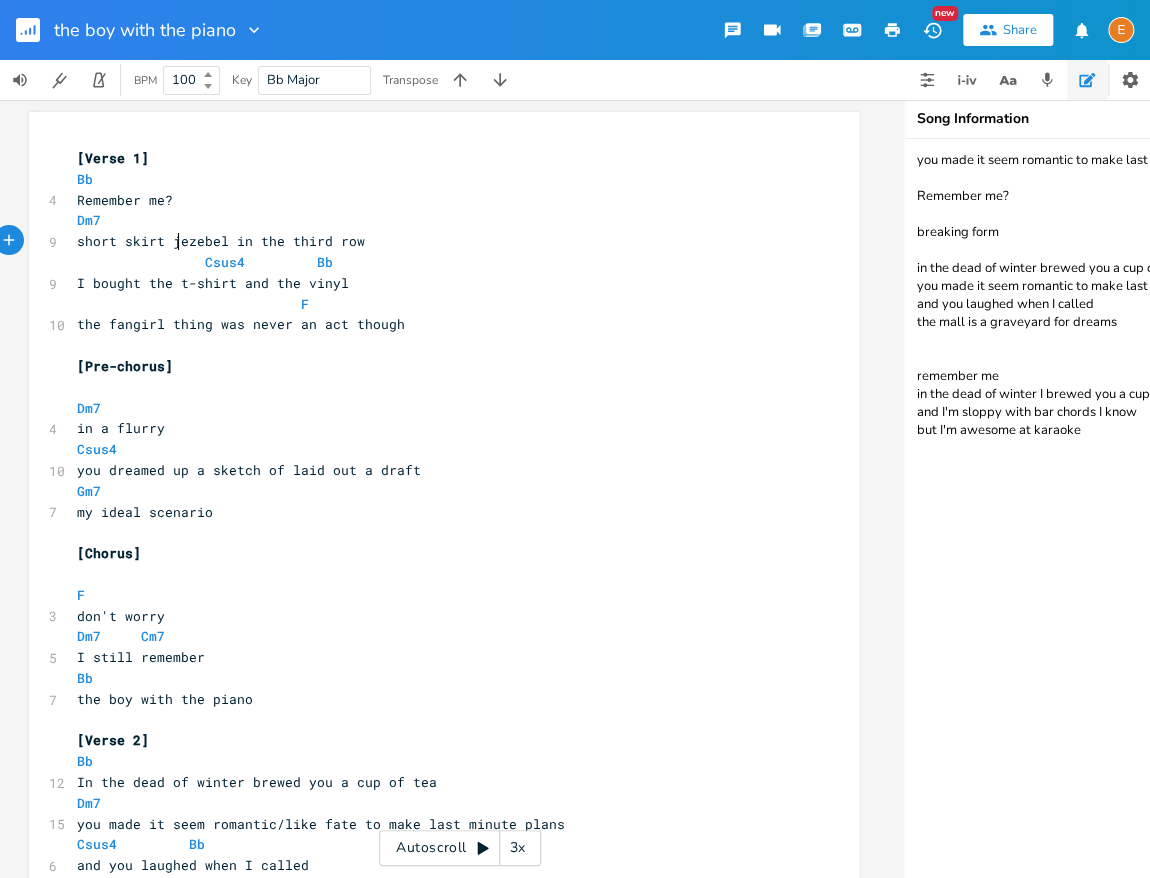 click at bounding box center [285, 304] 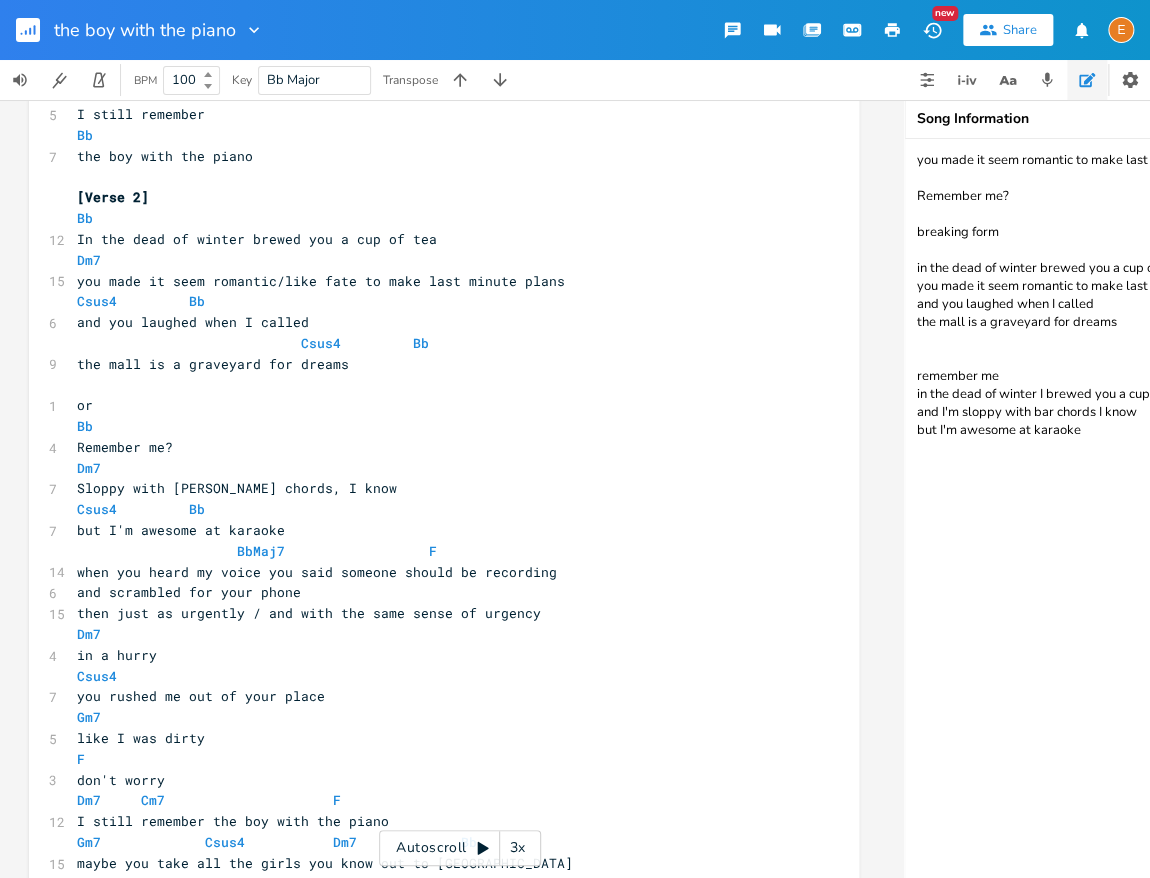 scroll, scrollTop: 545, scrollLeft: 0, axis: vertical 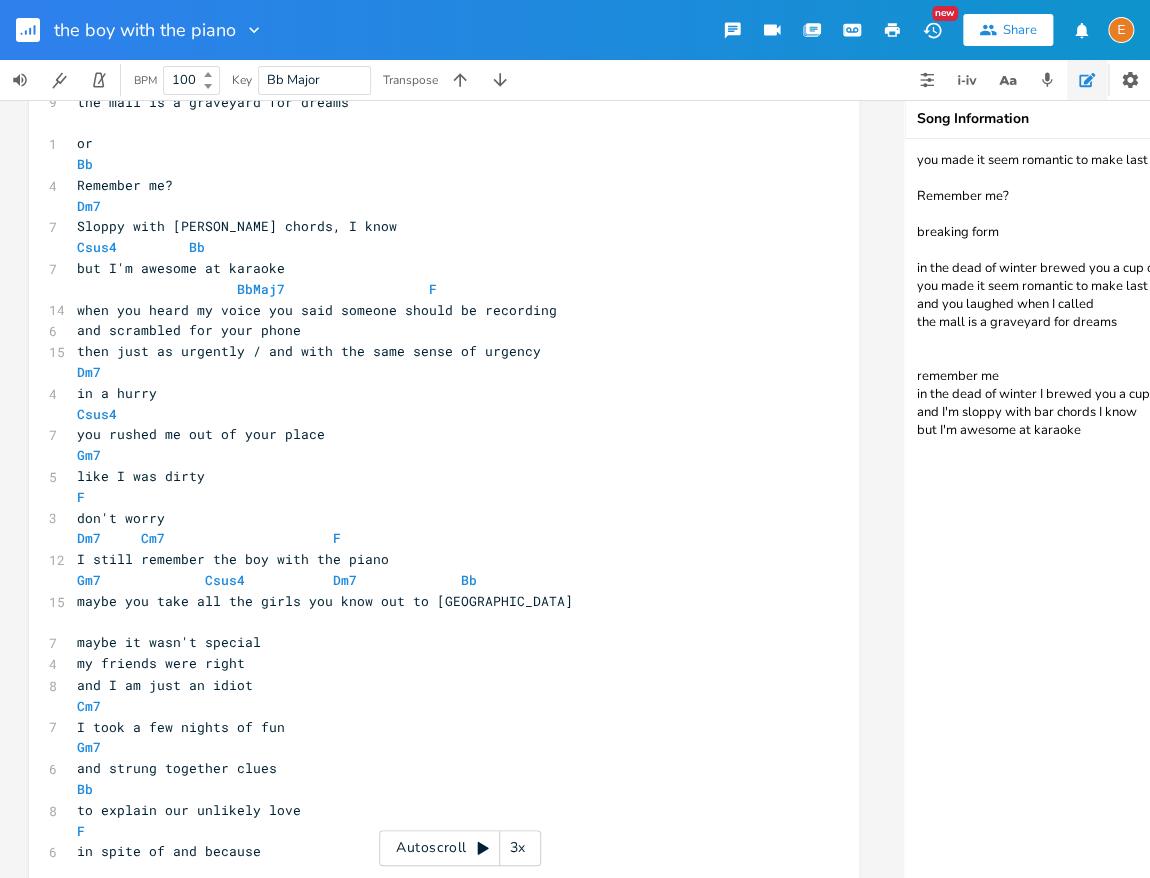 click on "Dm7       Cm7                            F" at bounding box center (434, 538) 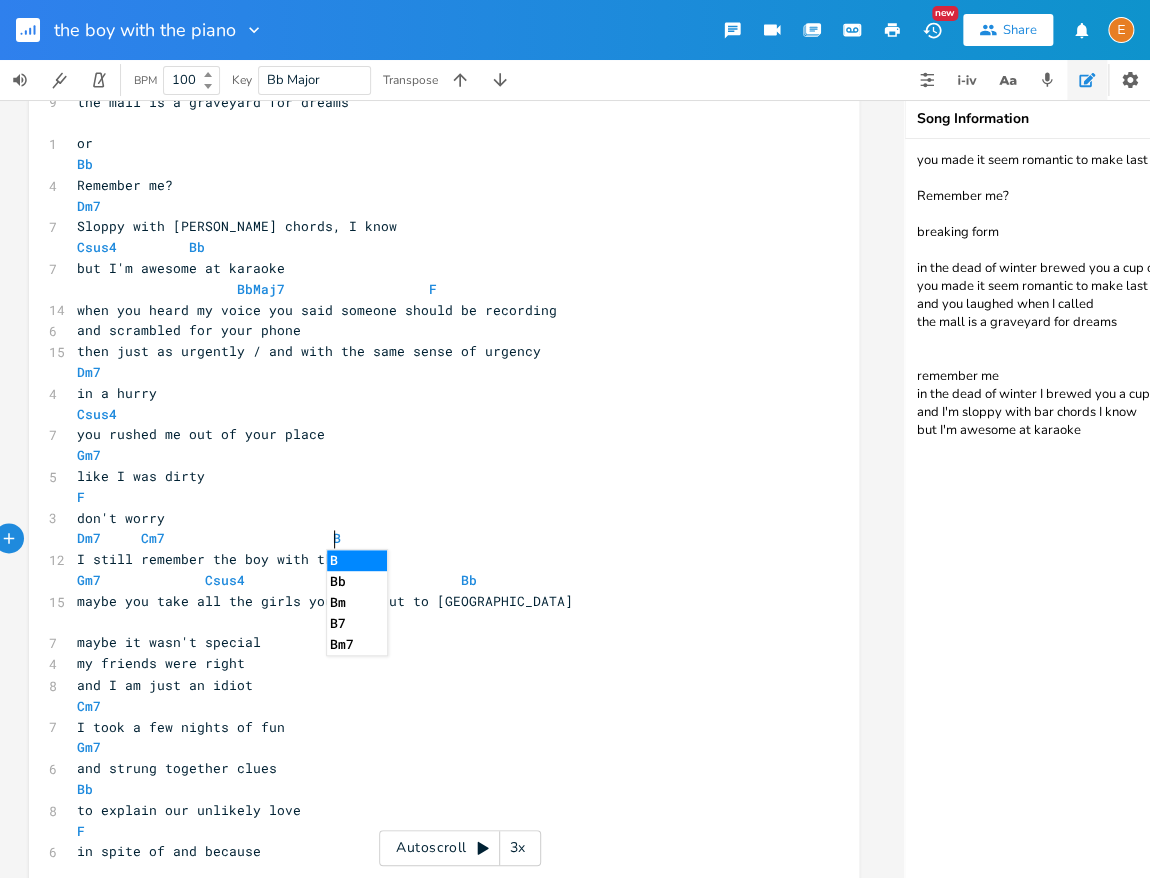 type on "Bb" 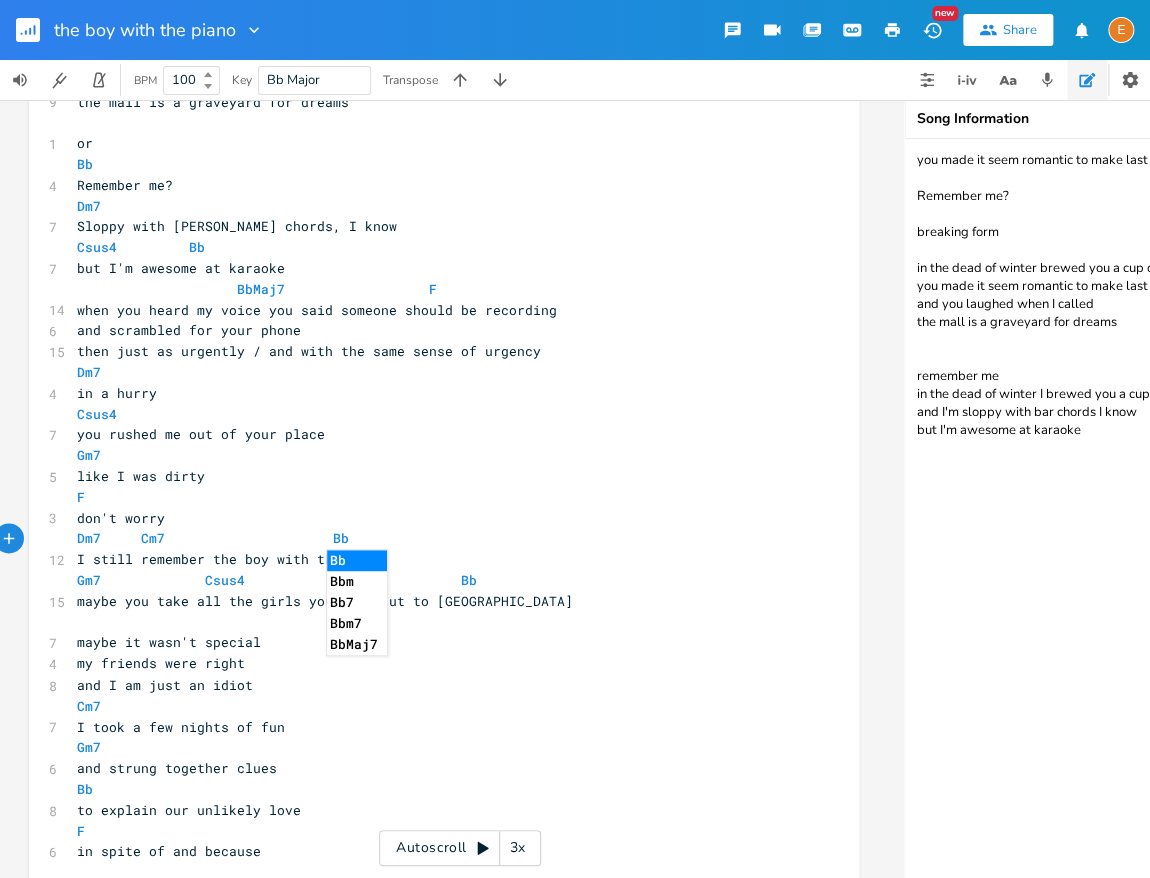 click on "don't worry" at bounding box center [434, 518] 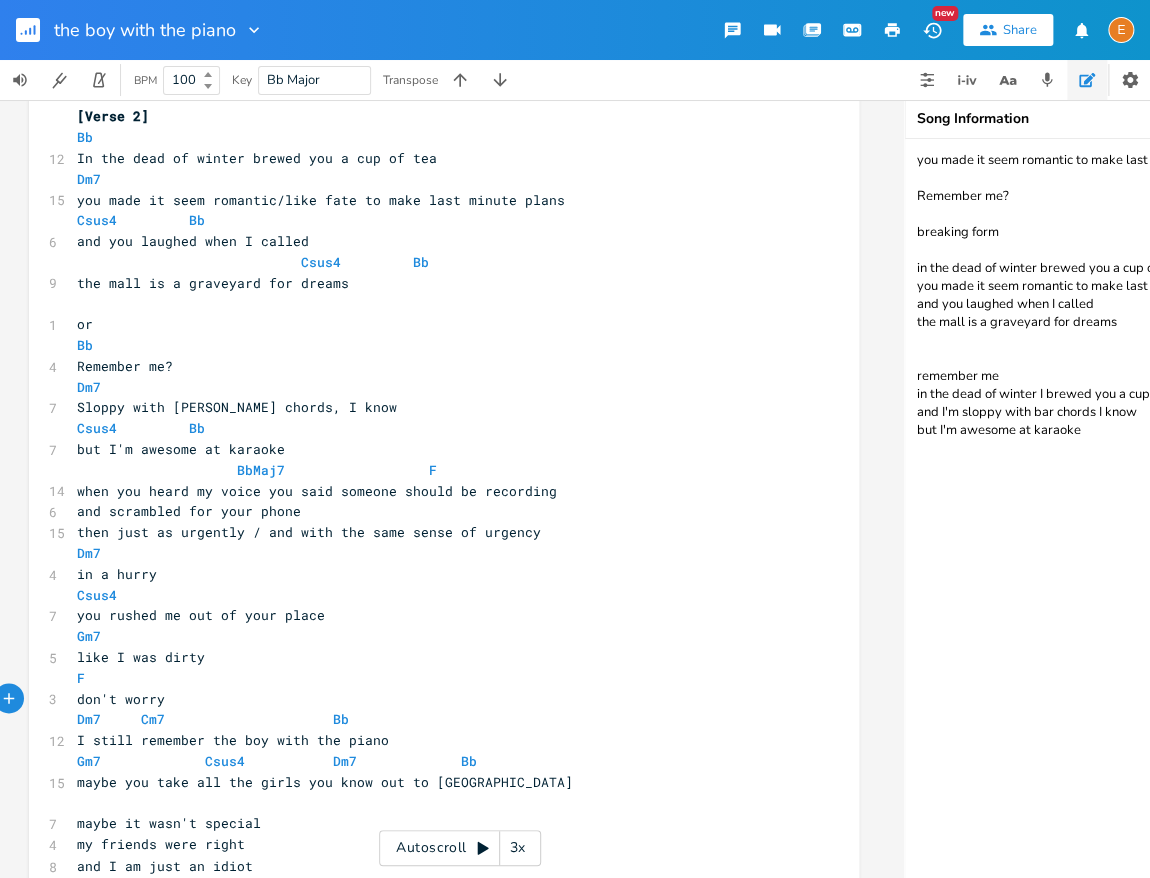 scroll, scrollTop: 380, scrollLeft: 0, axis: vertical 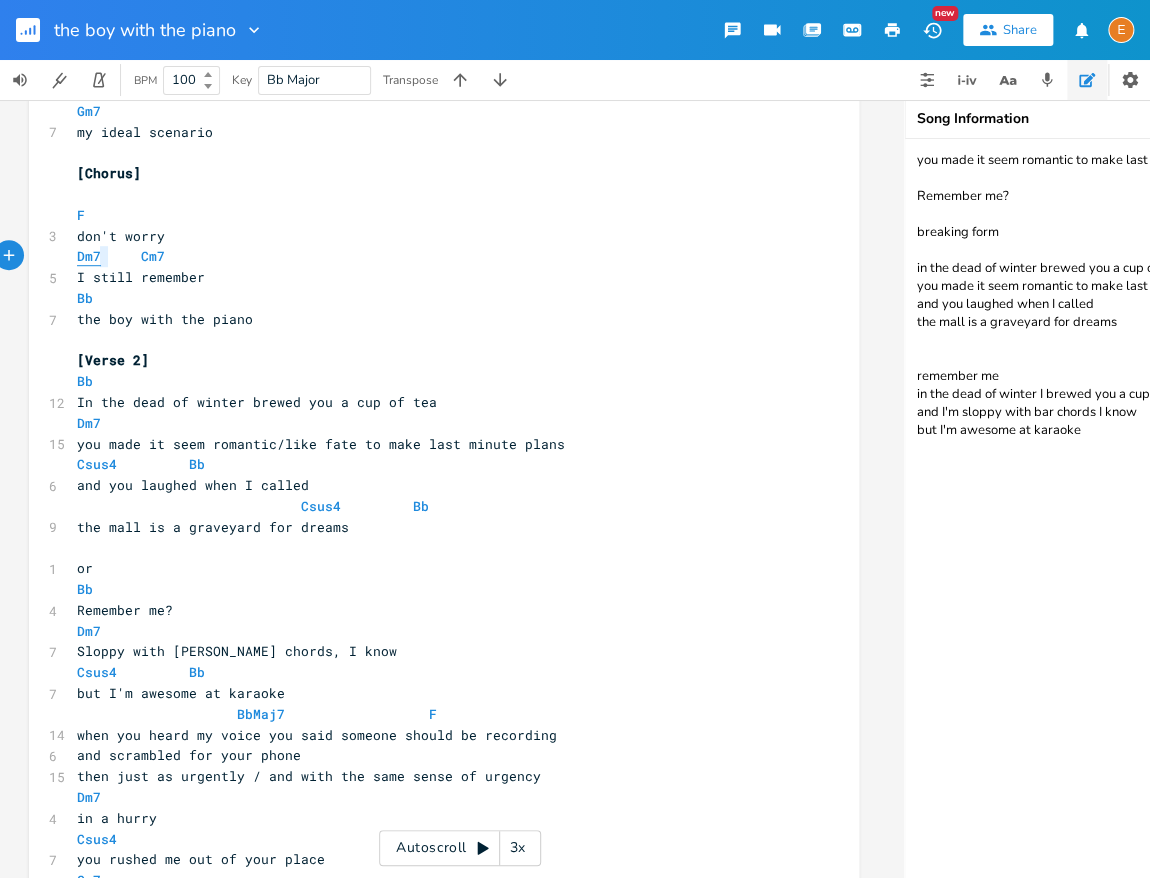 type on "Dm7" 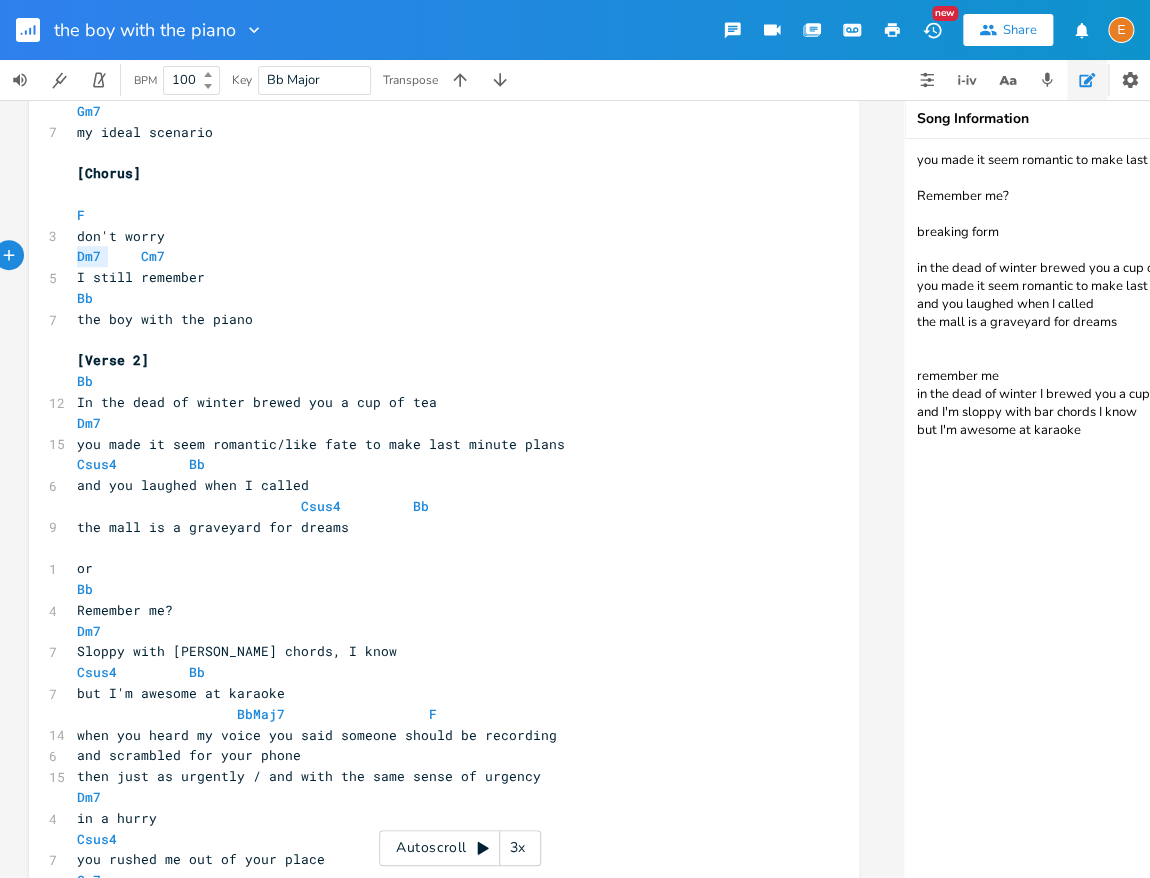 scroll, scrollTop: 5, scrollLeft: 38, axis: both 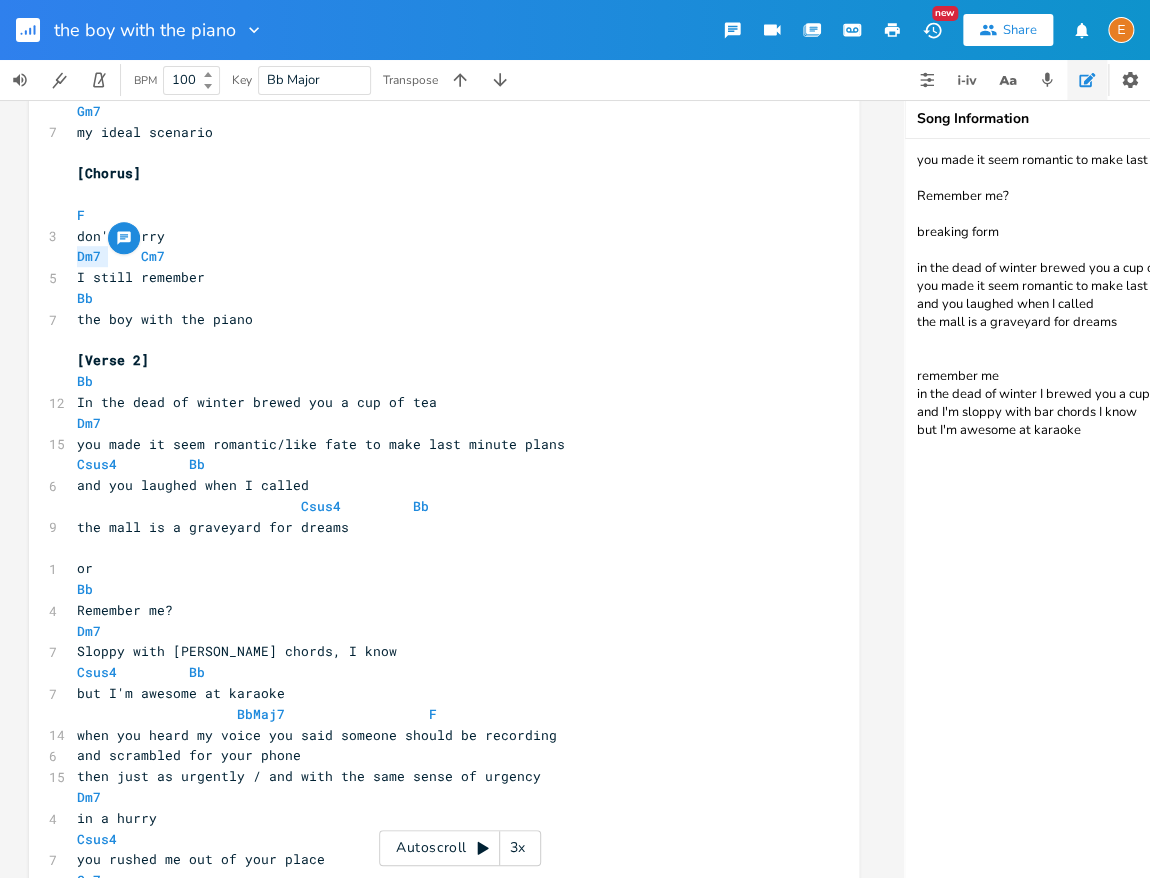 drag, startPoint x: 103, startPoint y: 260, endPoint x: 72, endPoint y: 260, distance: 31 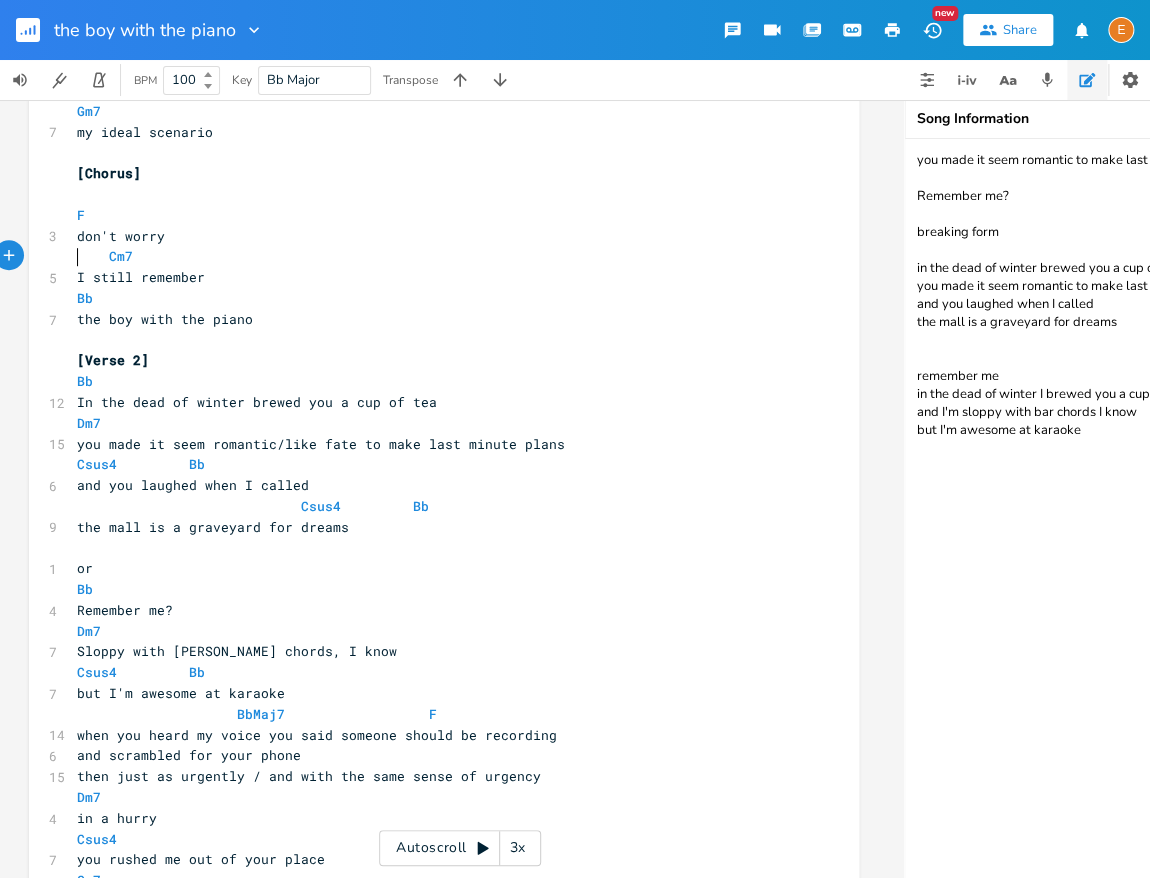 scroll, scrollTop: 5, scrollLeft: 0, axis: vertical 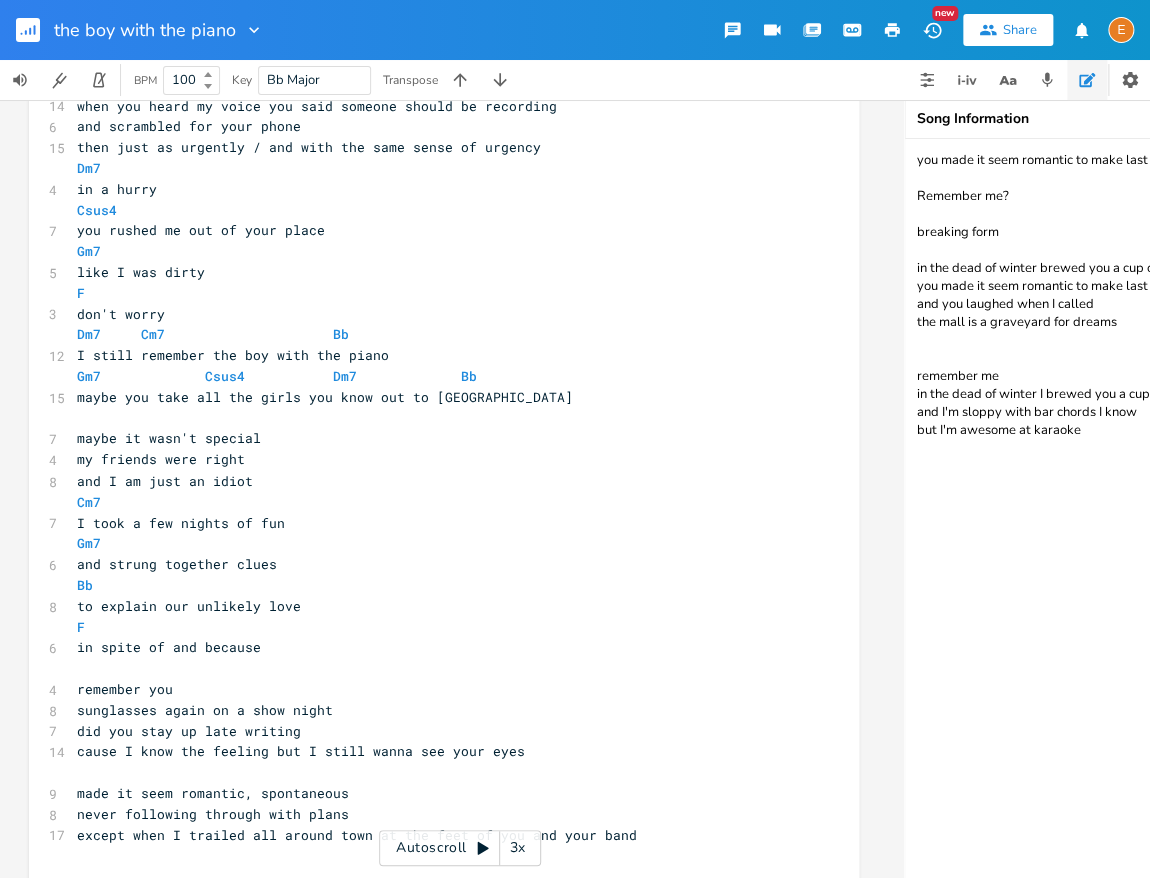 type on "Dm7" 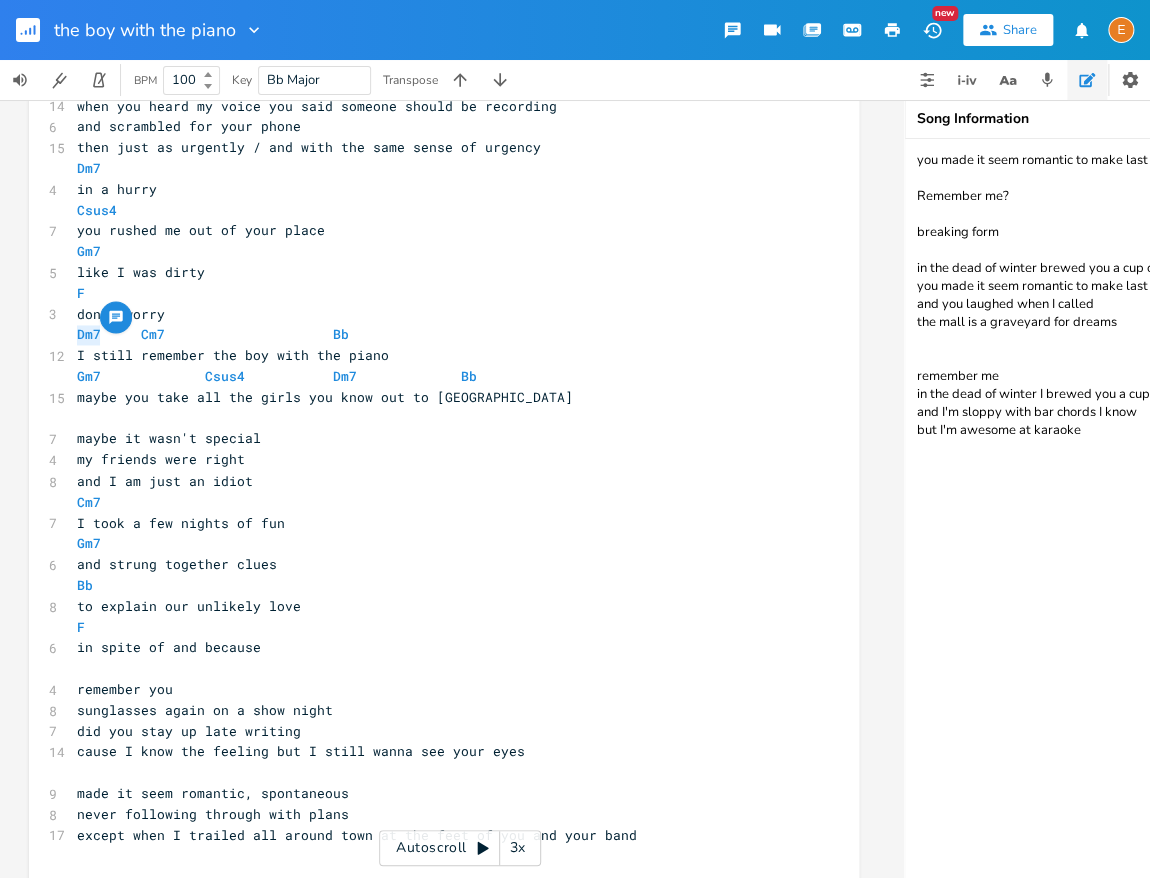 drag, startPoint x: 103, startPoint y: 338, endPoint x: 56, endPoint y: 340, distance: 47.042534 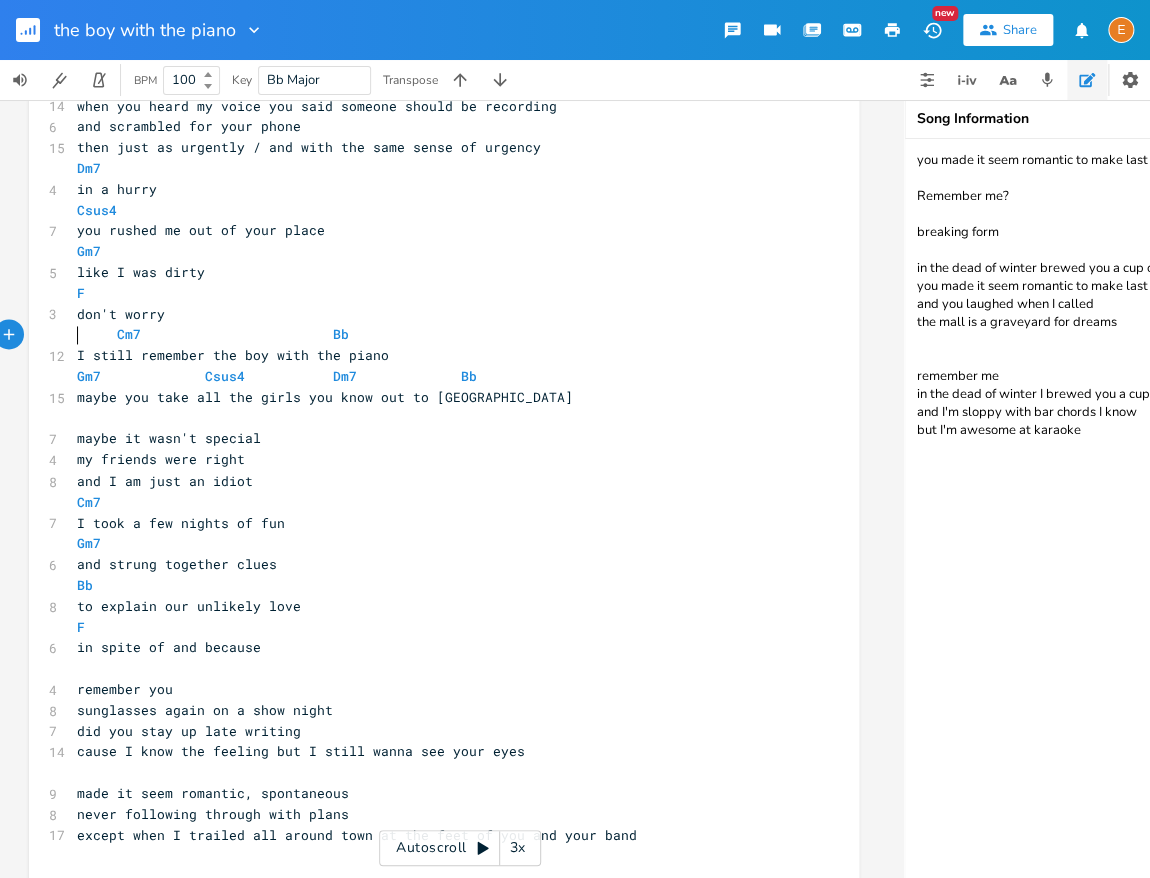 scroll, scrollTop: 5, scrollLeft: 0, axis: vertical 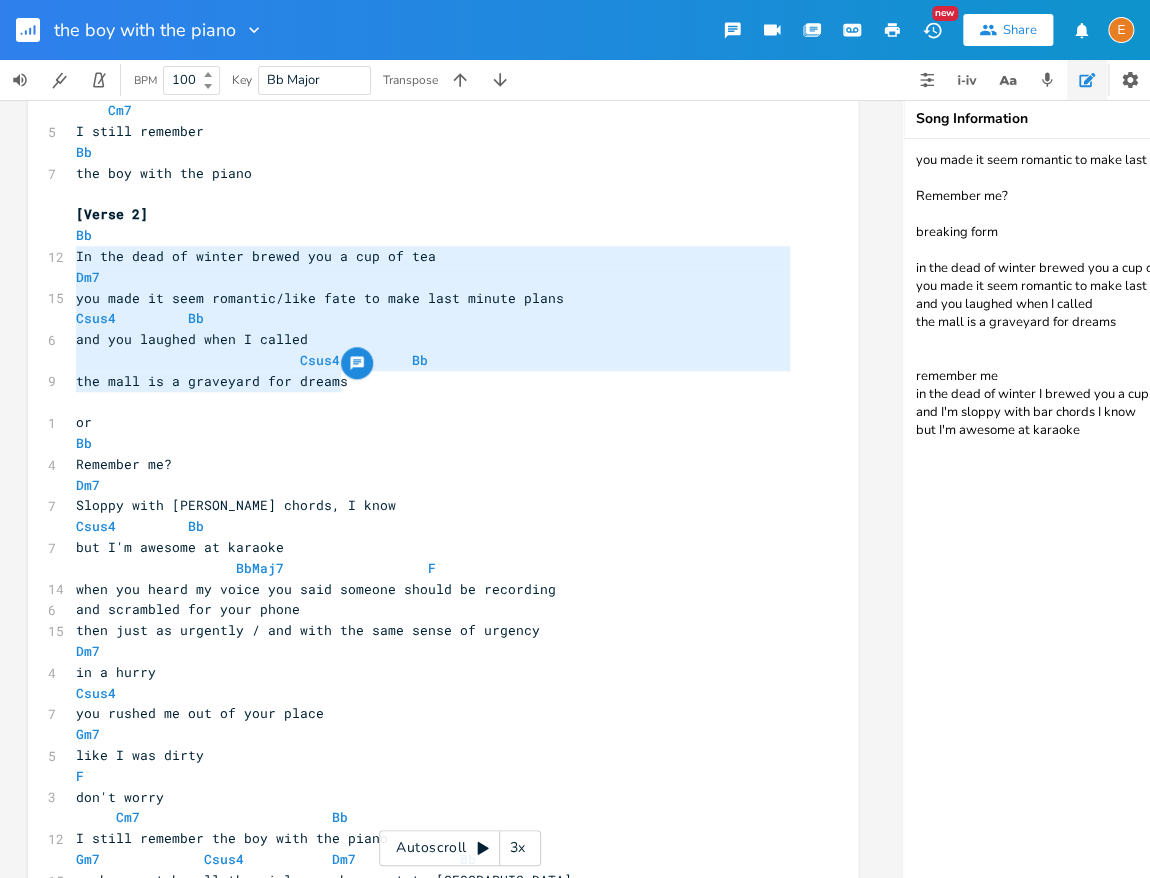 type on "Dm7
you made it seem romantic/like fate to make last minute plans
Csus4         Bb
and you laughed when I called
Csus4         Bb
the mall is a graveyard for dreams" 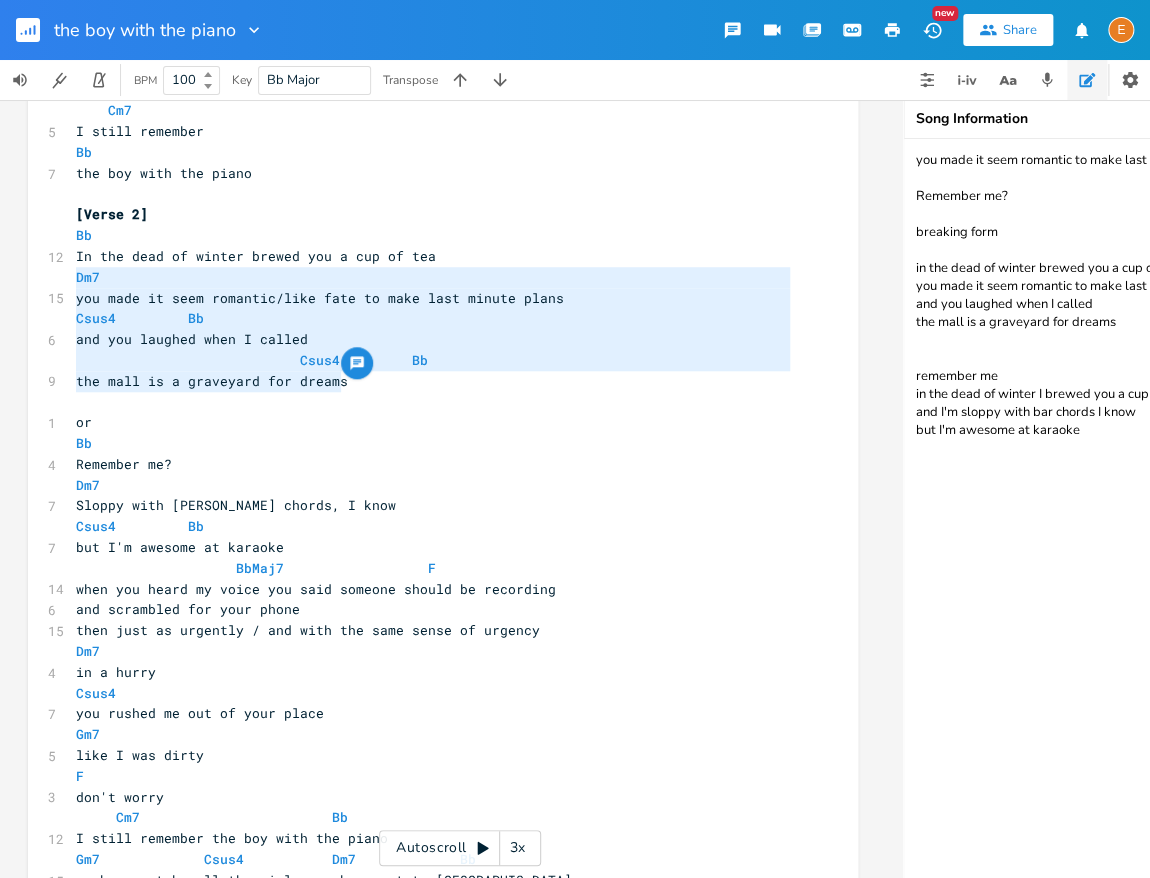 scroll, scrollTop: 116, scrollLeft: 243, axis: both 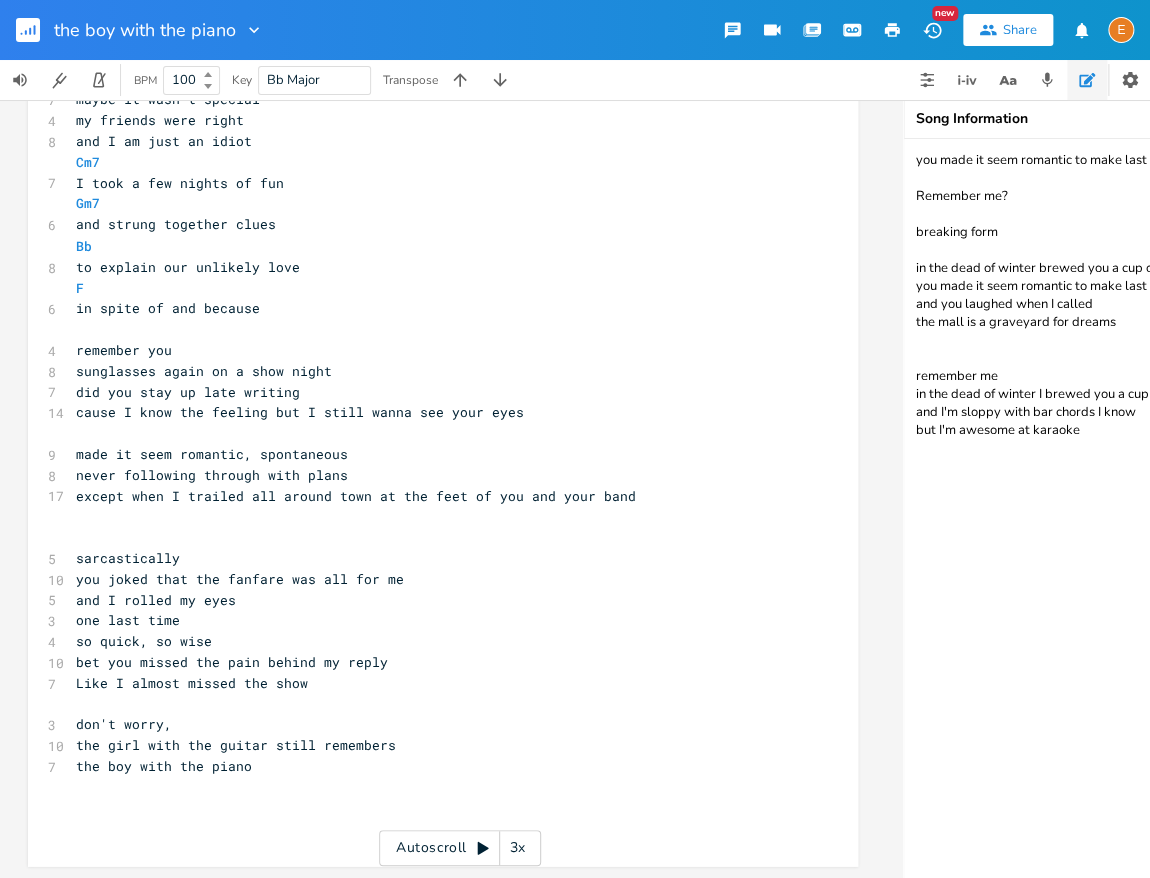 type on "remember you
sunglasses again on a show night
did you stay up late writing
cause I know the feeling but I still wanna see your eyes" 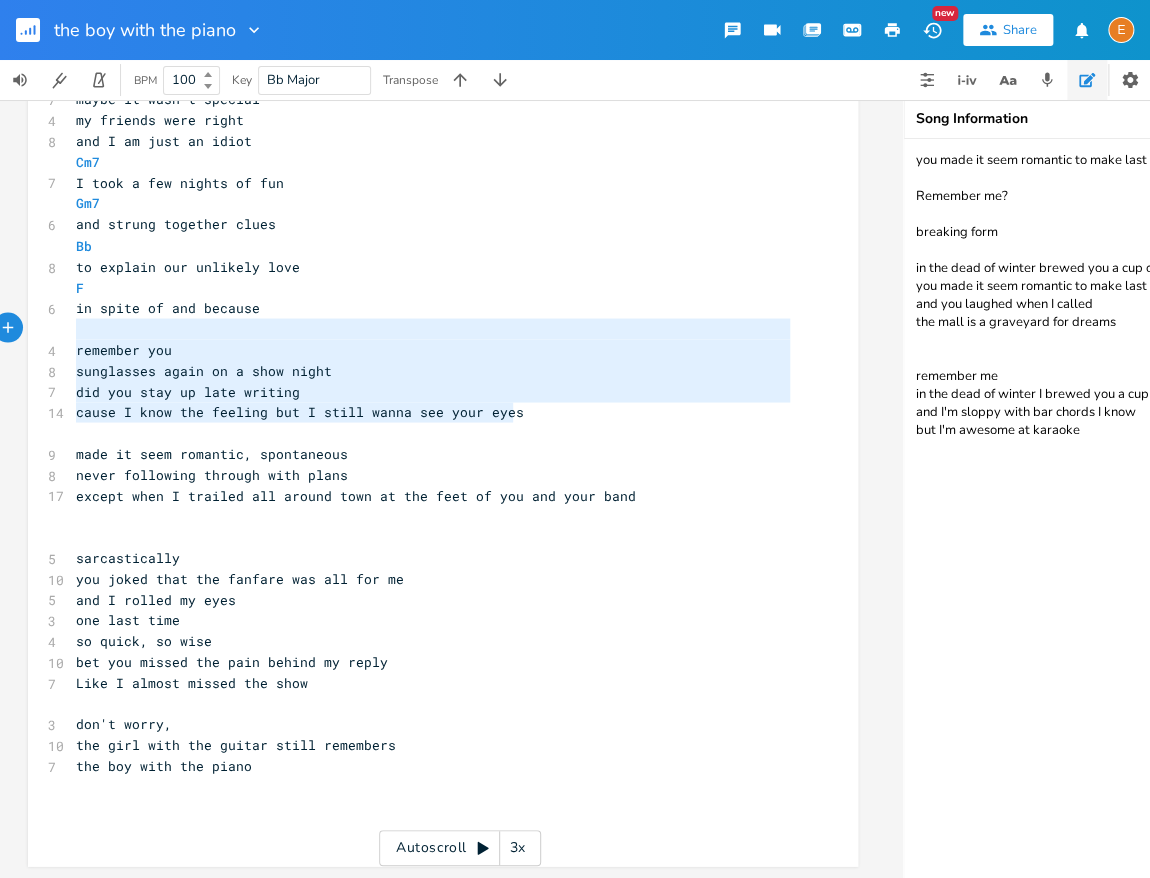 scroll, scrollTop: 72, scrollLeft: 393, axis: both 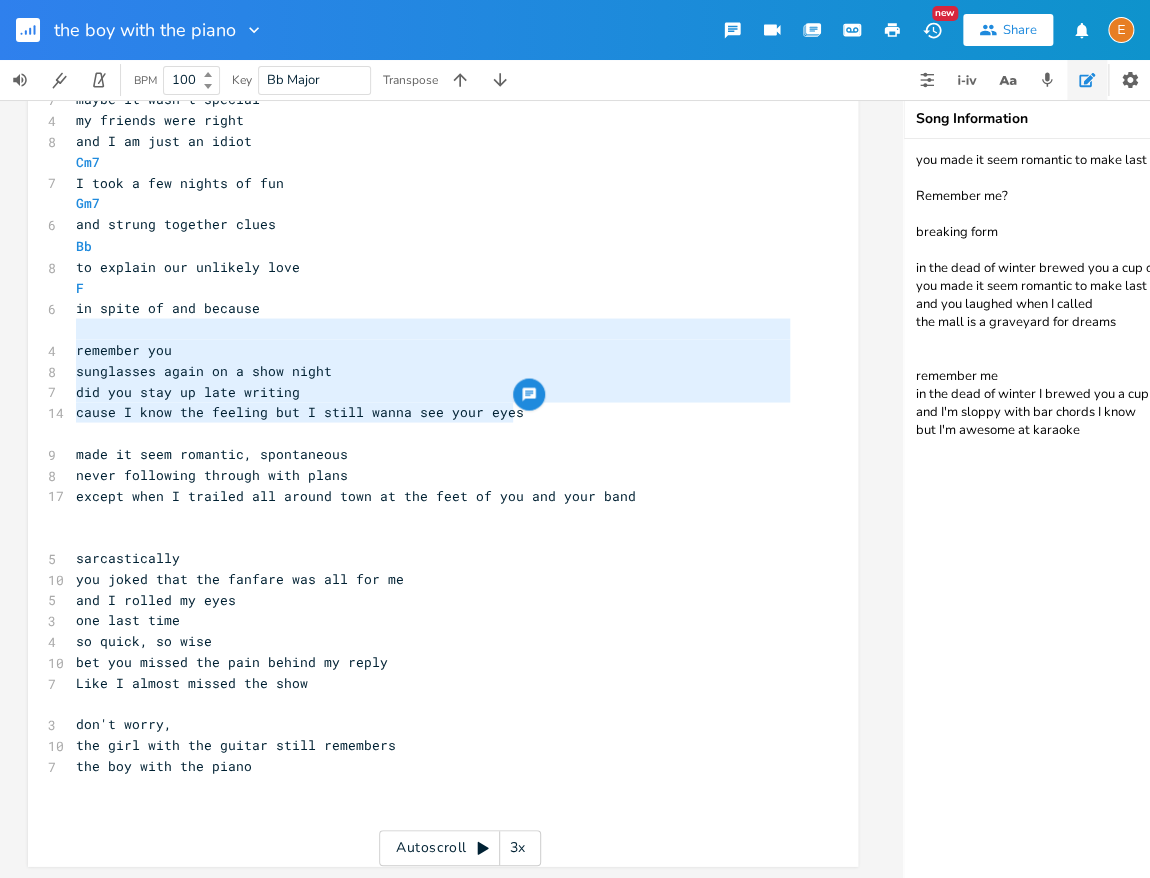 drag, startPoint x: 597, startPoint y: 417, endPoint x: 47, endPoint y: 335, distance: 556.0791 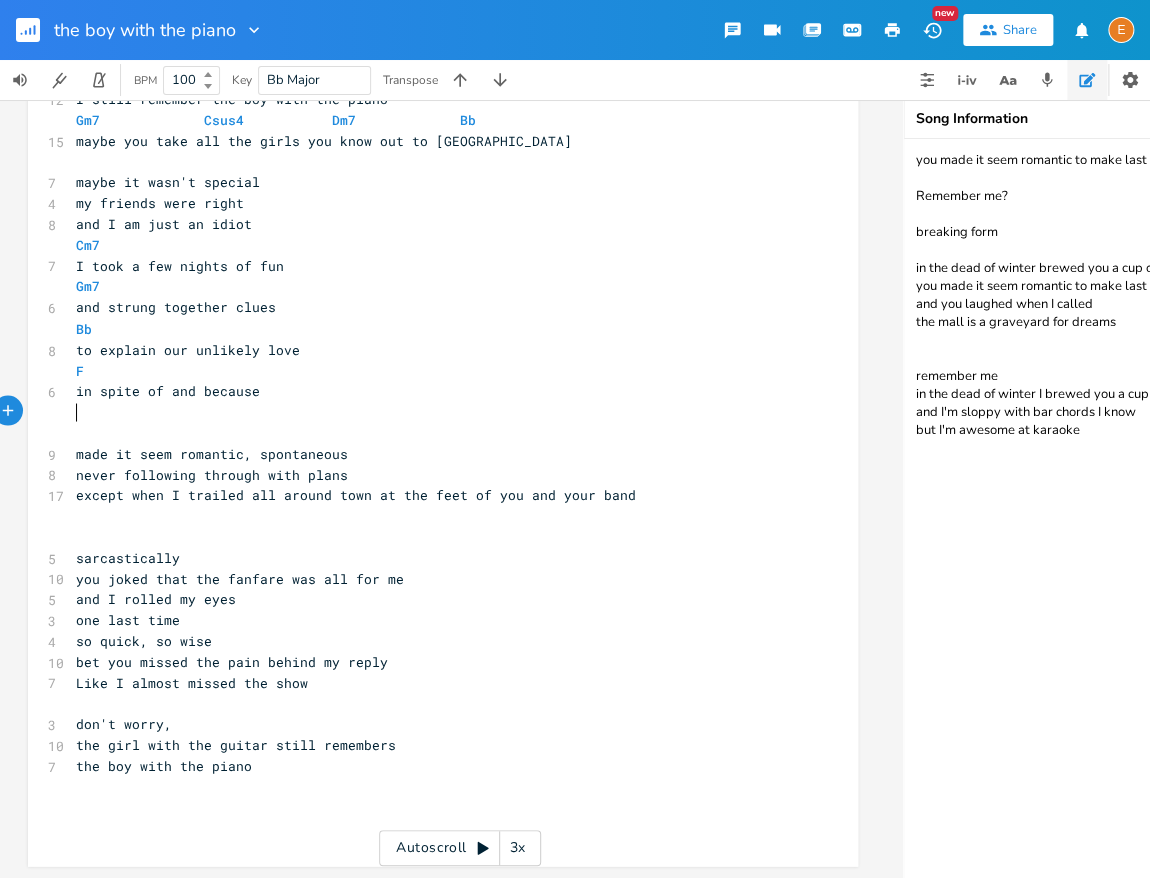 click on "you made it seem romantic to make last minute plans
Remember me?
breaking form
in the dead of winter brewed you a cup of tea
you made it seem romantic to make last minute plans
and you laughed when I called
the mall is a graveyard for dreams
remember me
in the dead of winter I brewed you a cup of tea
and I'm sloppy with bar chords I know
but I'm awesome at karaoke" at bounding box center (1104, 508) 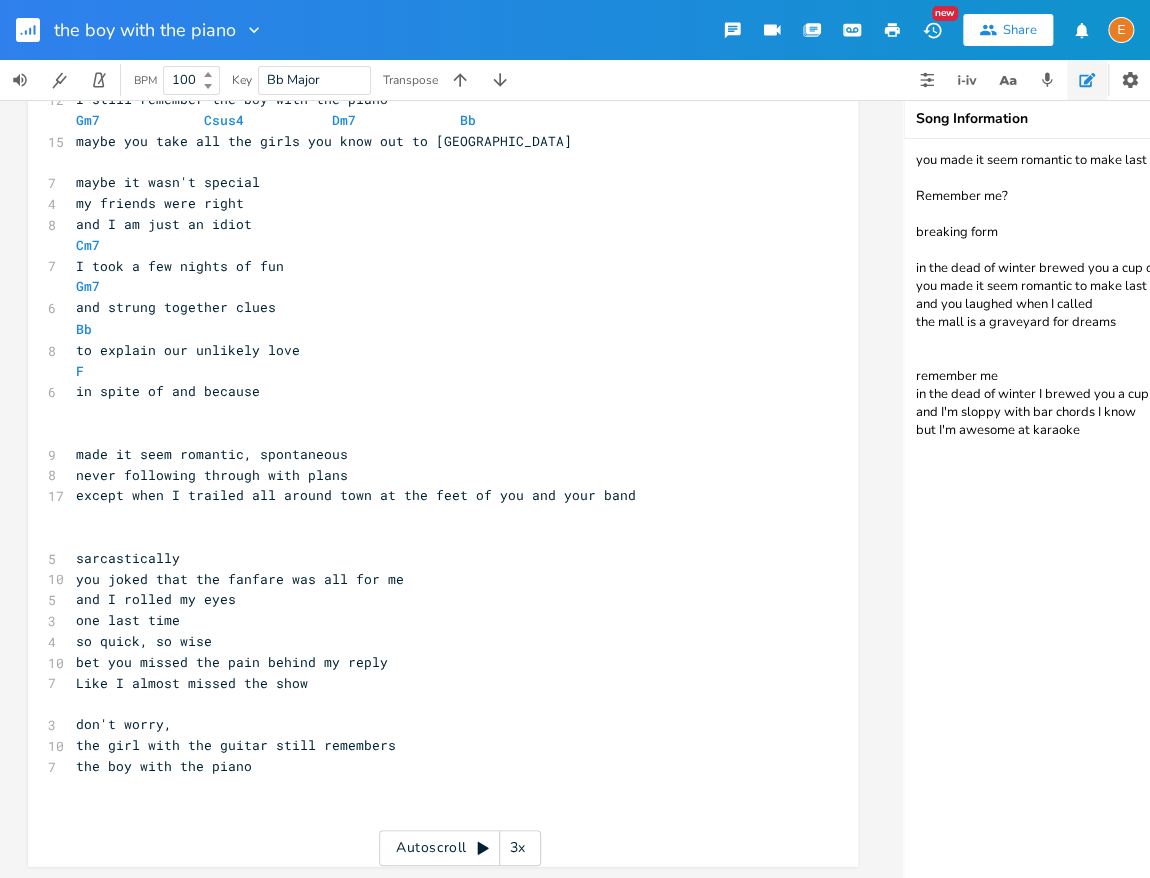 paste on "remember you
sunglasses again on a show night
did you stay up late writing
cause I know the feeling but I still wanna see your eyes" 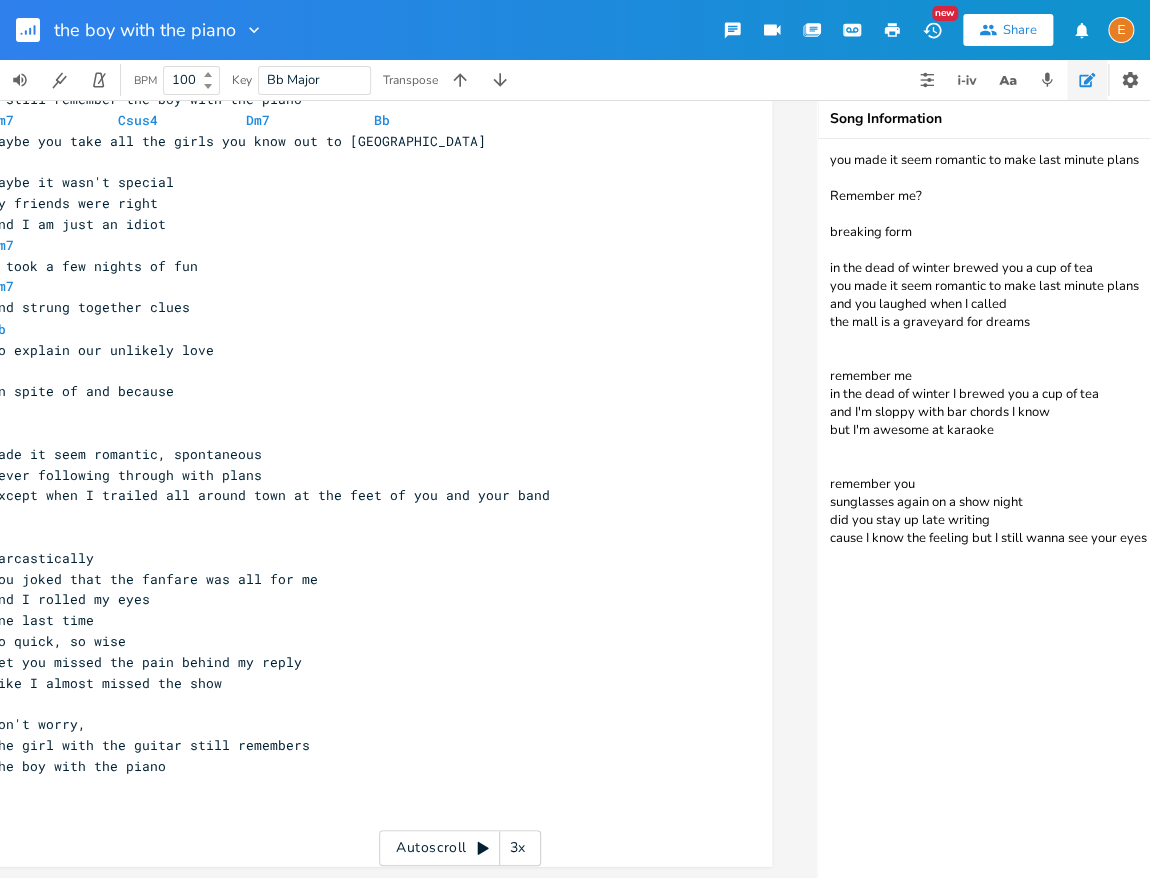 scroll, scrollTop: 0, scrollLeft: 0, axis: both 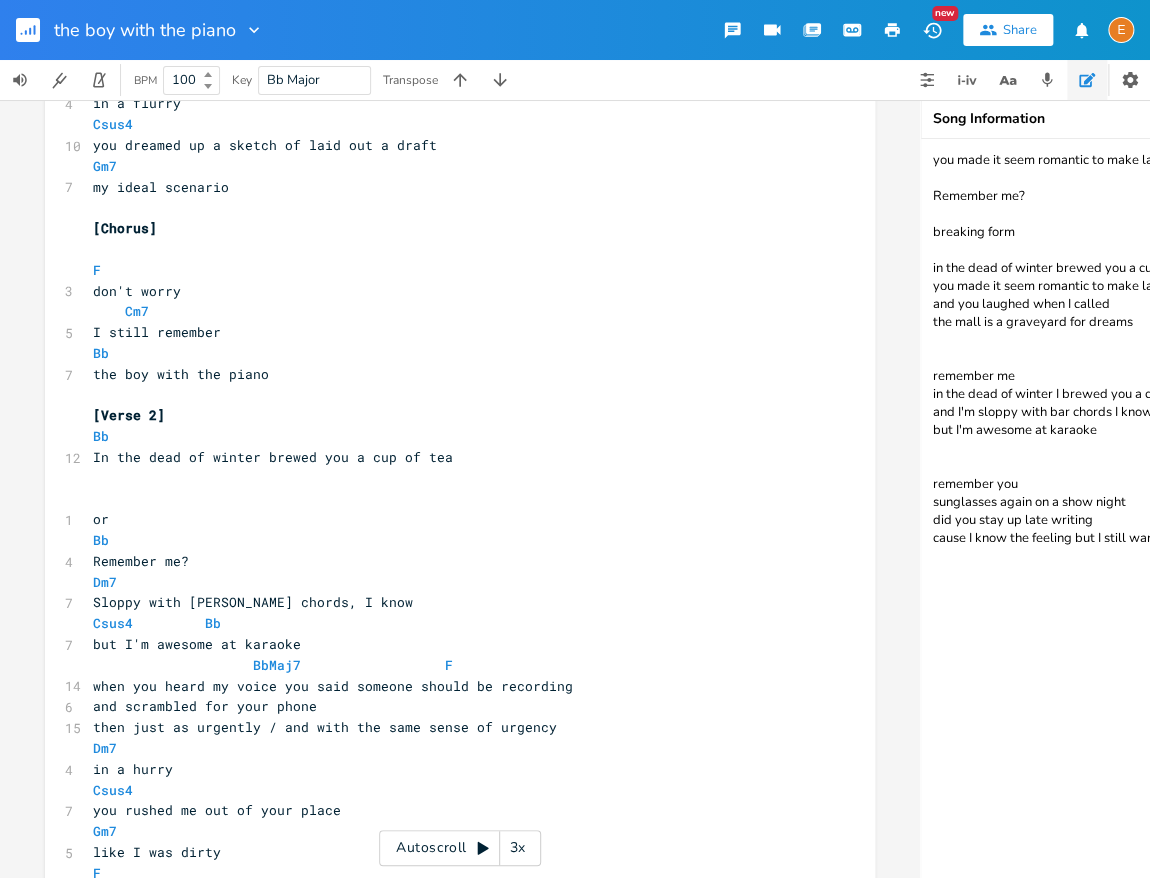 type on "you made it seem romantic to make last minute plans
Remember me?
breaking form
in the dead of winter brewed you a cup of tea
you made it seem romantic to make last minute plans
and you laughed when I called
the mall is a graveyard for dreams
remember me
in the dead of winter I brewed you a cup of tea
and I'm sloppy with bar chords I know
but I'm awesome at karaoke
remember you
sunglasses again on a show night
did you stay up late writing
cause I know the feeling but I still wanna see your eyes" 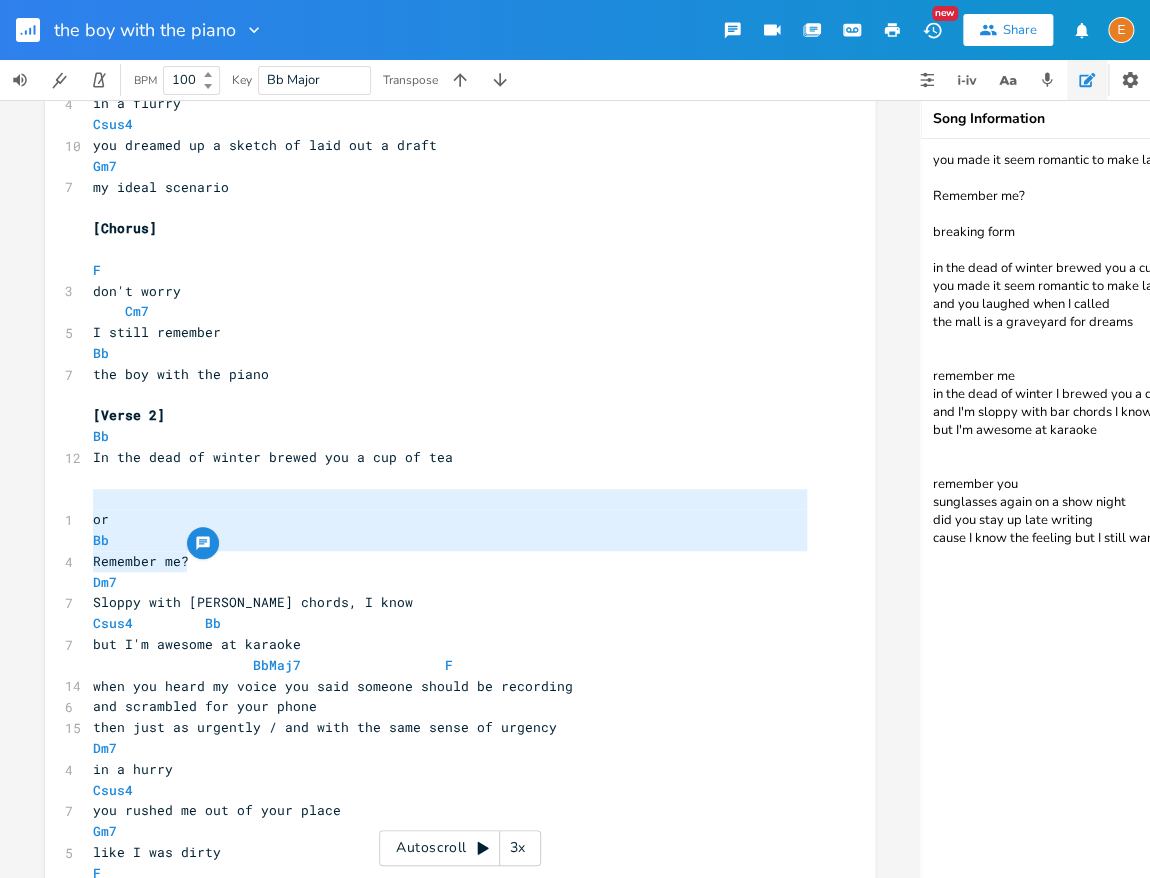 type on "or
Bb
Remember me?" 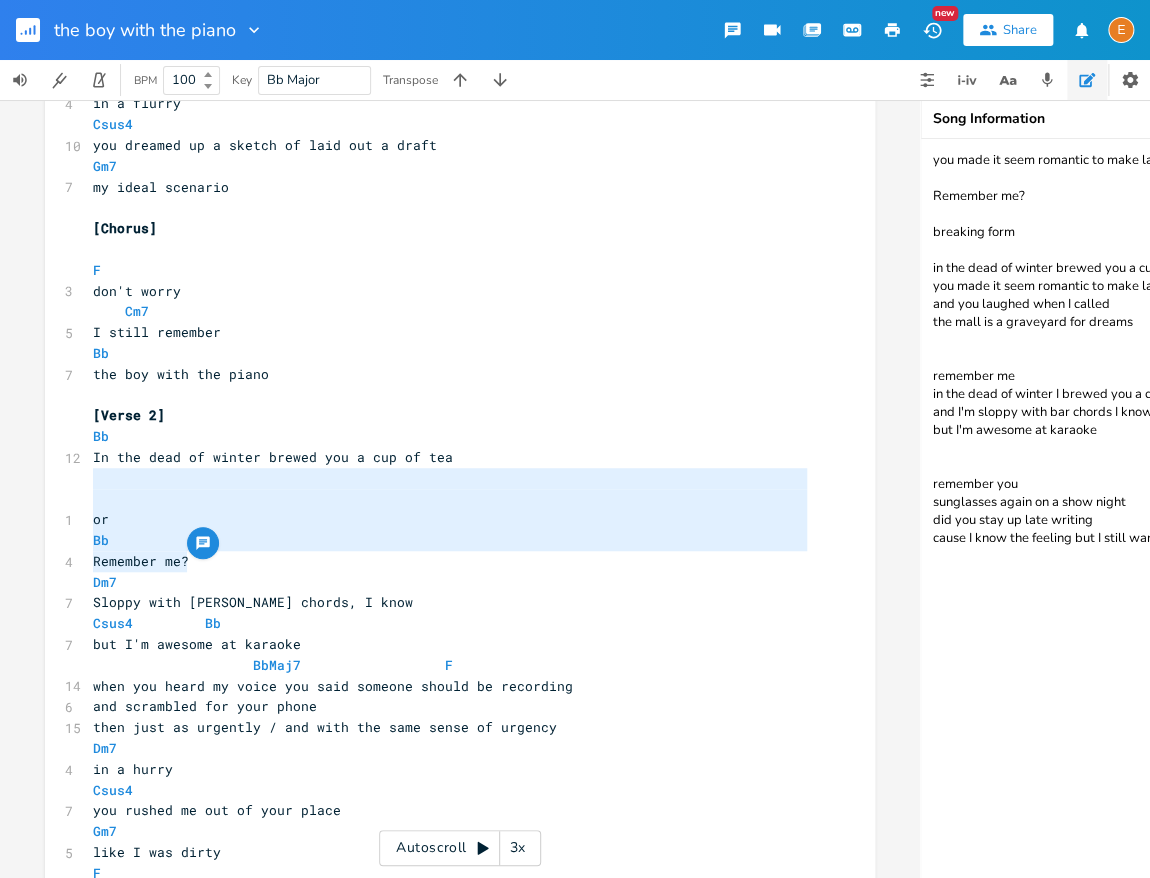 scroll, scrollTop: 88, scrollLeft: 110, axis: both 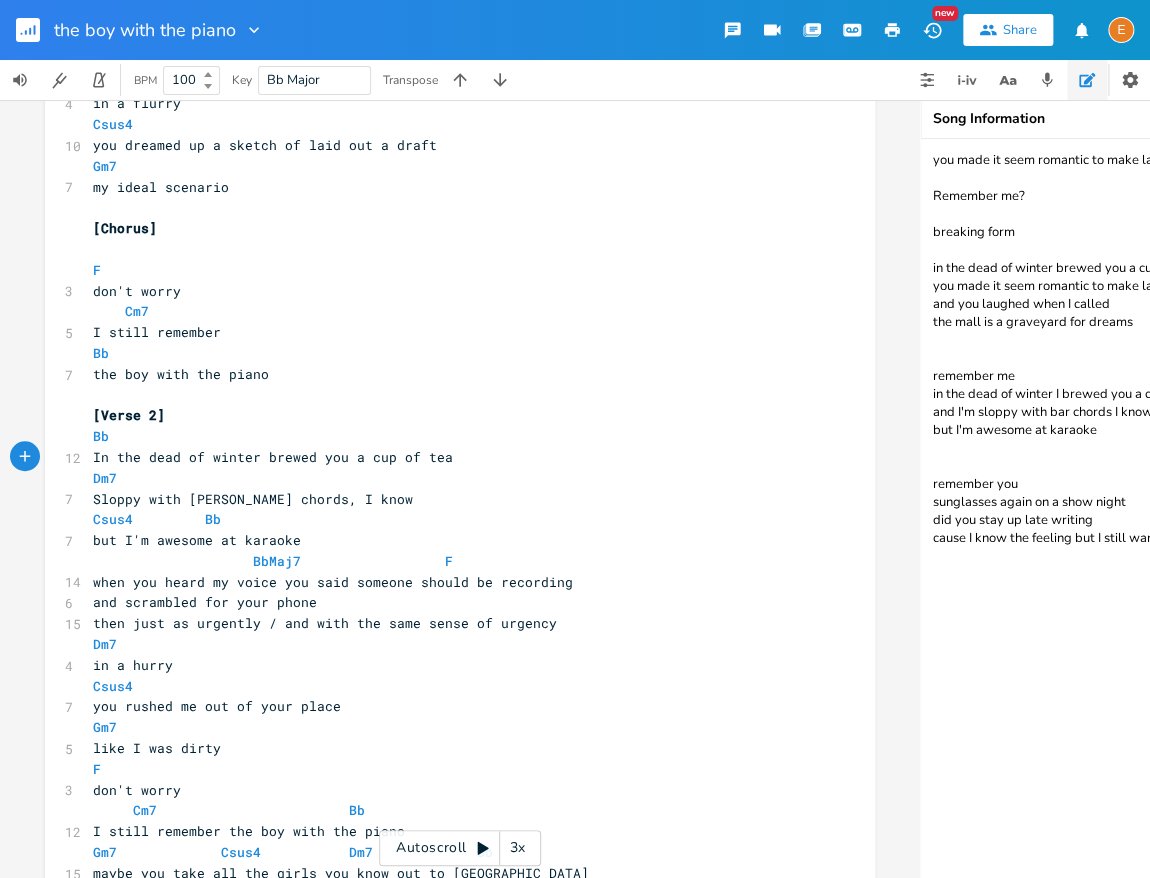 click on "x   [Verse 1] Bb 4 Remember me? Dm7 9 short skirt jezebel in the third row                     Csus4           Bb 9 I bought the t-shirt and the vinyl                                F   10 the fangirl thing was never an act though ​ [Pre-chorus] ​ Dm7 4 in a flurry Csus4                    10 you dreamed up a sketch of laid out a draft Gm7 7 my ideal scenario  ​ [Chorus] ​ F   3 don't worry       Cm7 5 I still remember Bb 7 the boy with the piano ​ [Verse 2] Bb 12 In the dead of winter brewed you a cup of tea Dm7 7 Sloppy with [PERSON_NAME] chords, I know Csus4           Bb 7 but I'm awesome at karaoke                          BbMaj7                        F 14 when you heard my voice you said someone should be recording  6 and scrambled for your phone 15 then just as urgently / and with the same sense of urgency Dm7 4 in a hurry Csus4    7 you rushed me out of your place Gm7 5 like I was dirty F   3 don't worry       Cm7                               Bb 12 Gm7                  Csus4" at bounding box center (460, 692) 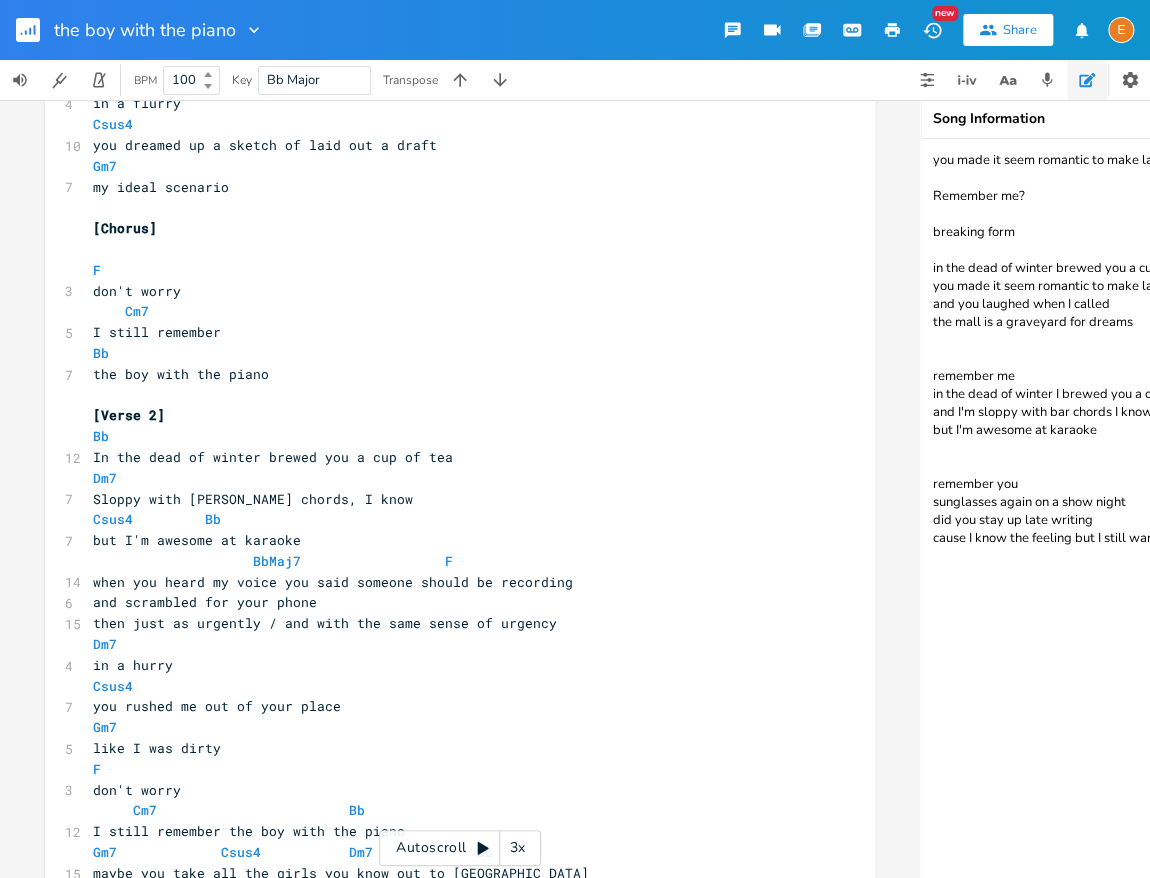 click on "Bb" at bounding box center [450, 436] 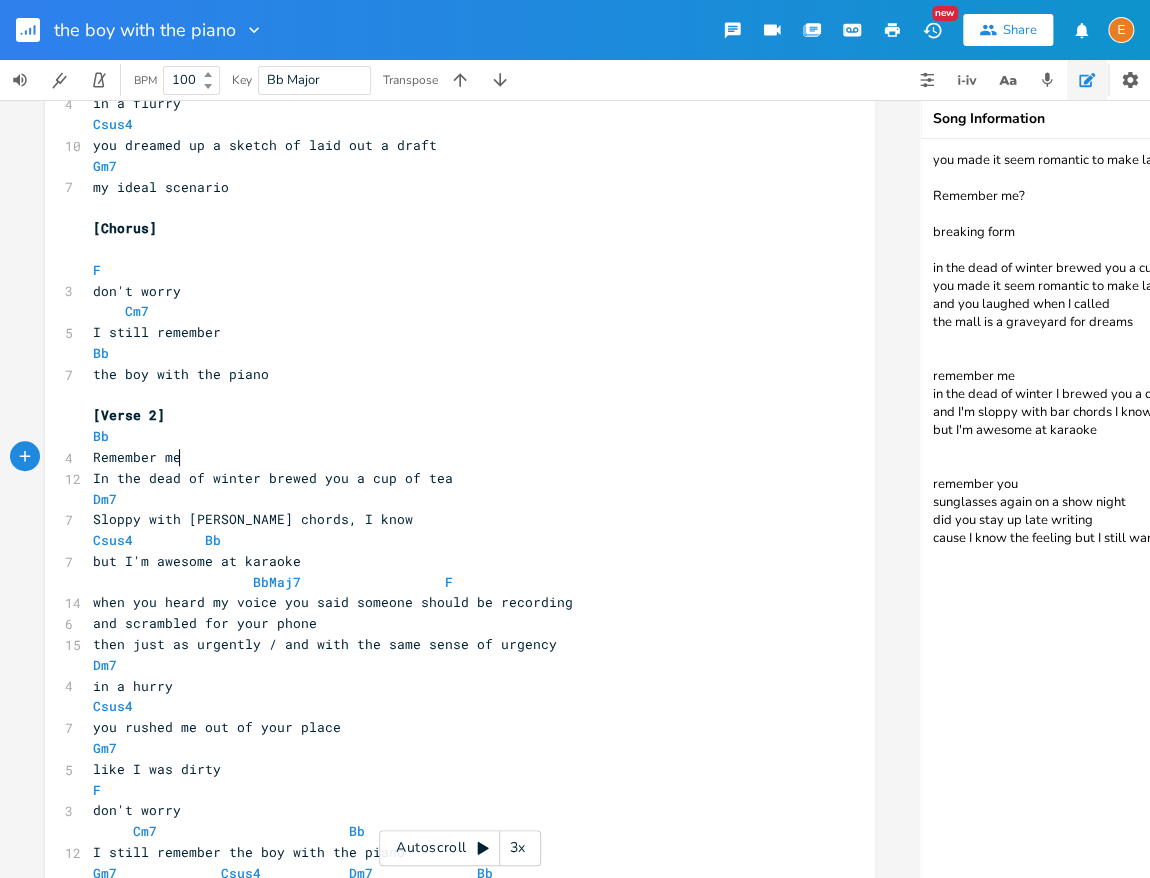type on "Remember me?" 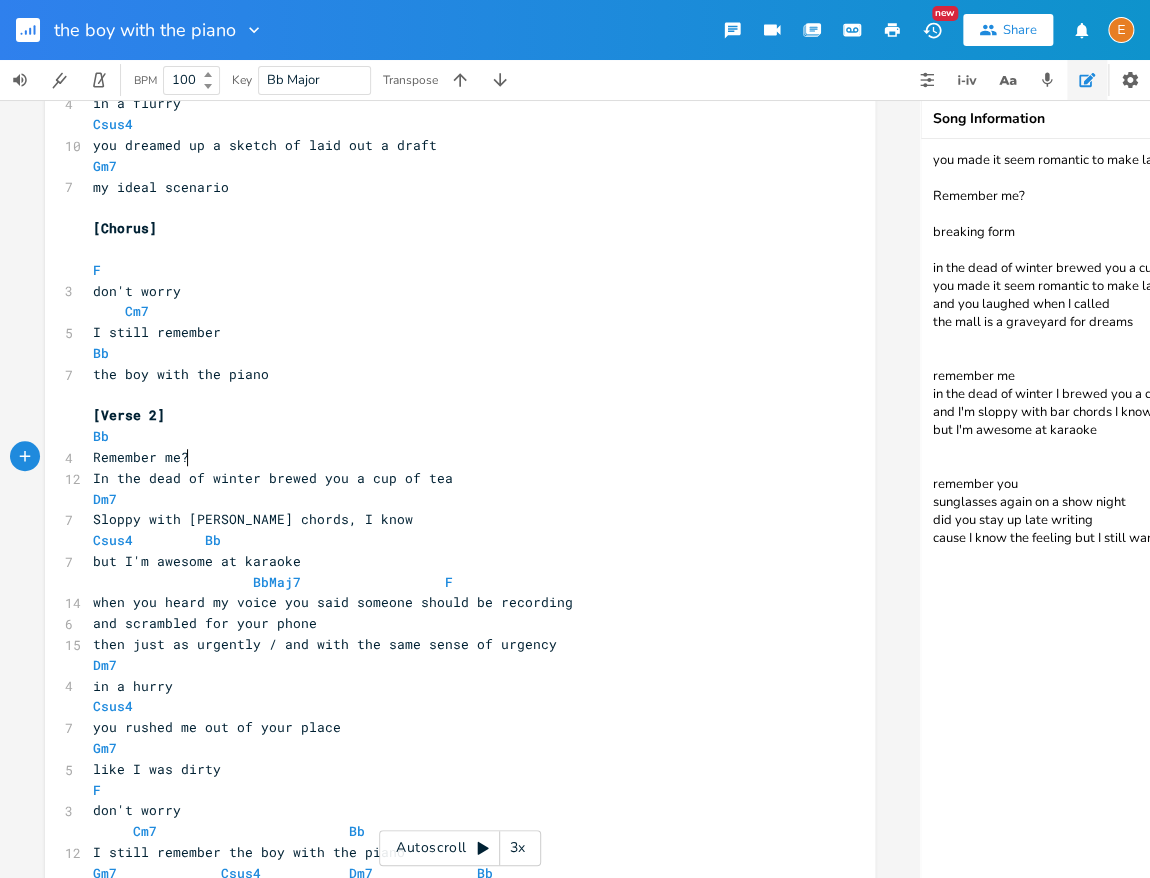 scroll, scrollTop: 5, scrollLeft: 0, axis: vertical 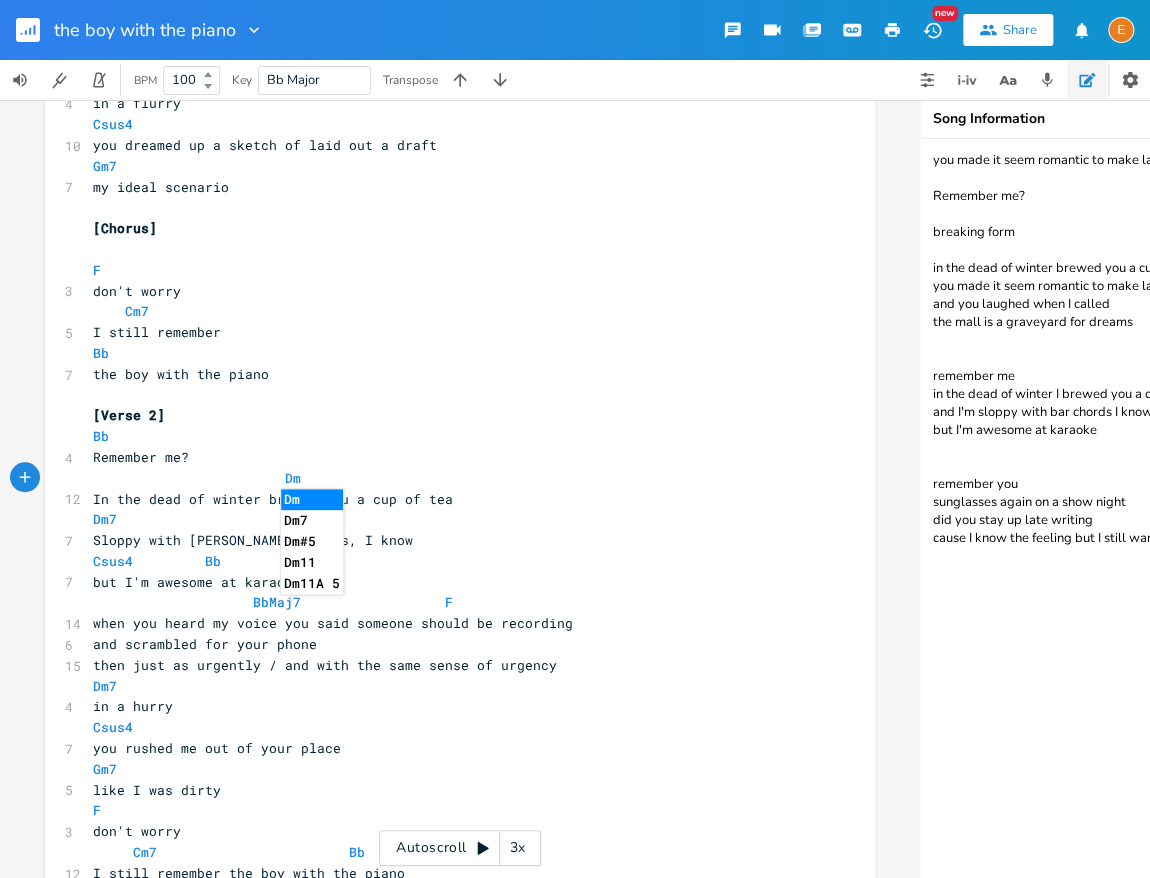 type on "Dm7" 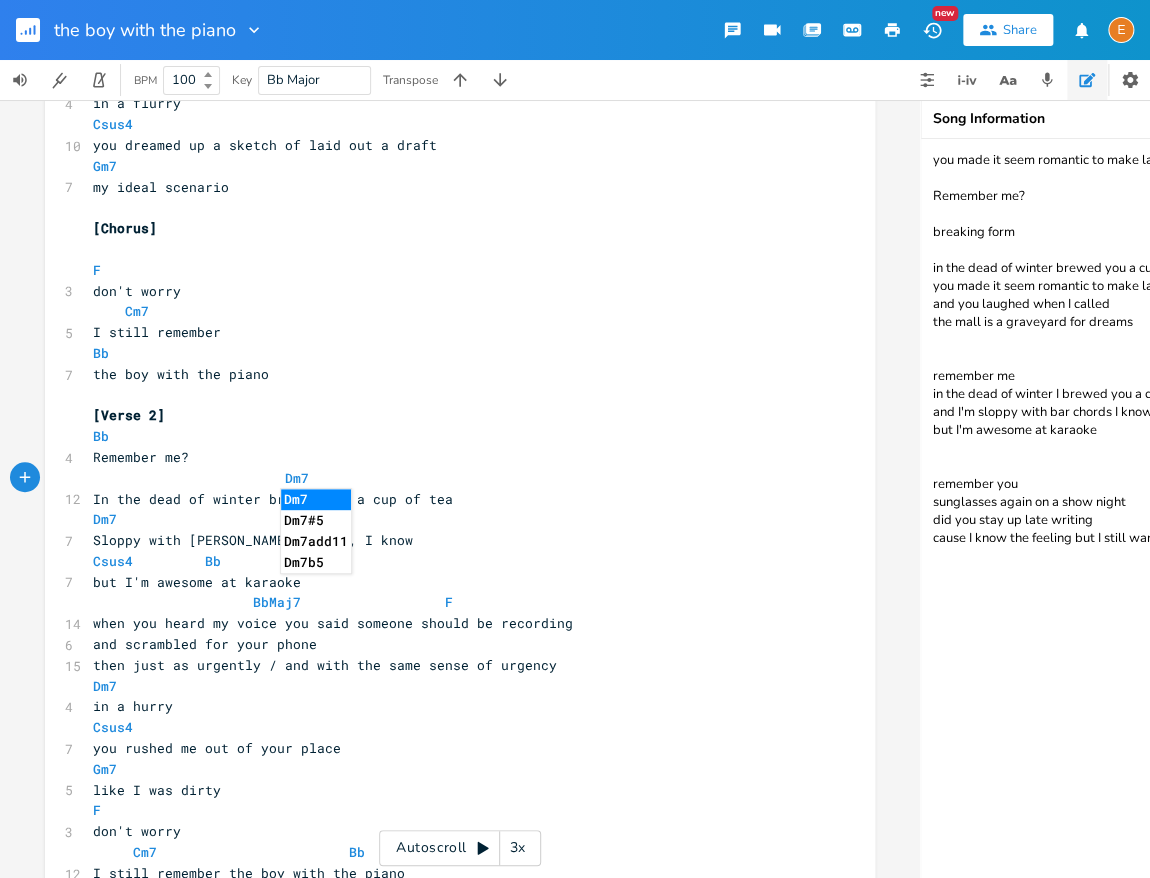 click on "Bb" at bounding box center [450, 353] 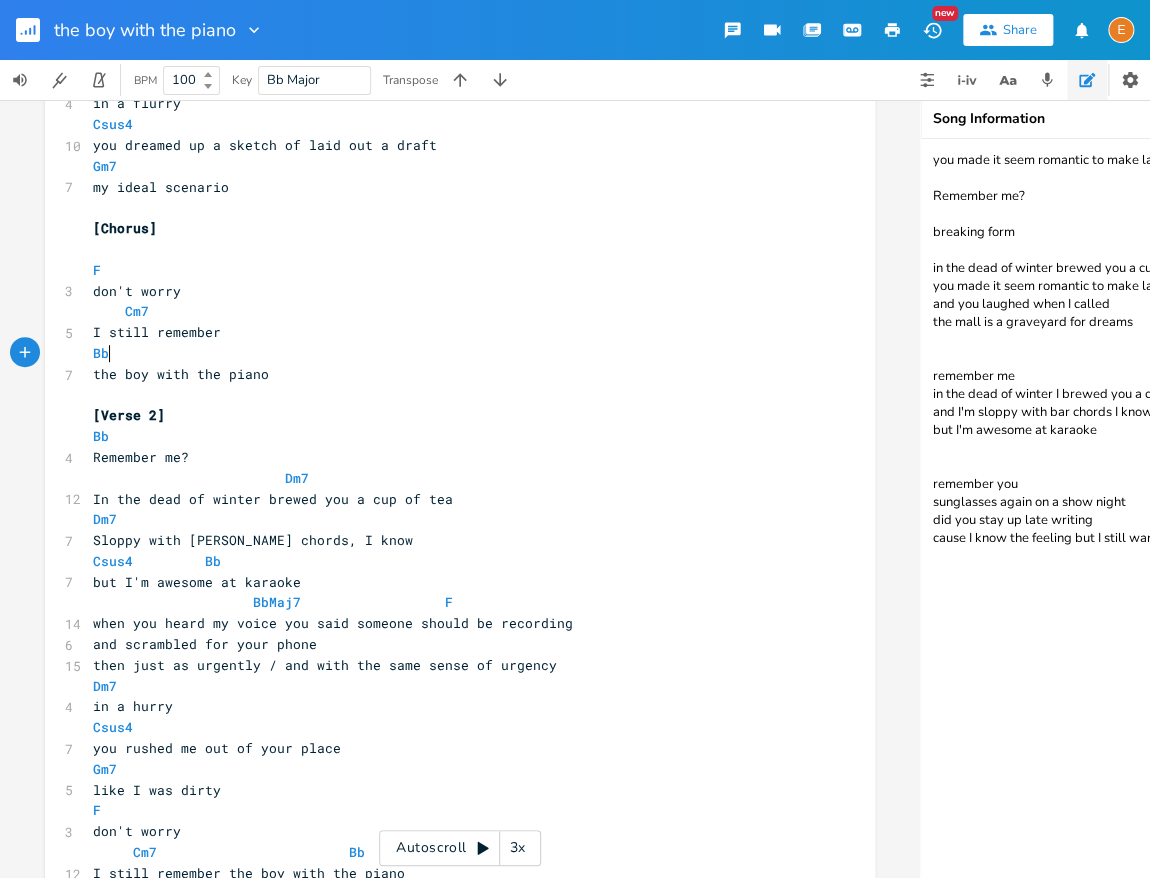 click on "Dm7" at bounding box center (450, 478) 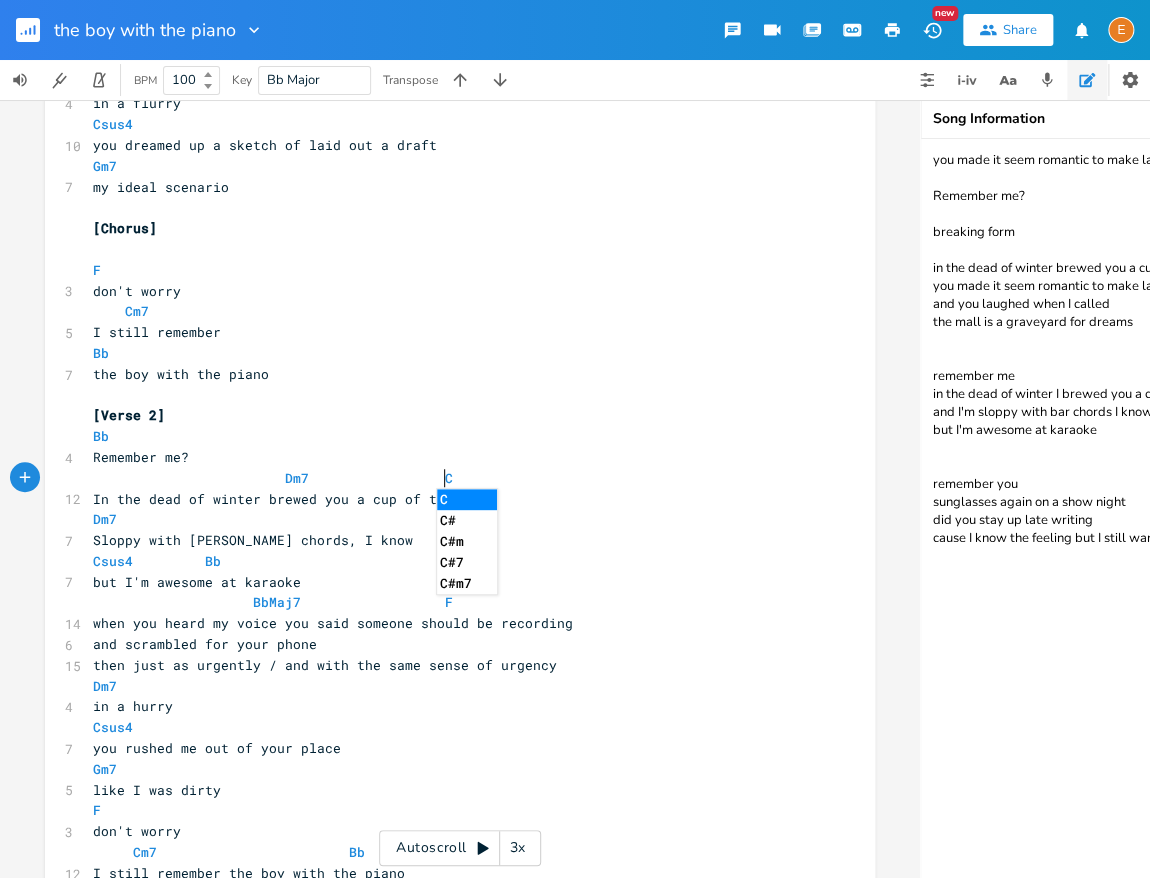 scroll, scrollTop: 5, scrollLeft: 23, axis: both 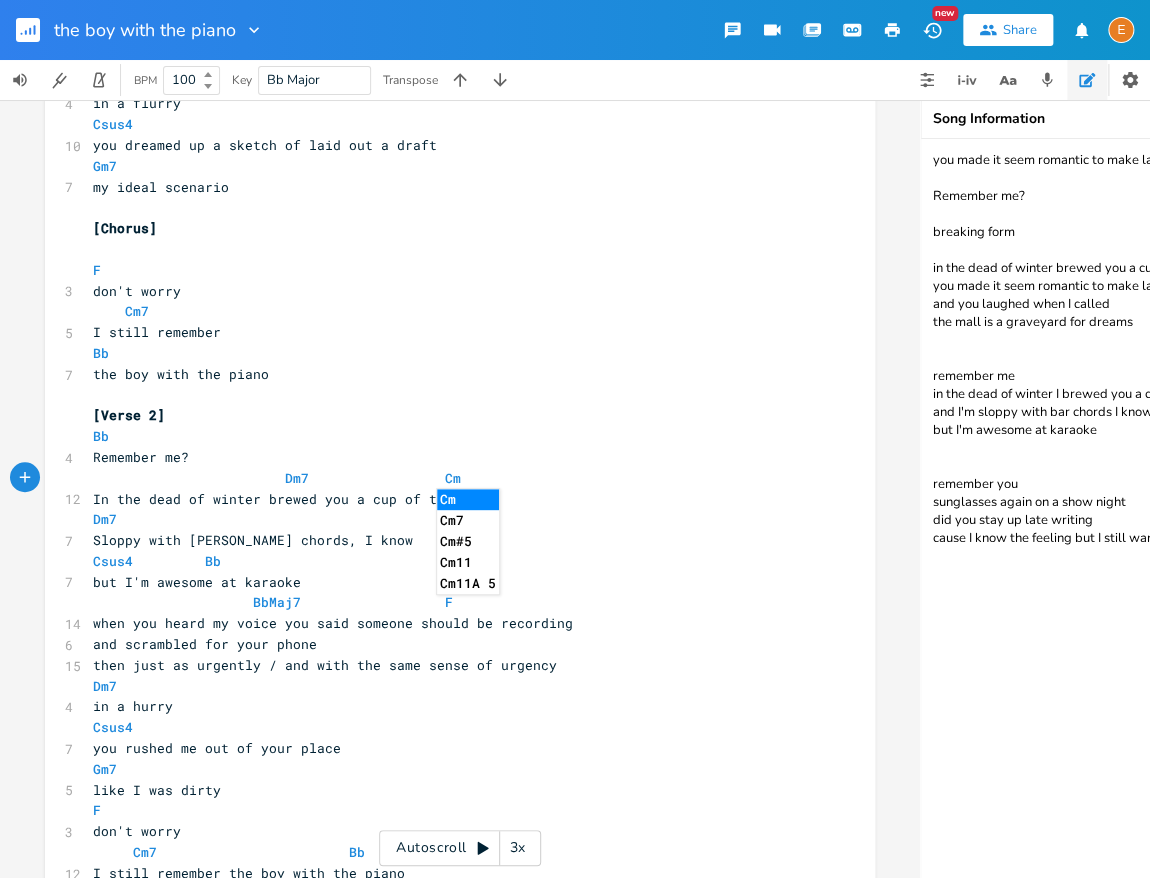 type on "Cma" 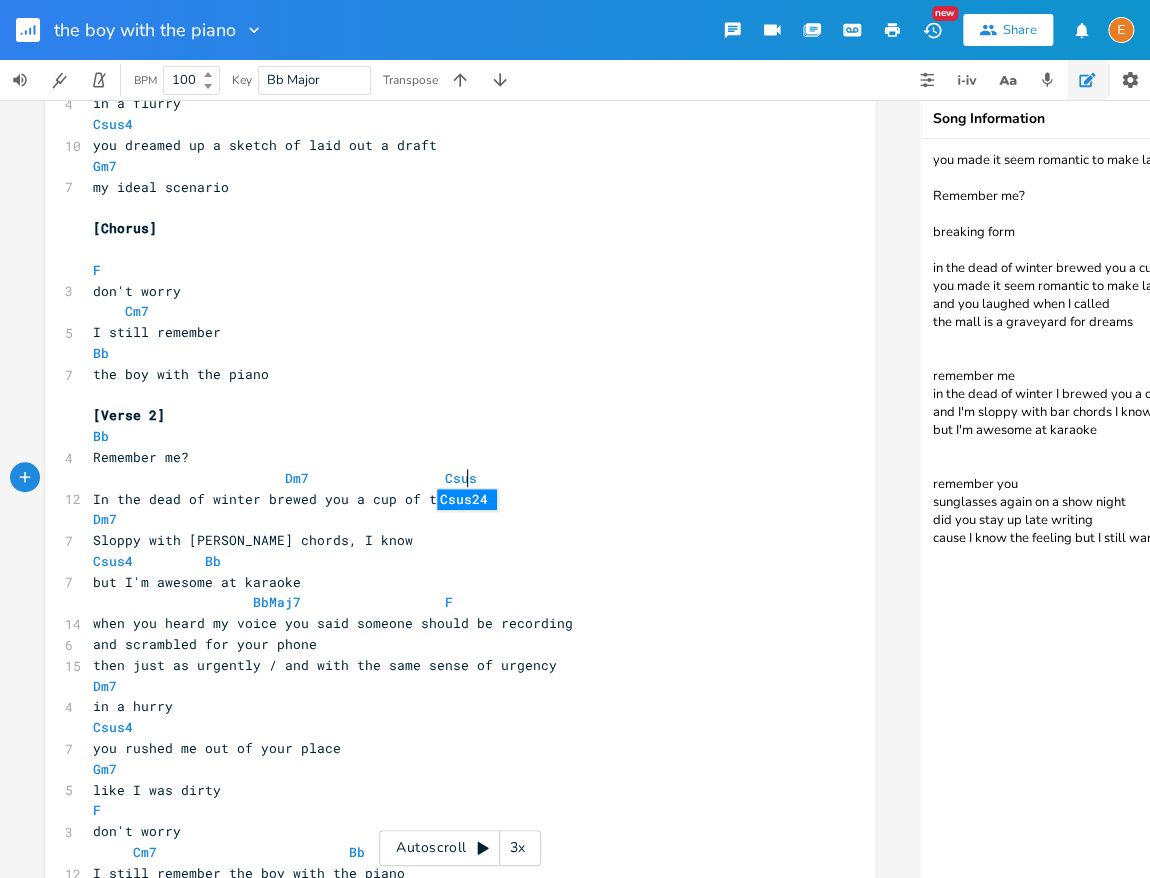 scroll, scrollTop: 5, scrollLeft: 23, axis: both 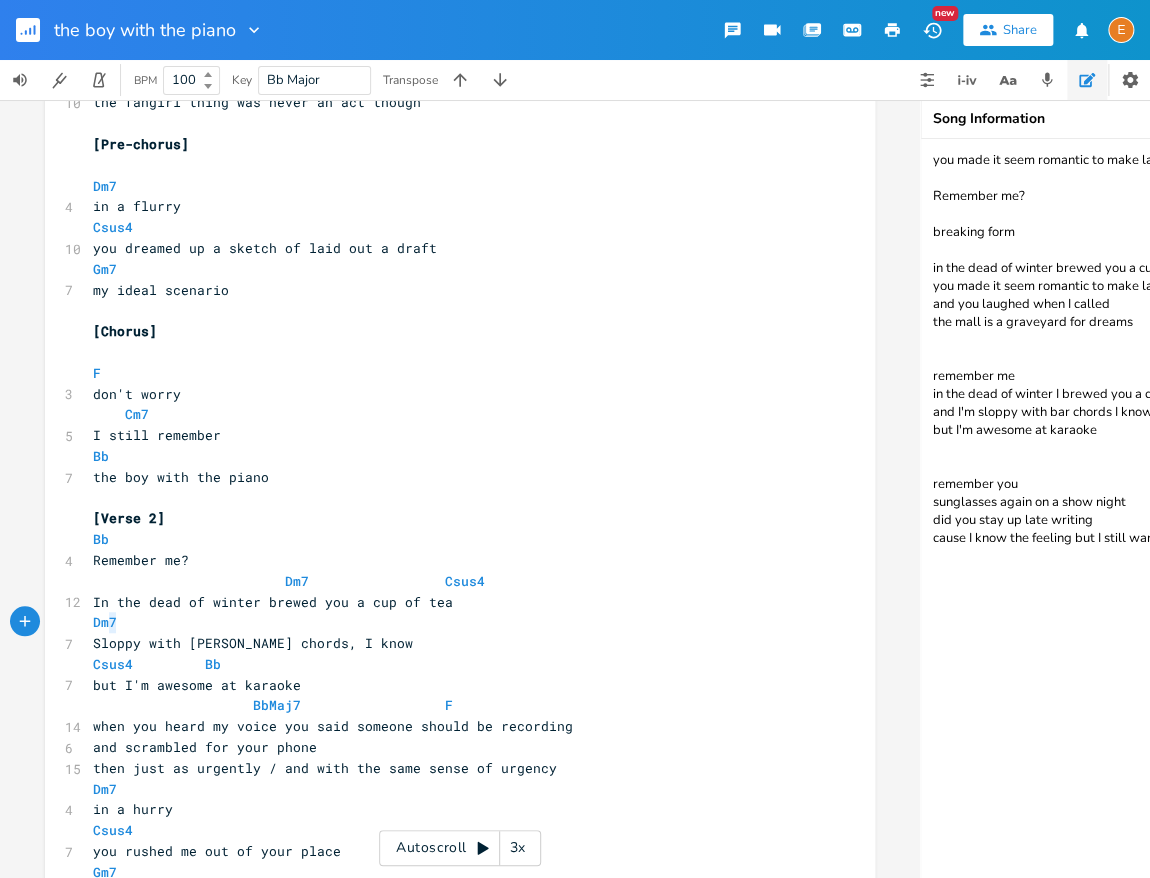 type on "Dm7" 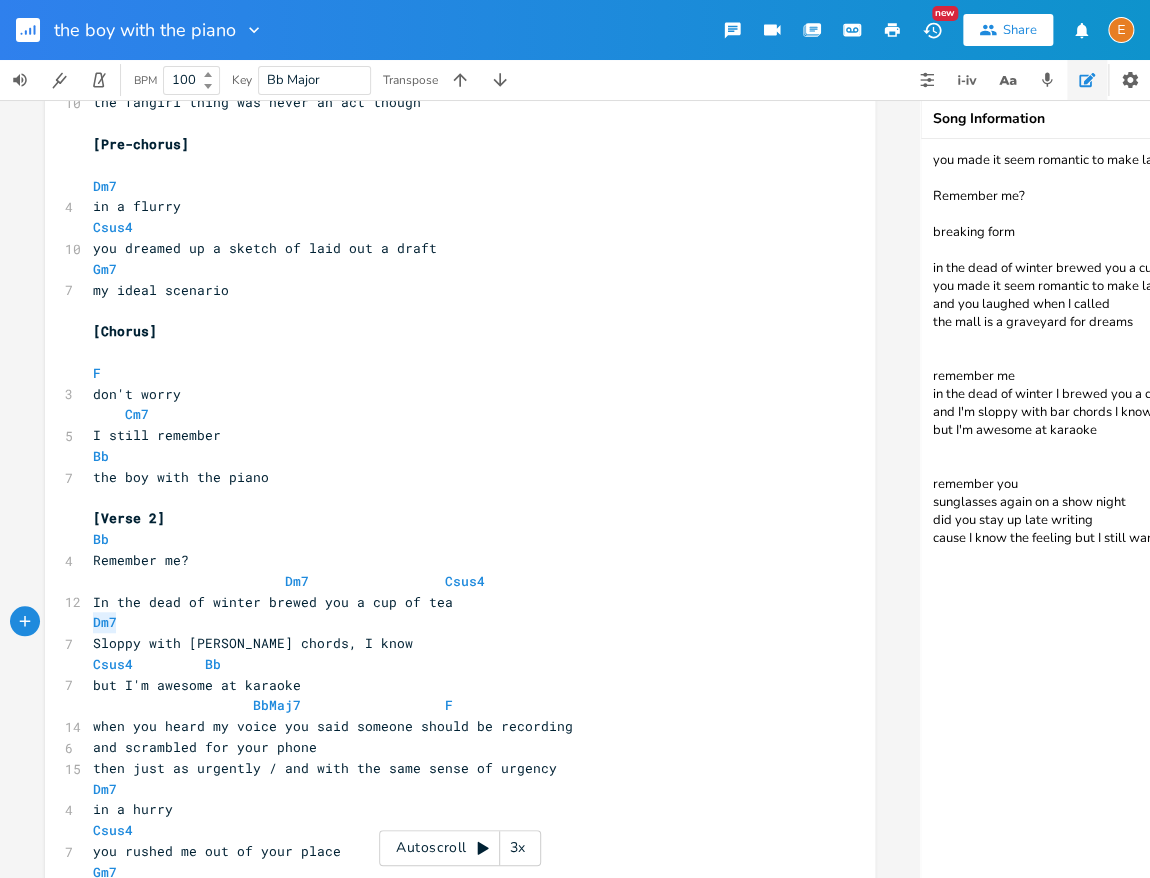 drag, startPoint x: 120, startPoint y: 622, endPoint x: 85, endPoint y: 629, distance: 35.69314 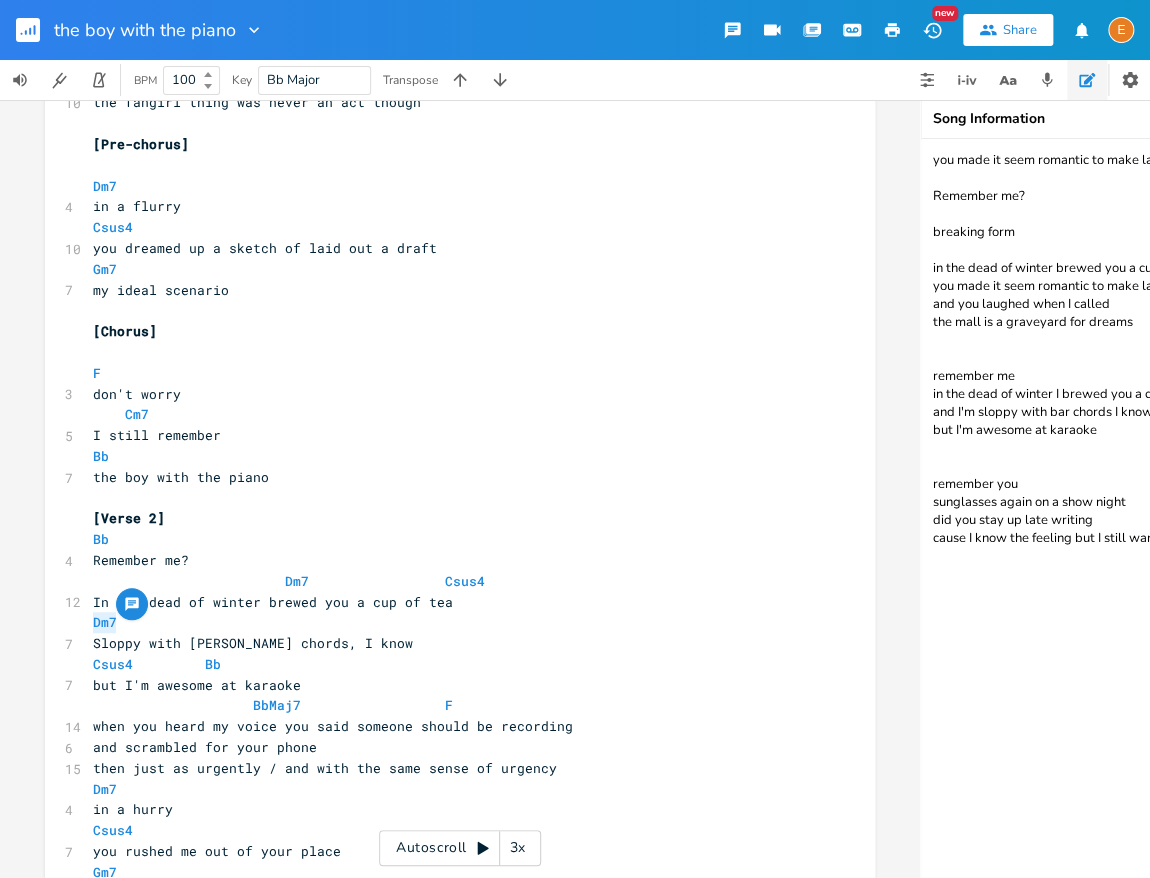 scroll, scrollTop: 5, scrollLeft: 0, axis: vertical 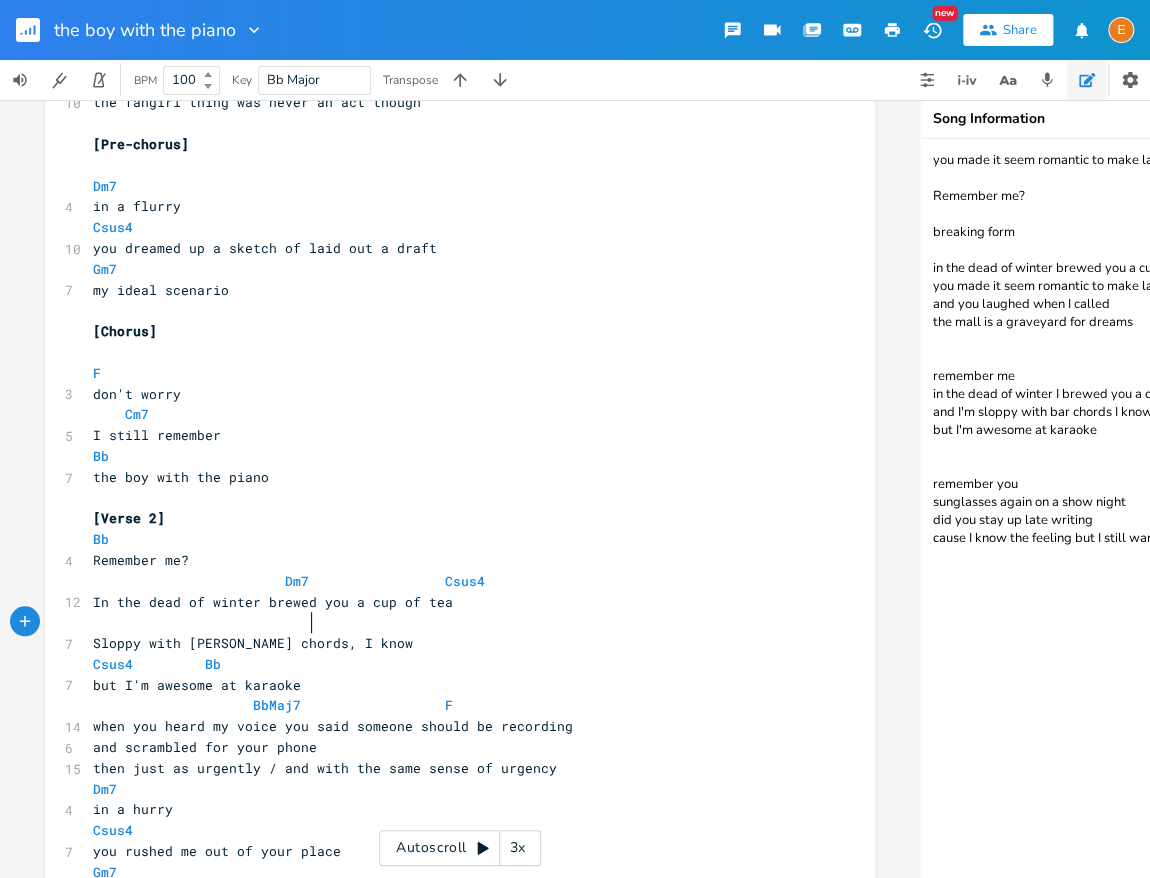 type on "j" 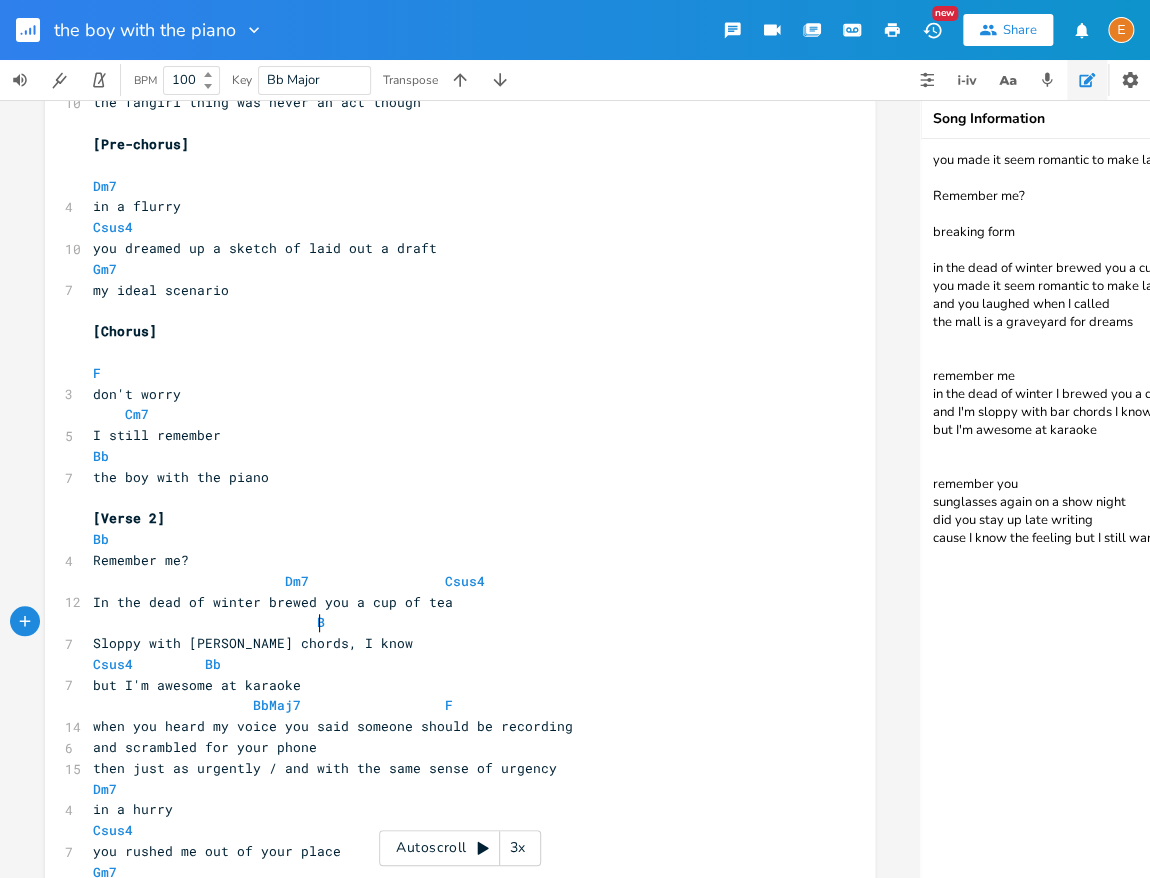 type on "Bb" 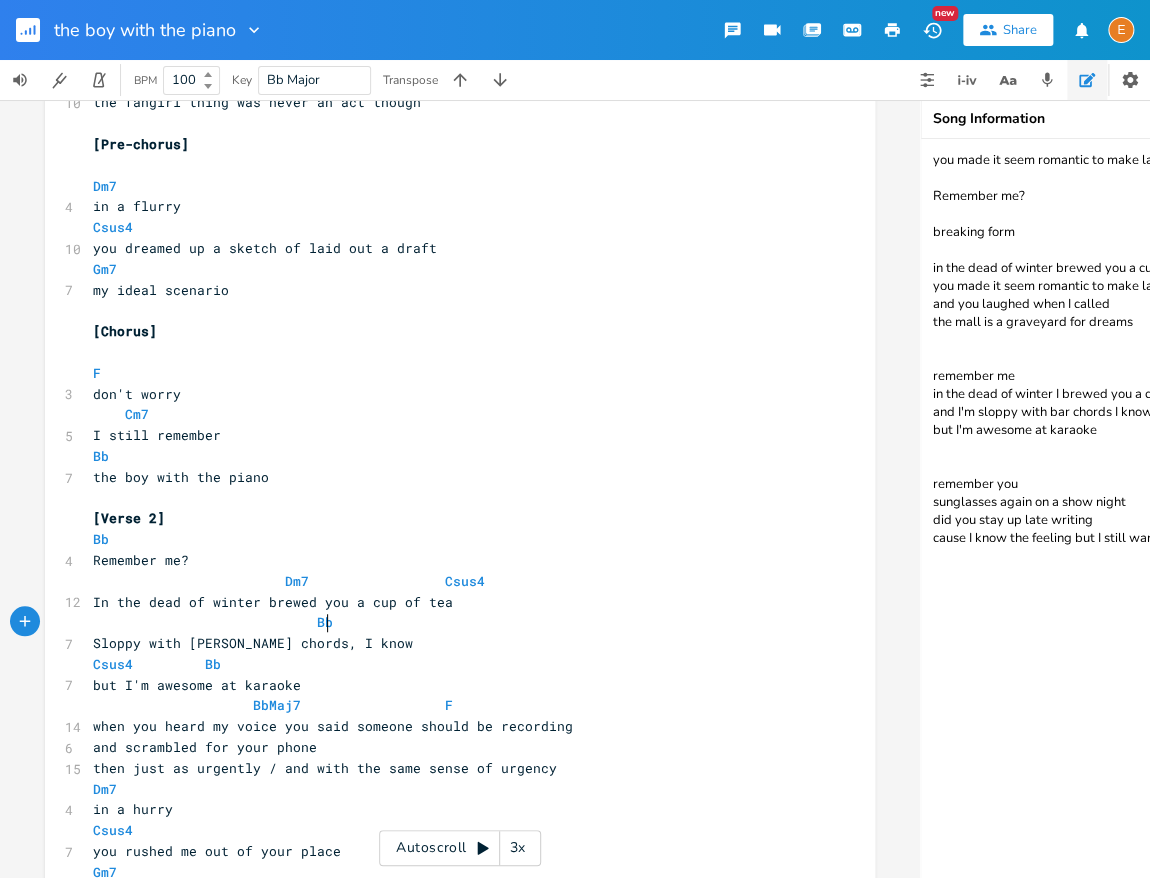 scroll, scrollTop: 5, scrollLeft: 19, axis: both 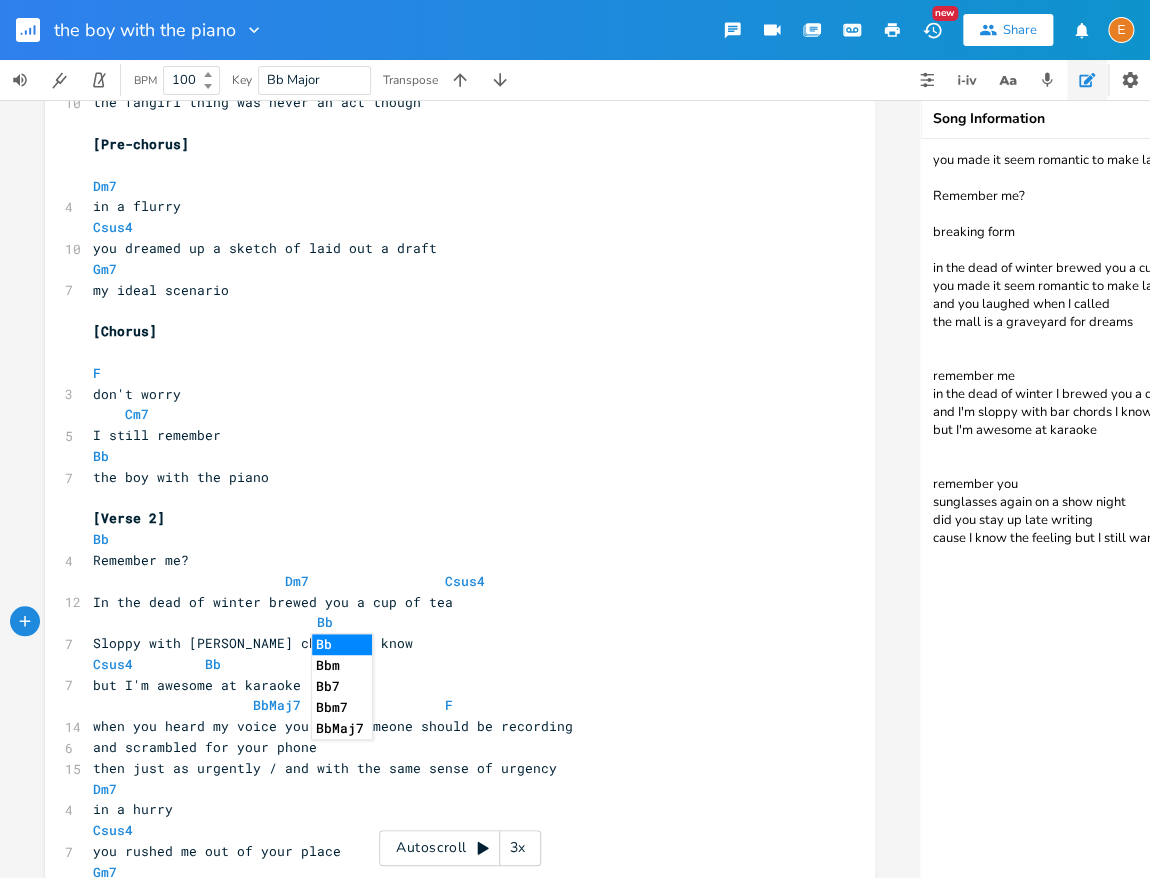 click on "Bb" at bounding box center [450, 622] 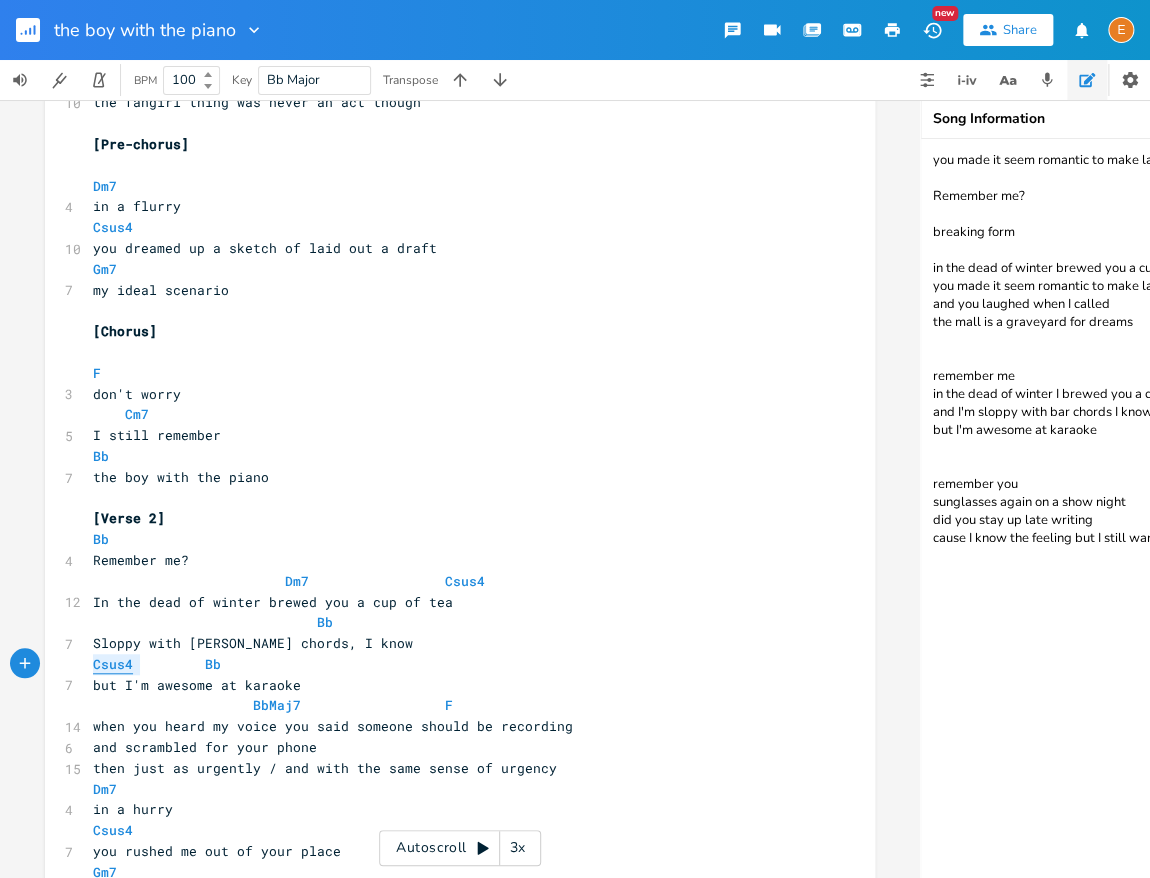 scroll, scrollTop: 5, scrollLeft: 47, axis: both 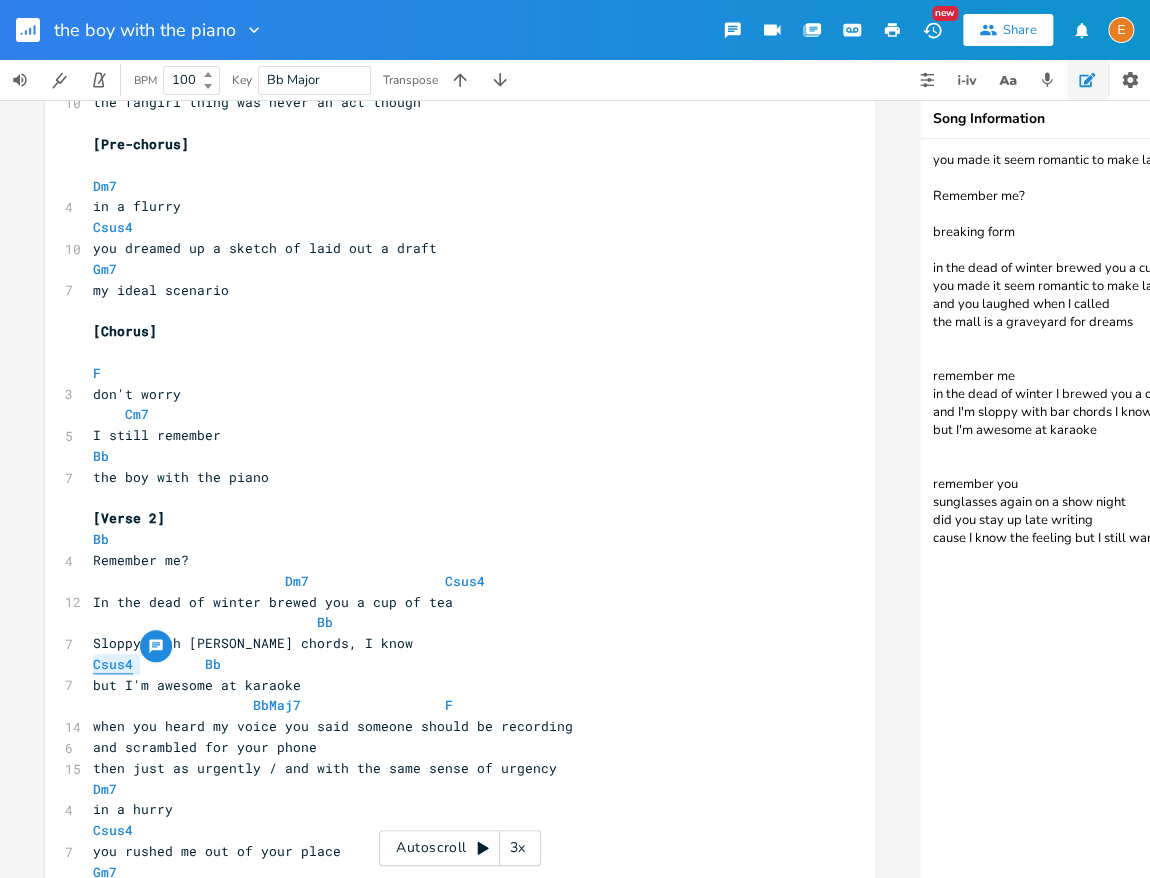 drag, startPoint x: 136, startPoint y: 665, endPoint x: 95, endPoint y: 666, distance: 41.01219 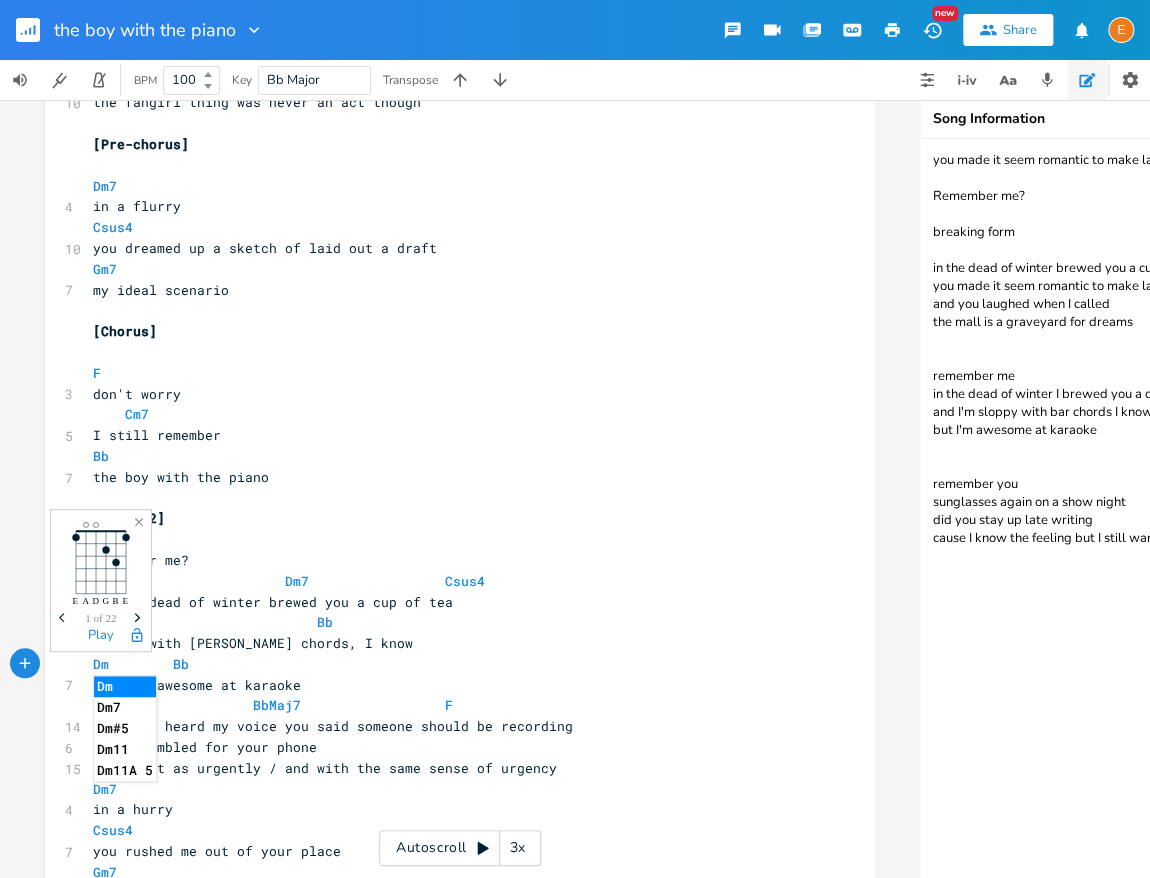 type on "Dm7" 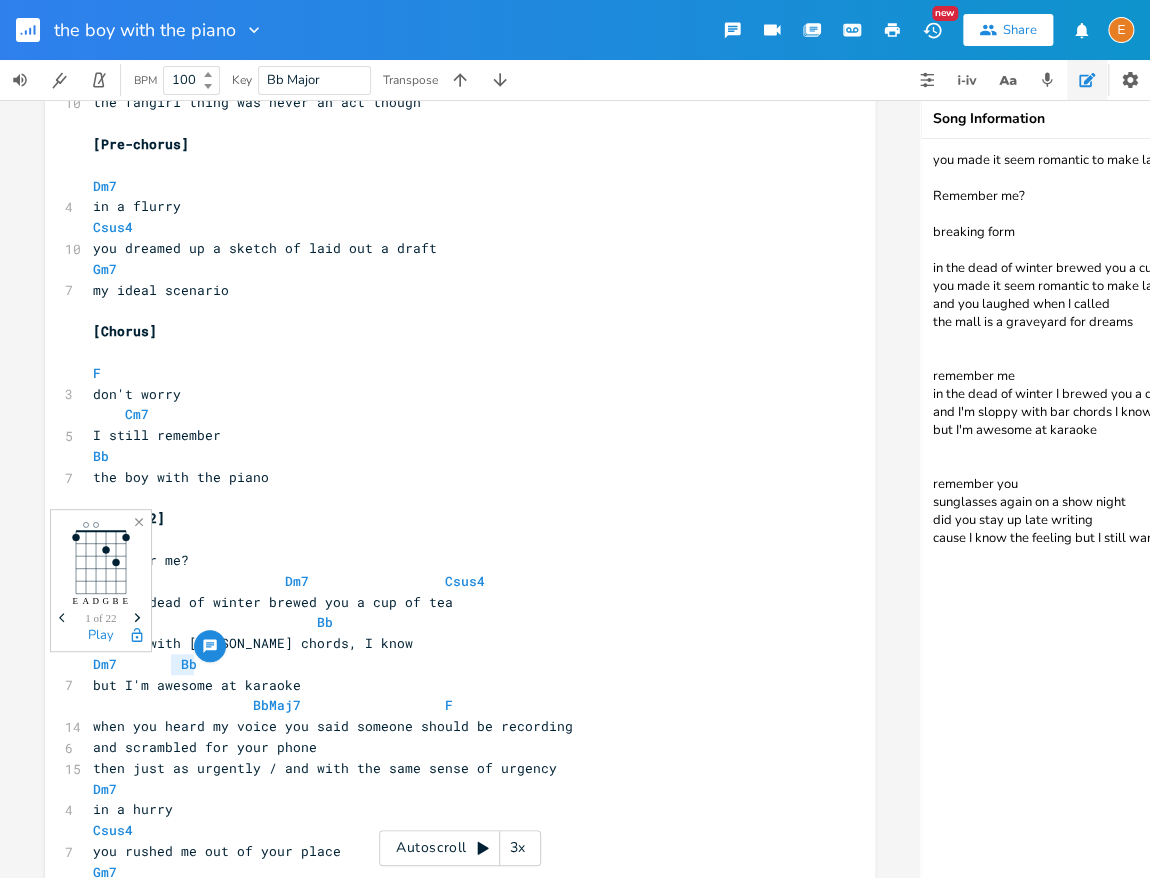 scroll, scrollTop: 5, scrollLeft: 19, axis: both 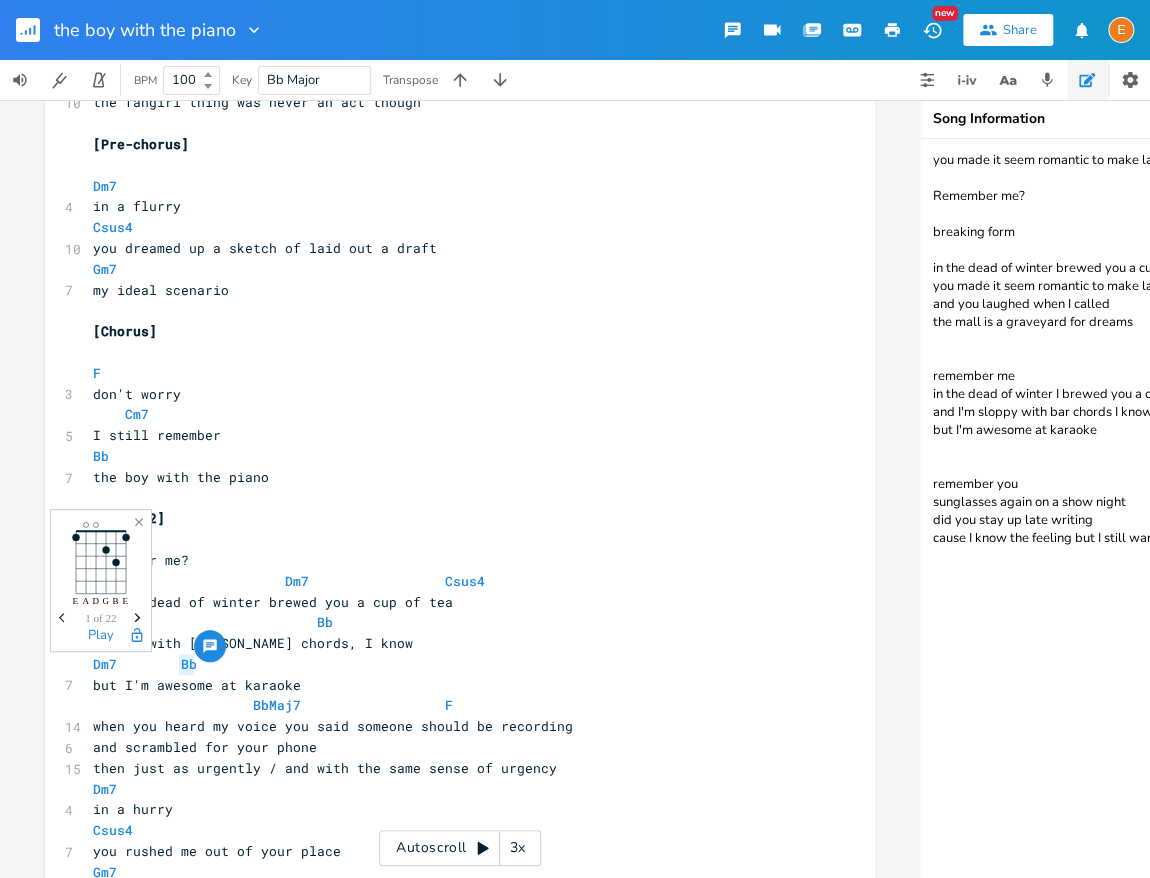drag, startPoint x: 198, startPoint y: 664, endPoint x: 178, endPoint y: 668, distance: 20.396078 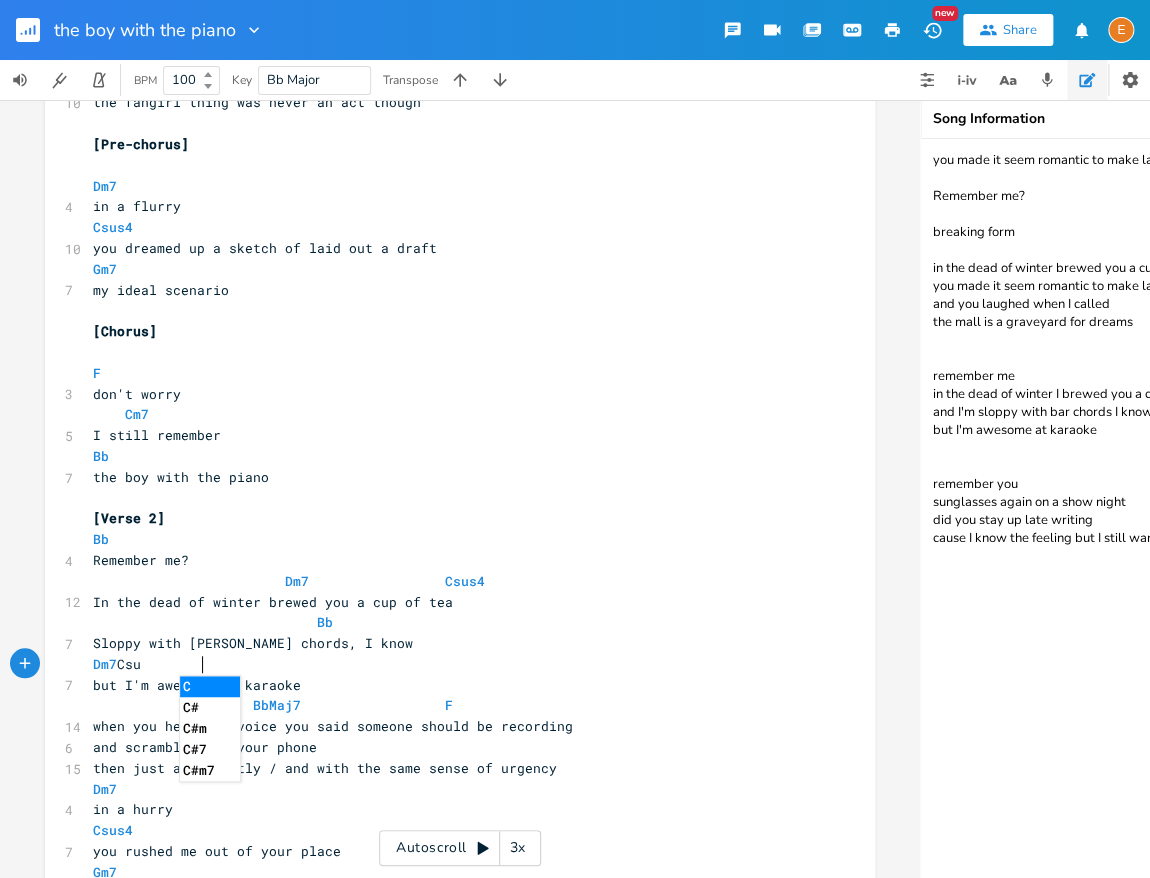scroll, scrollTop: 5, scrollLeft: 34, axis: both 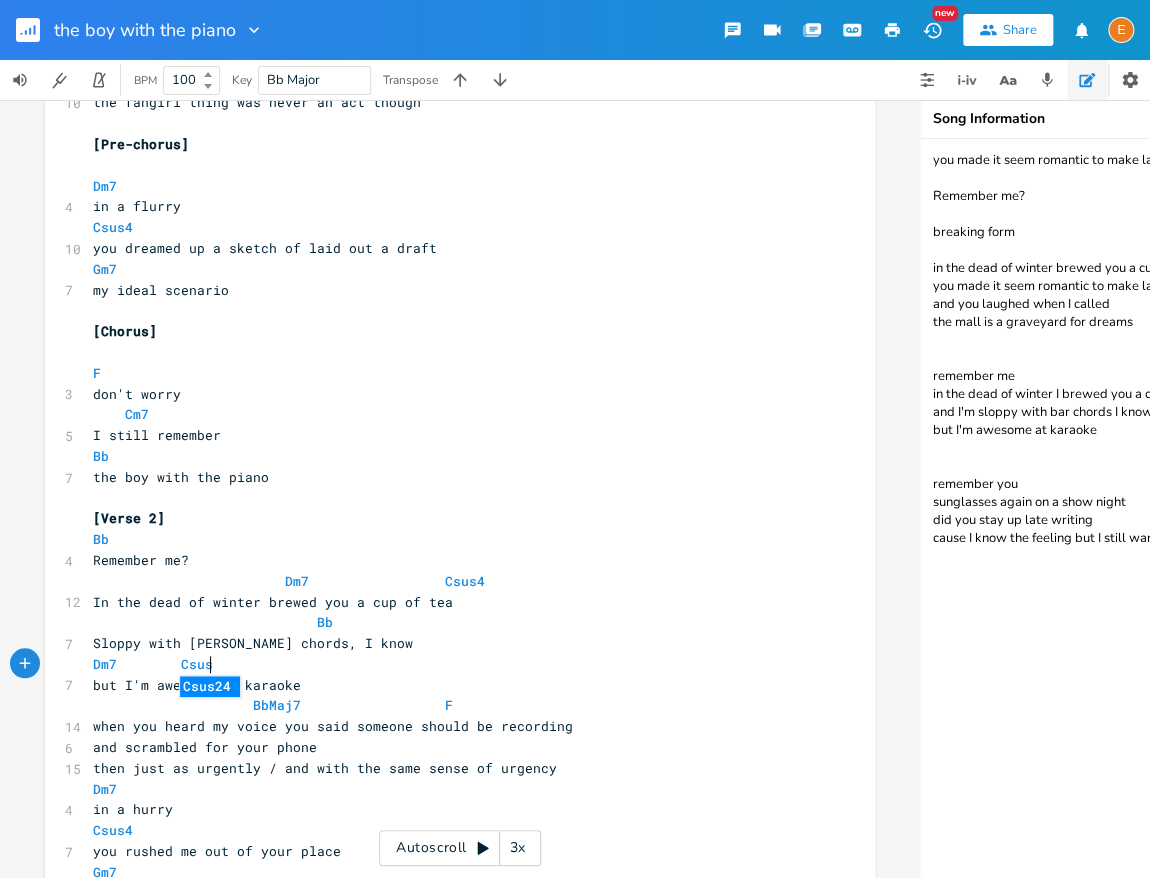 type on "Csus4" 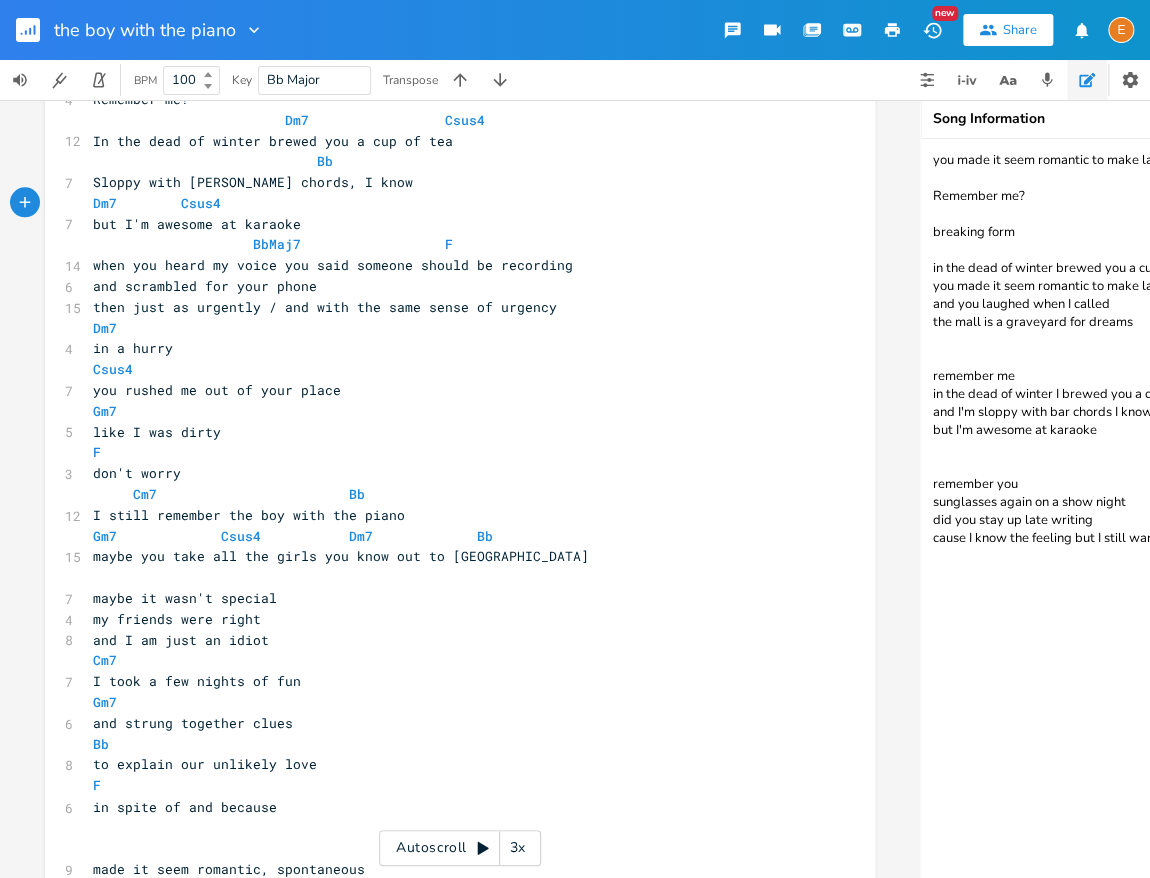 scroll, scrollTop: 684, scrollLeft: 0, axis: vertical 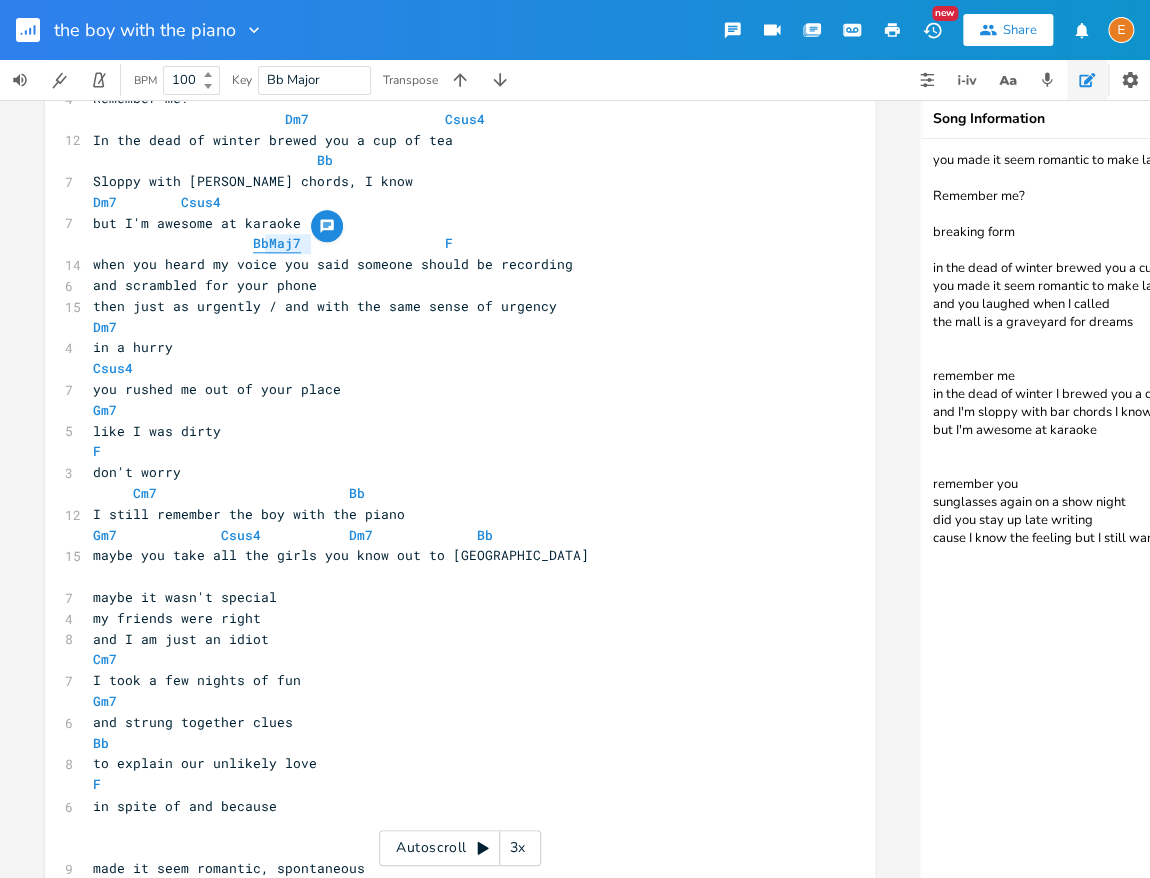 drag, startPoint x: 304, startPoint y: 245, endPoint x: 268, endPoint y: 246, distance: 36.013885 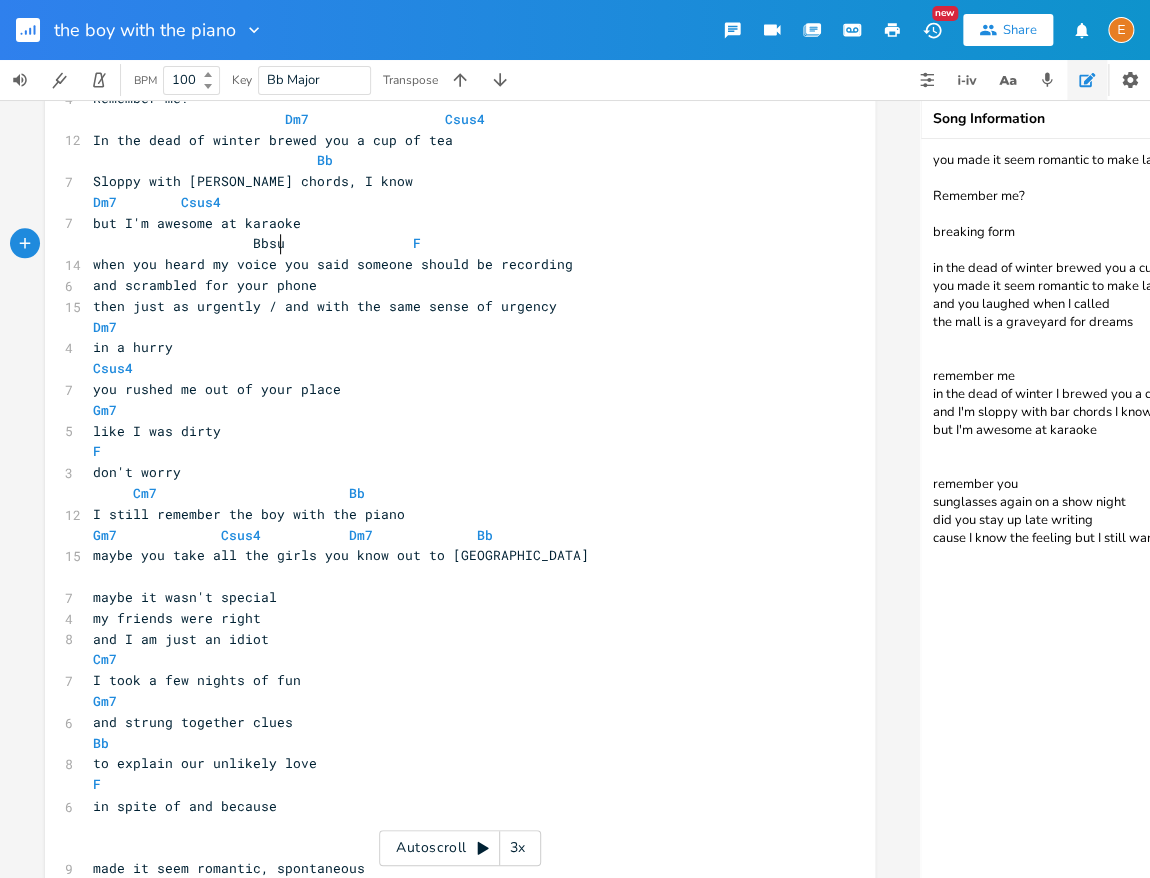 scroll, scrollTop: 5, scrollLeft: 23, axis: both 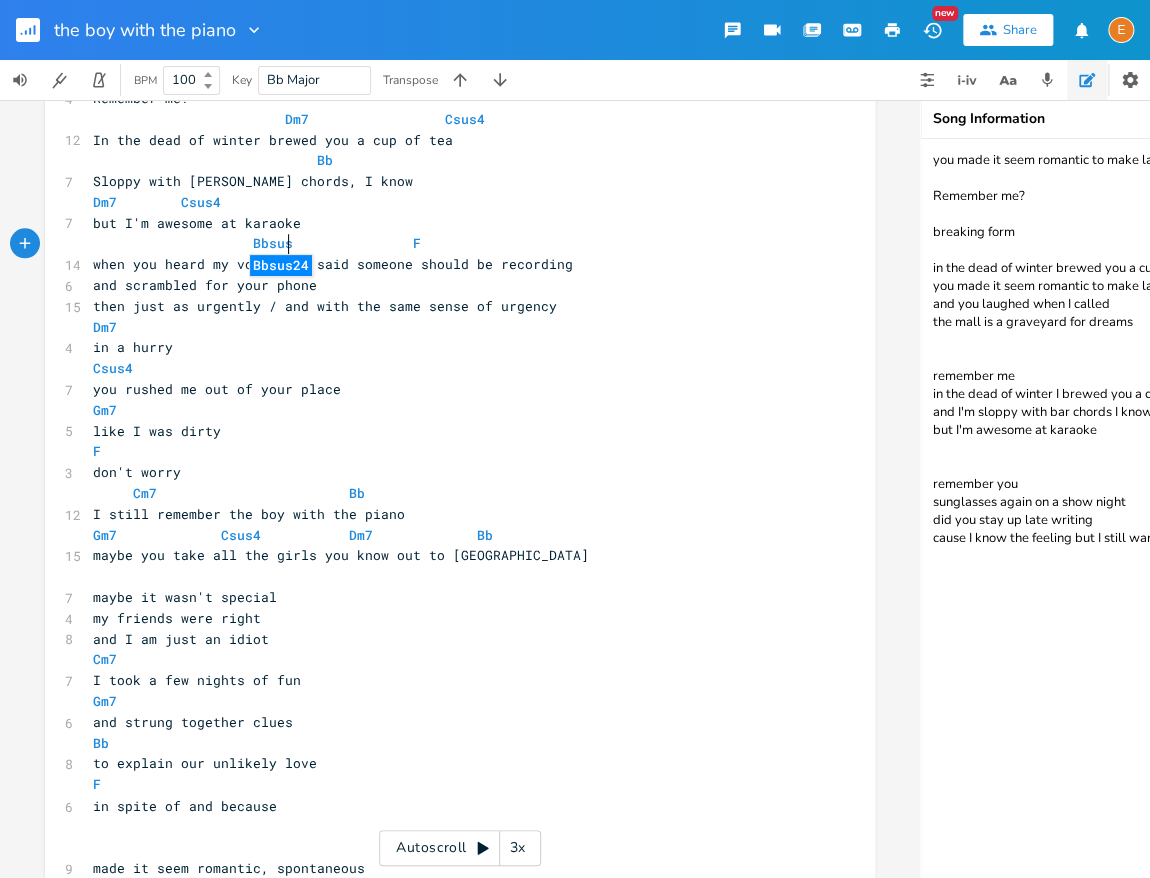 type on "sus2" 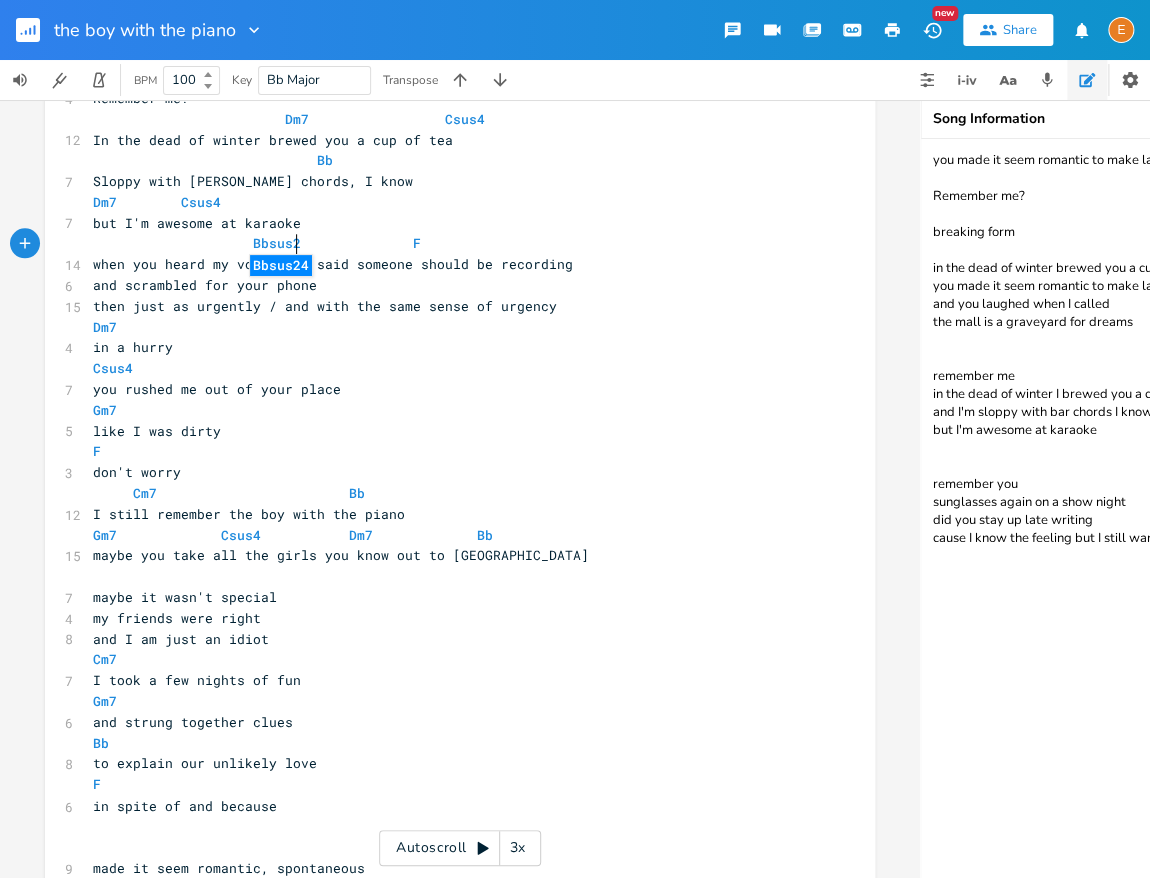 scroll, scrollTop: 5, scrollLeft: 32, axis: both 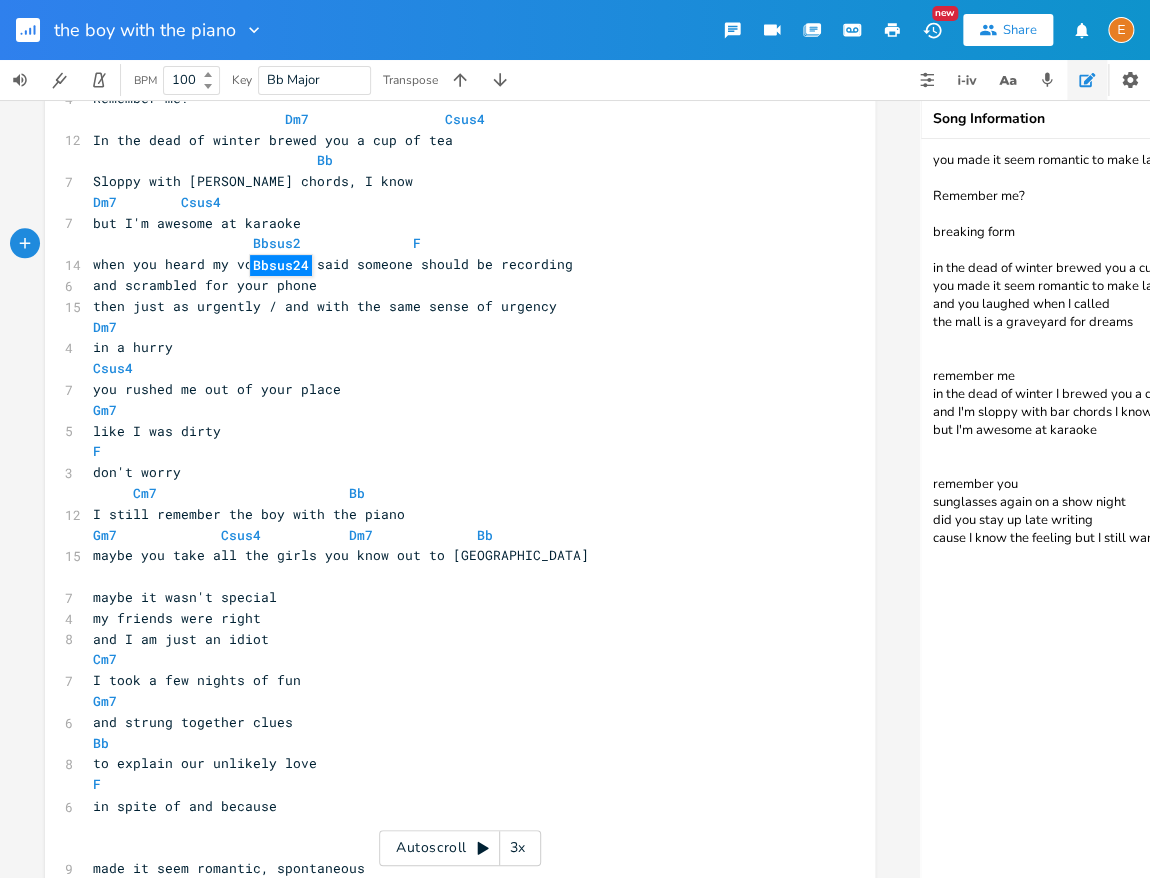 click at bounding box center (333, 243) 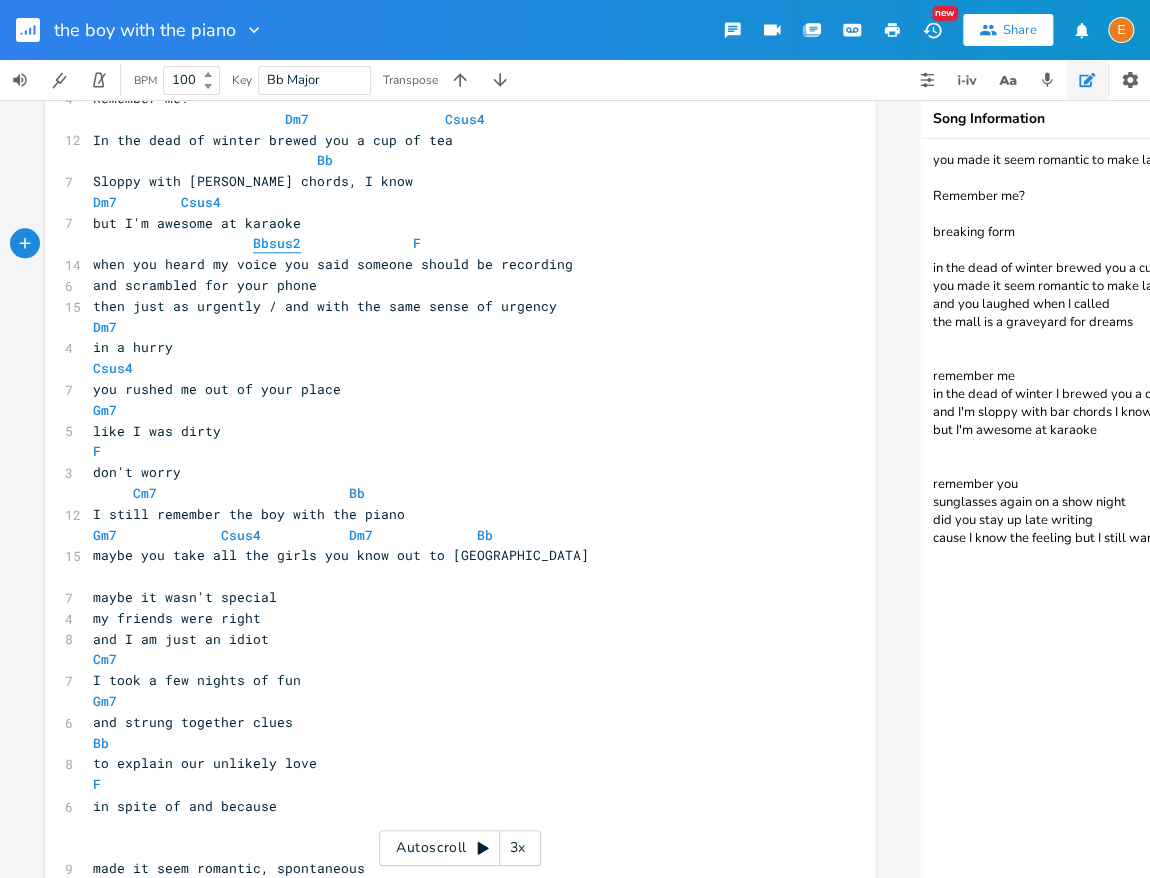 click on "Bbsus2" at bounding box center (277, 243) 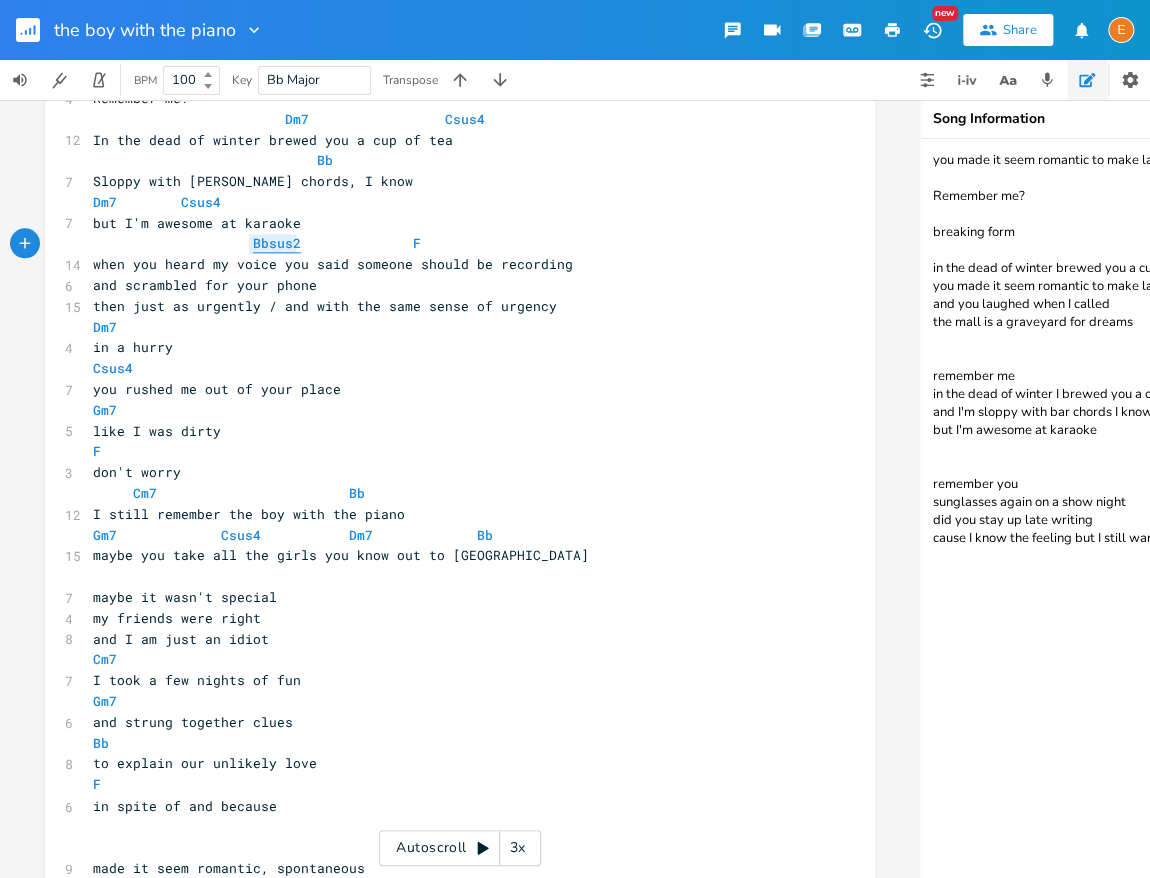 click on "Bbsus2" at bounding box center (277, 243) 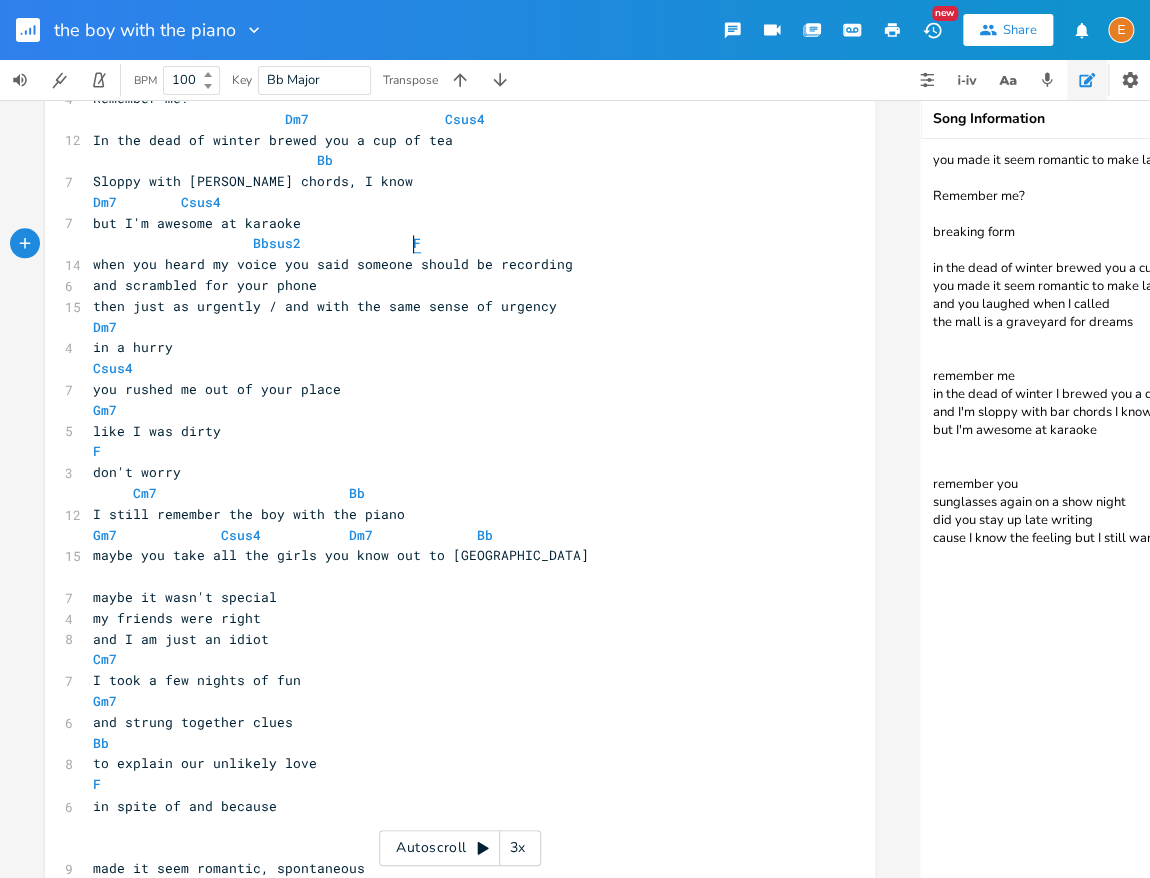 click on "F" at bounding box center [417, 243] 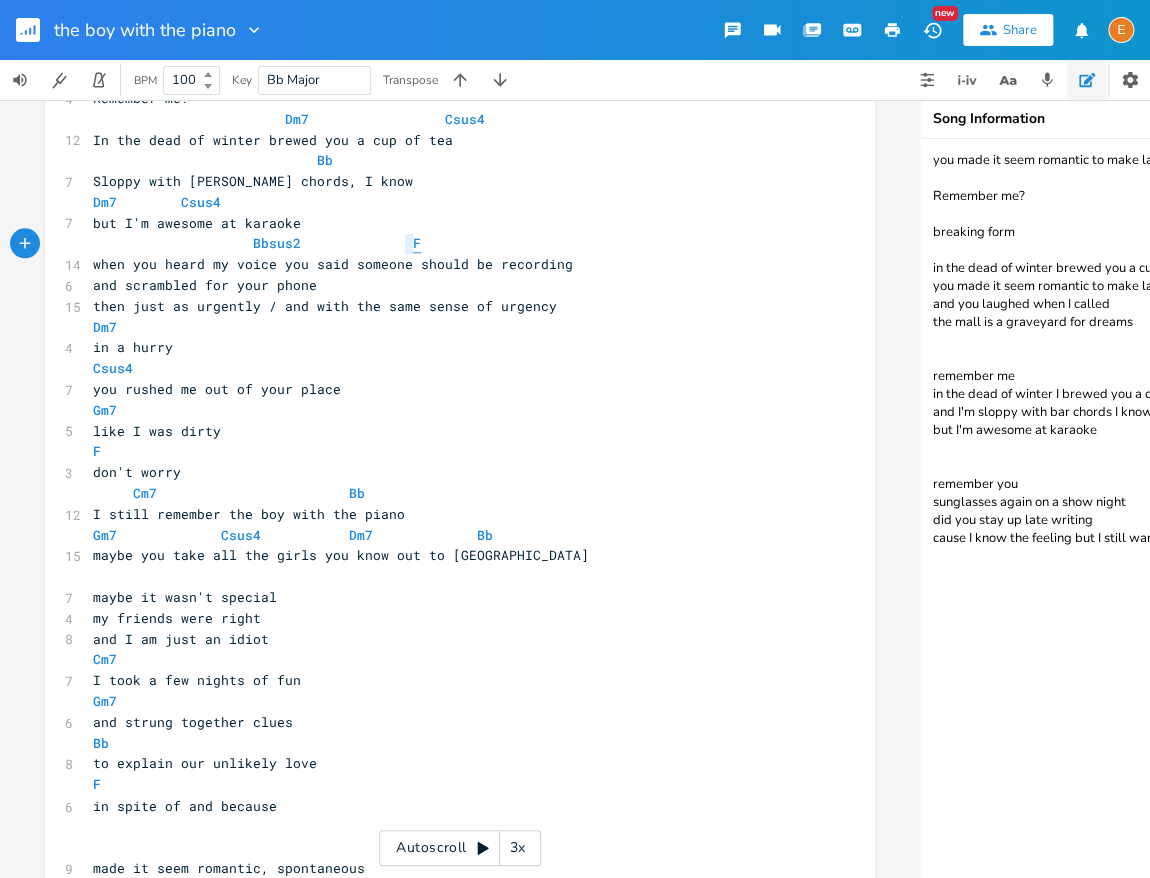 scroll, scrollTop: 5, scrollLeft: 7, axis: both 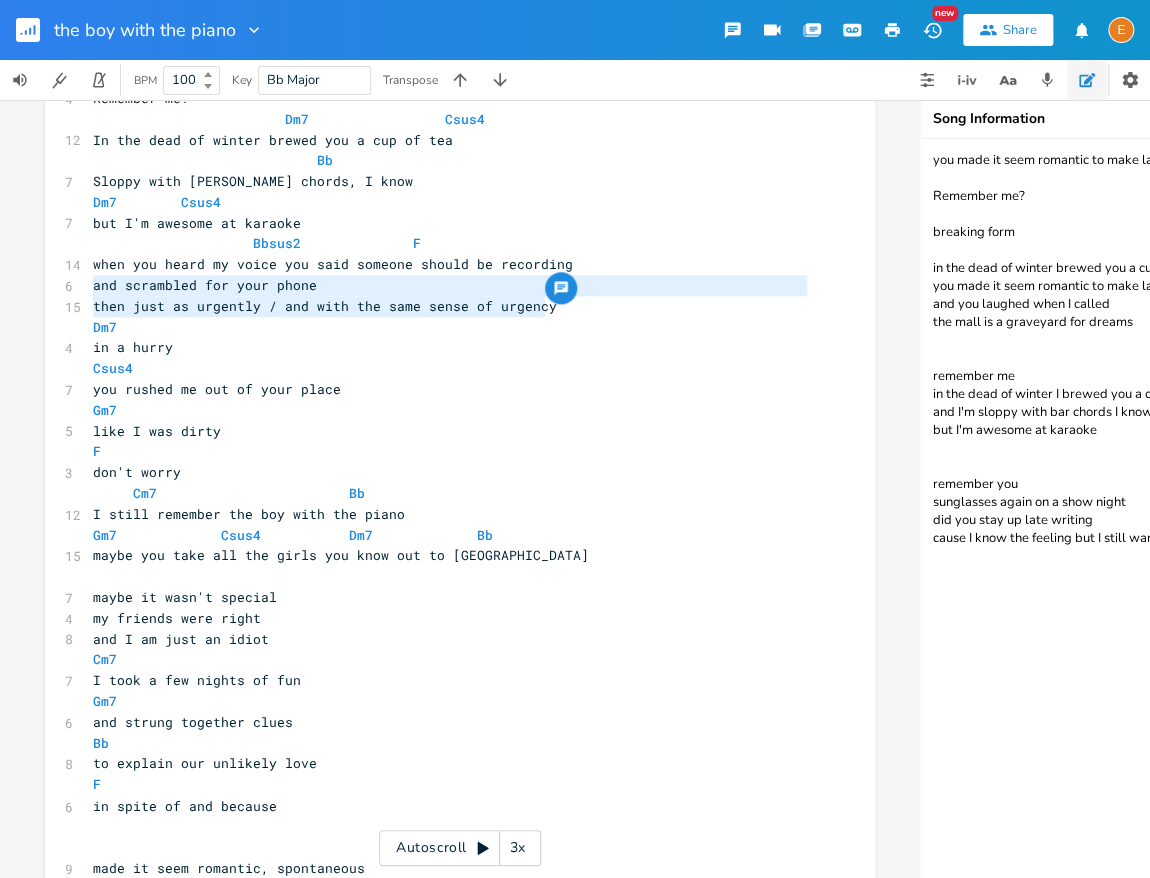 type on "then just as urgently / and with the same sense of urgency" 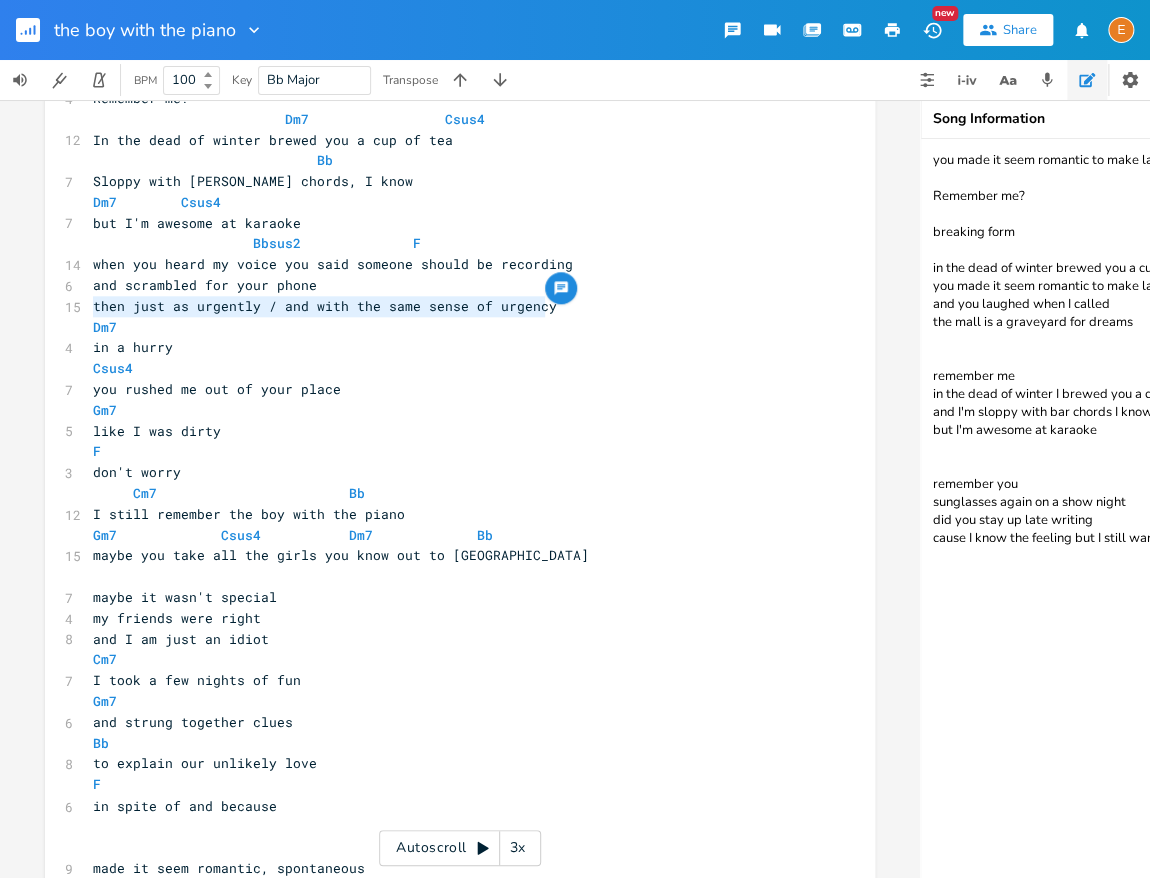 drag, startPoint x: 539, startPoint y: 312, endPoint x: 67, endPoint y: 306, distance: 472.03815 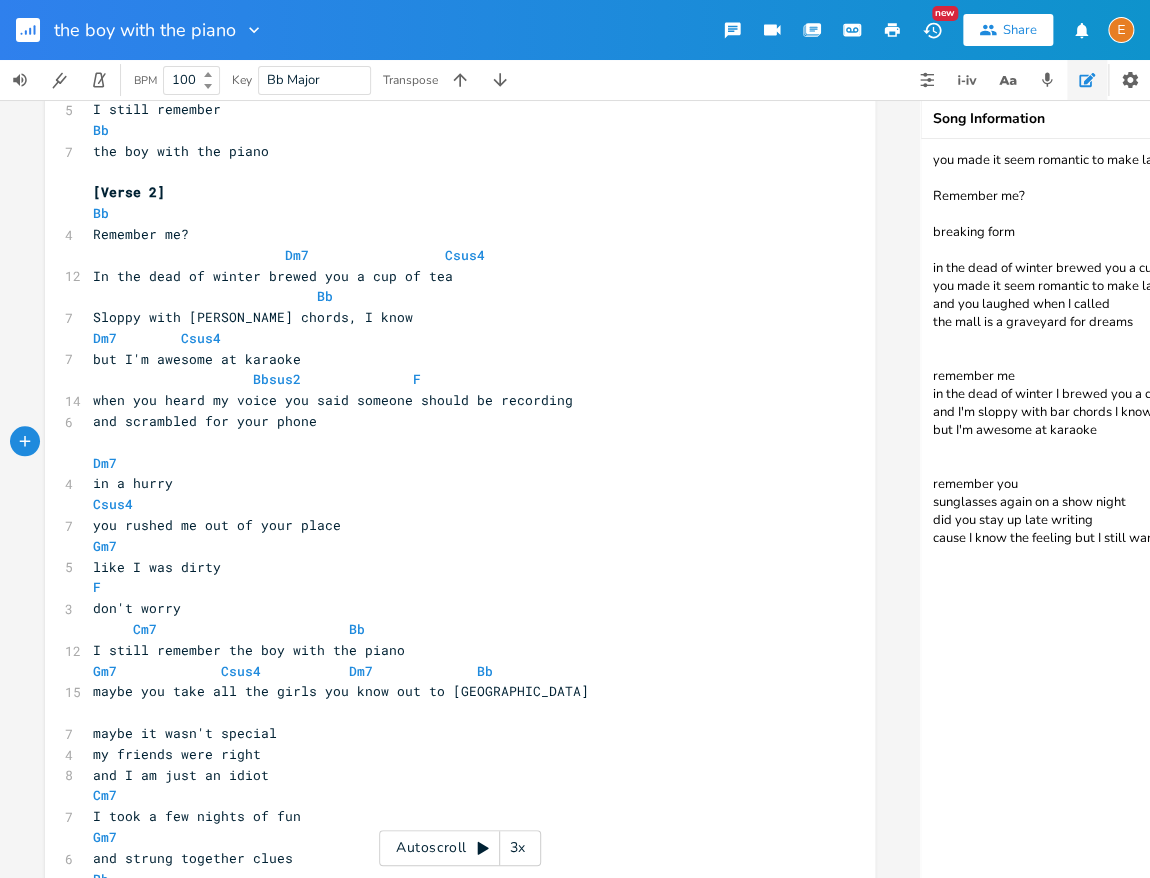 scroll, scrollTop: 543, scrollLeft: 0, axis: vertical 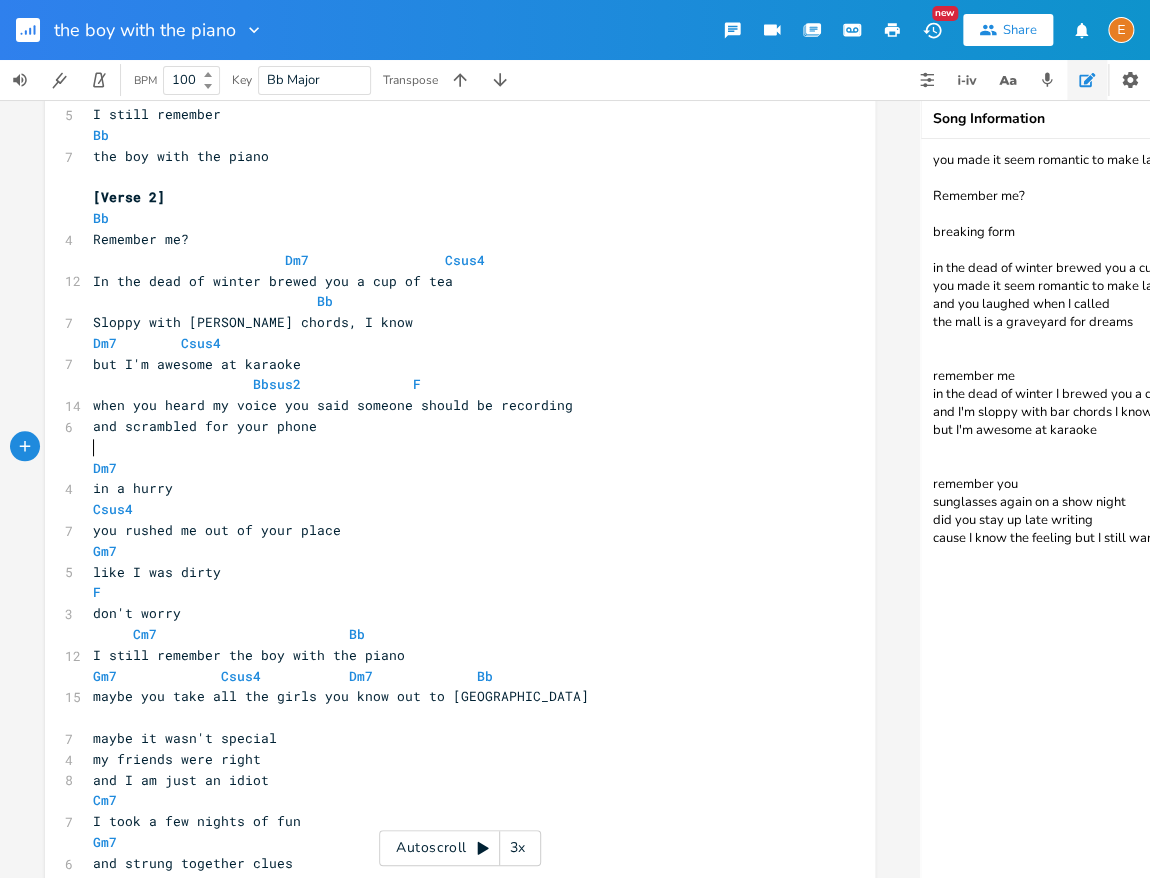 click on "when you heard my voice you said someone should be recording" at bounding box center (450, 405) 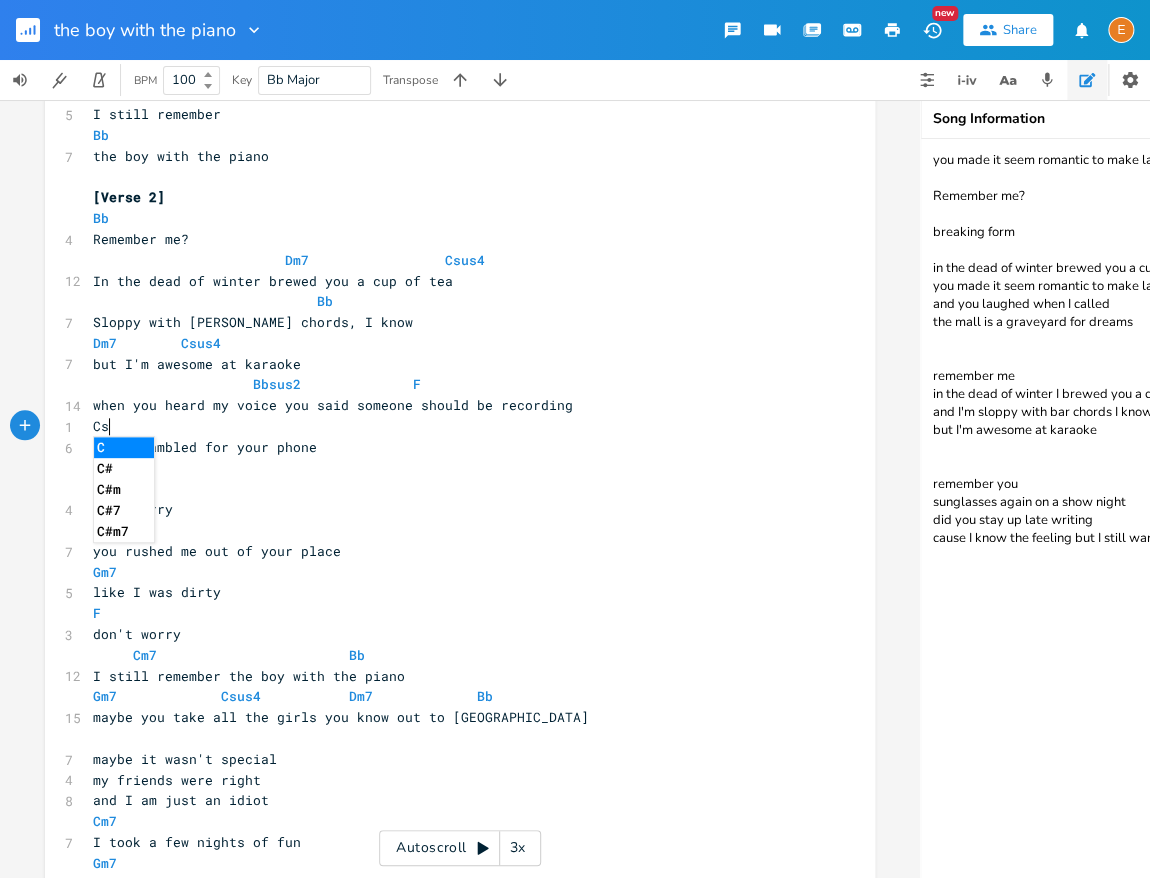 scroll, scrollTop: 5, scrollLeft: 25, axis: both 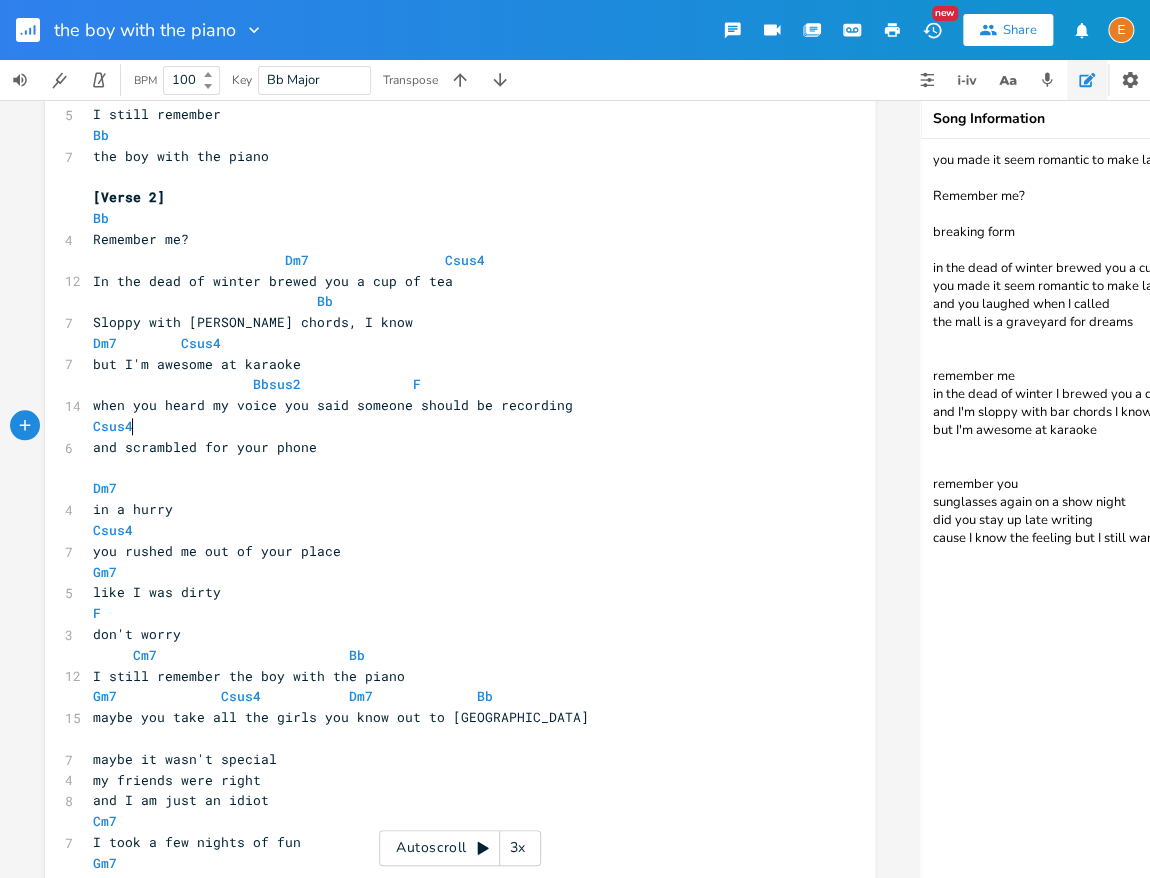 type on "us4" 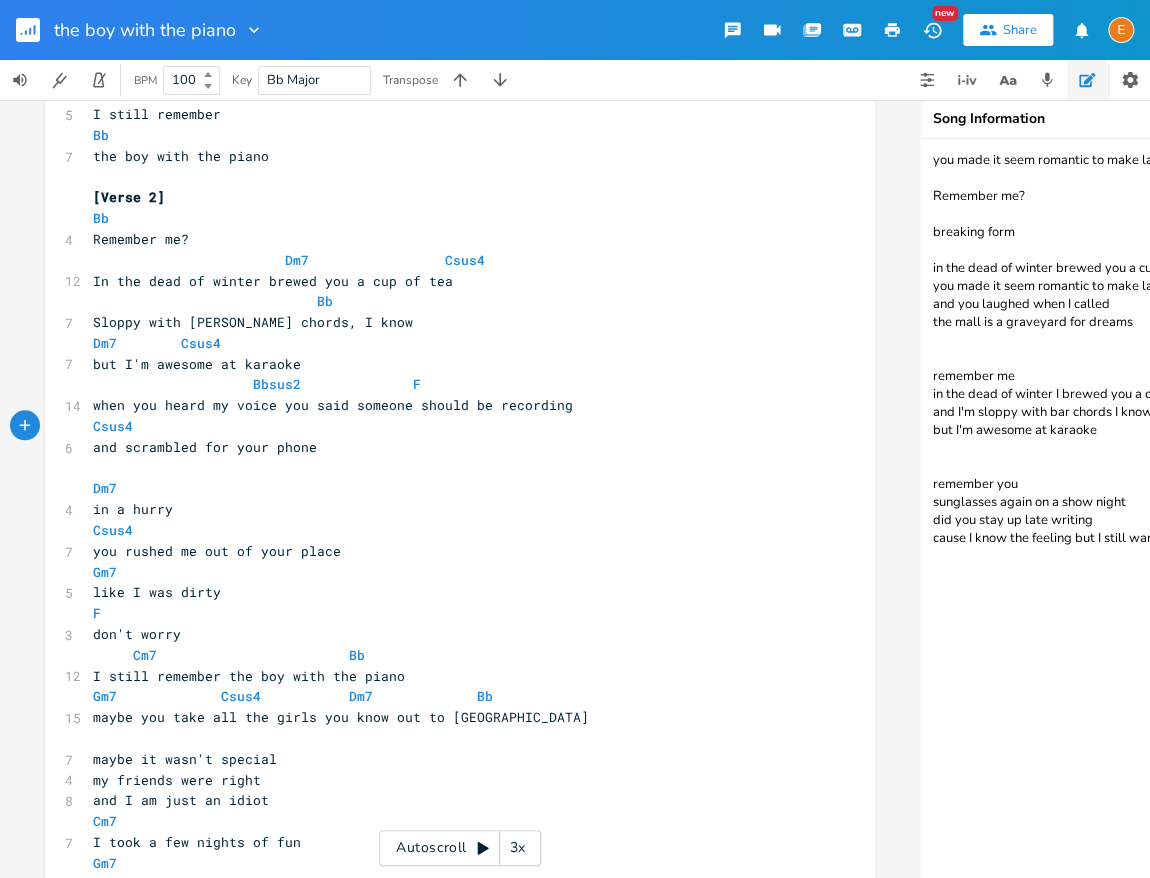 click on "but I'm awesome at karaoke" at bounding box center [450, 364] 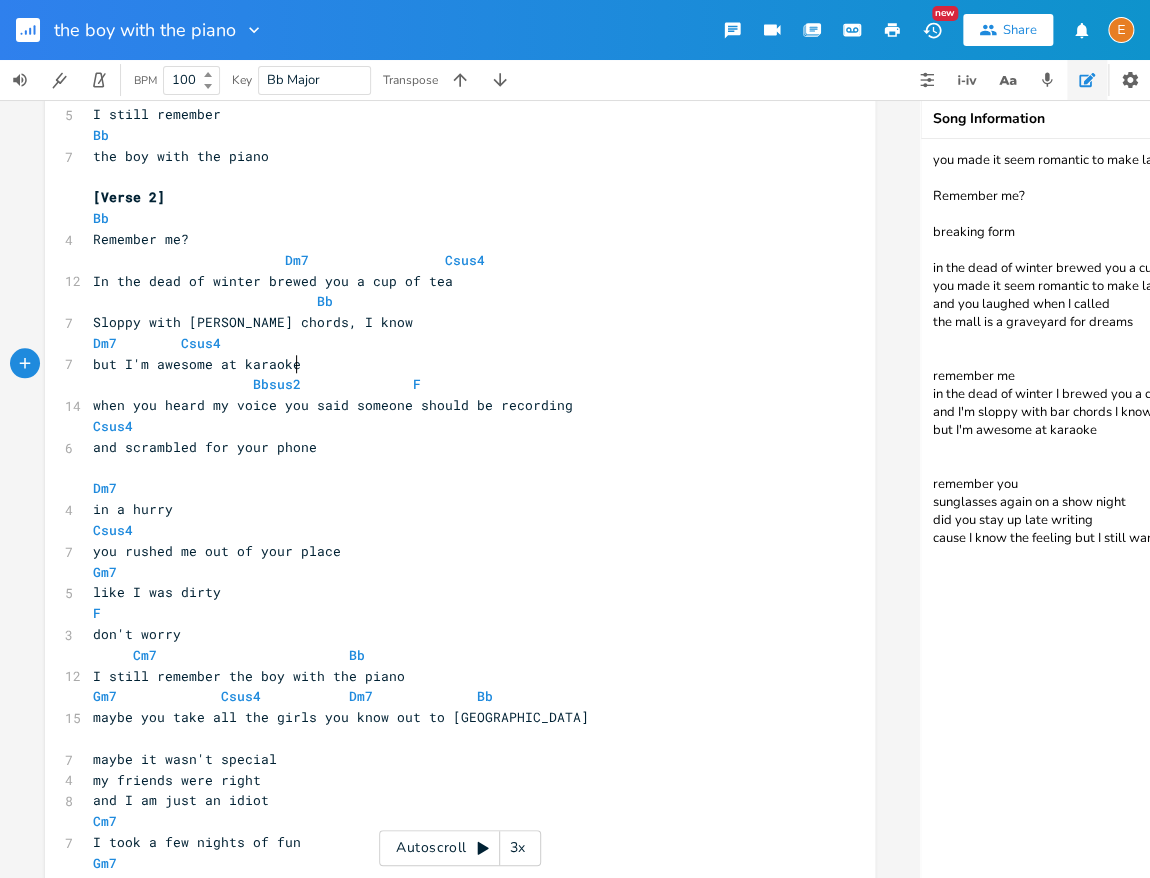 click on "Bbsus2                   F" at bounding box center [450, 384] 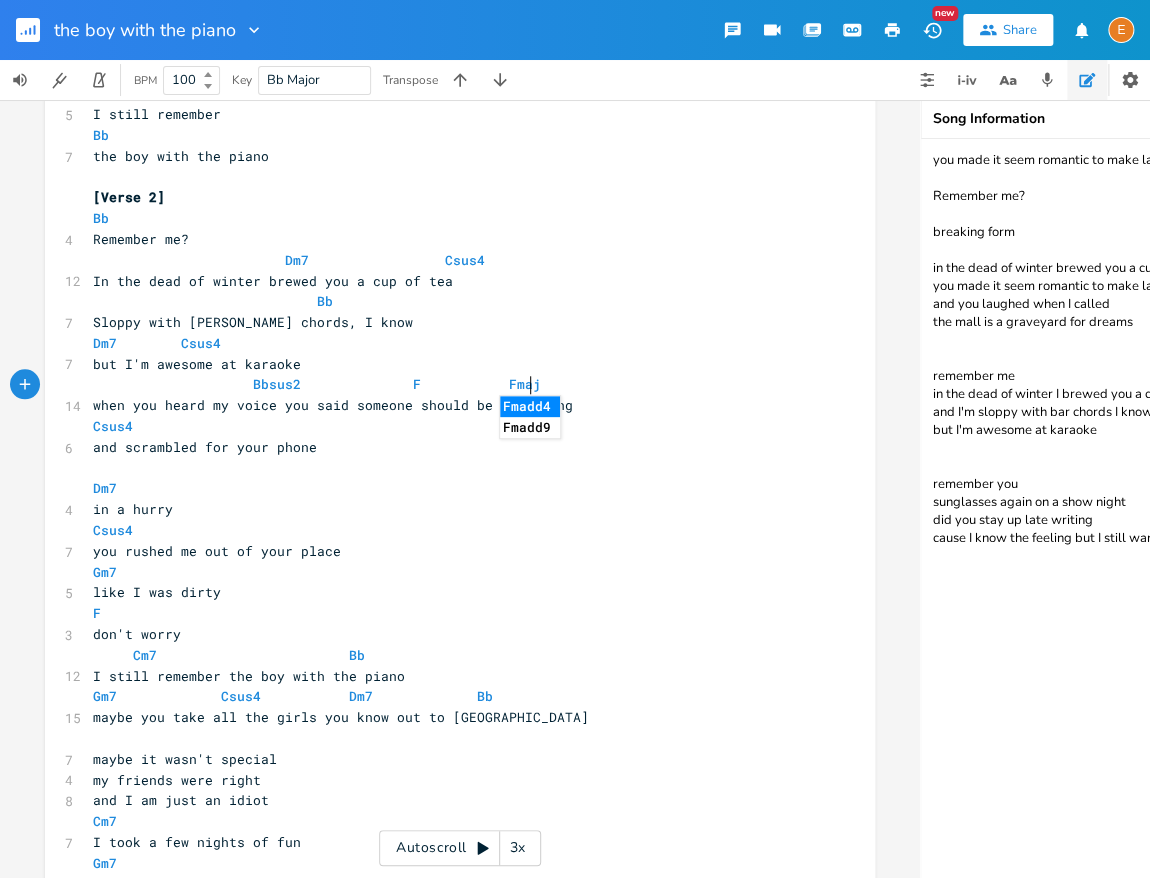 scroll, scrollTop: 5, scrollLeft: 33, axis: both 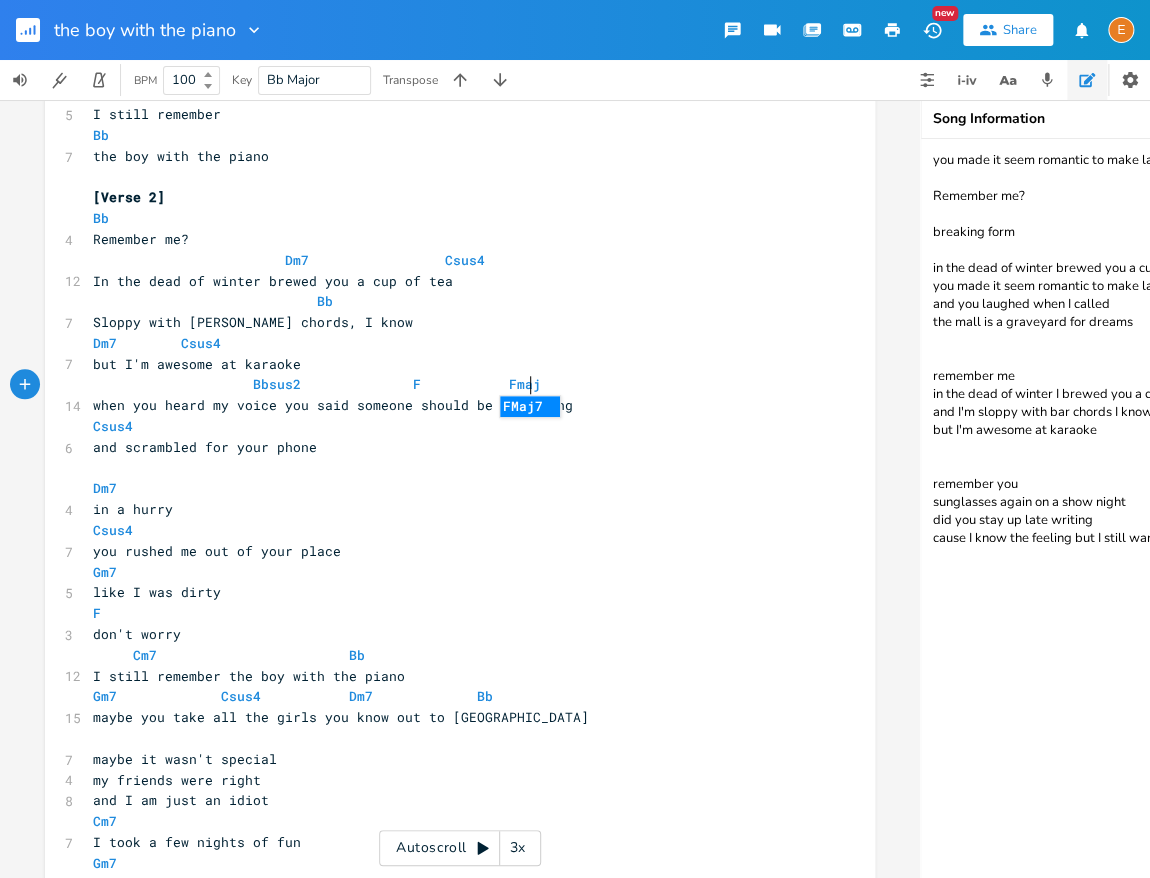 type on "Fmaj7" 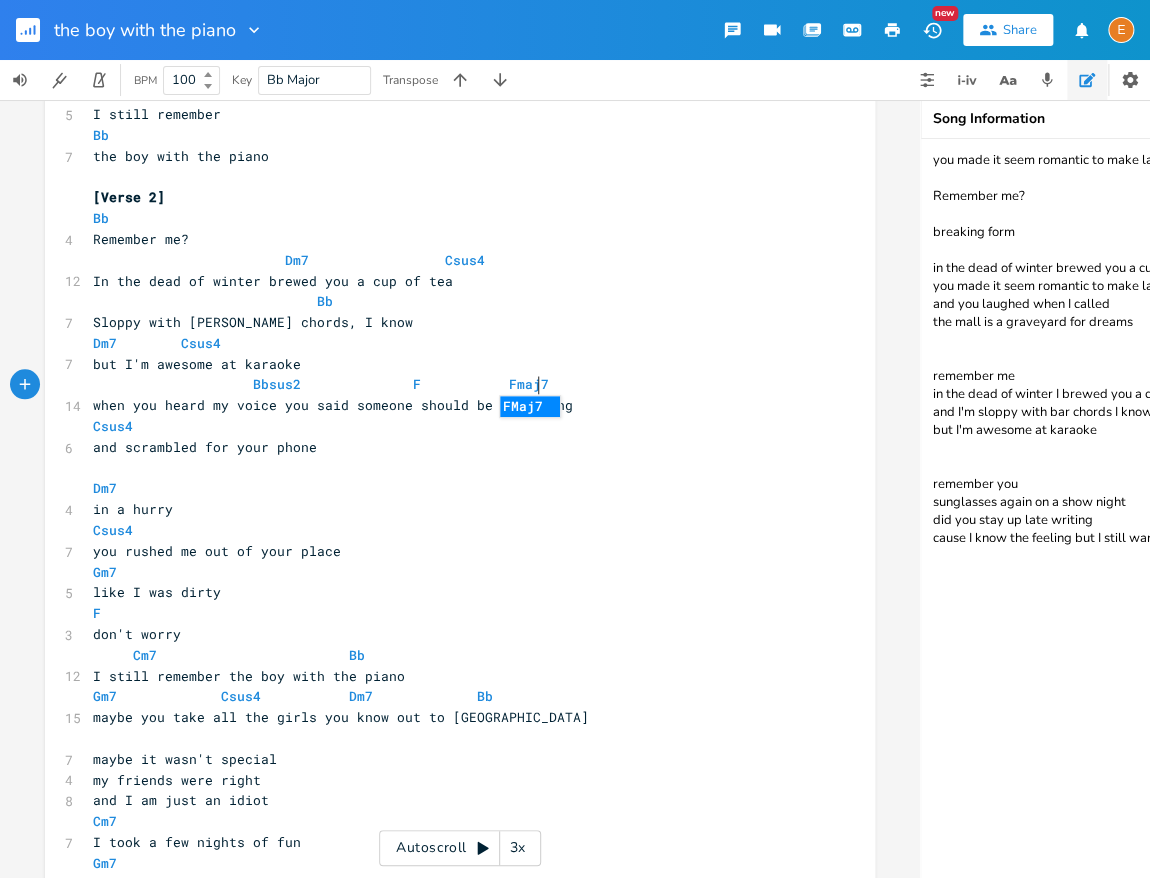 scroll, scrollTop: 5, scrollLeft: 43, axis: both 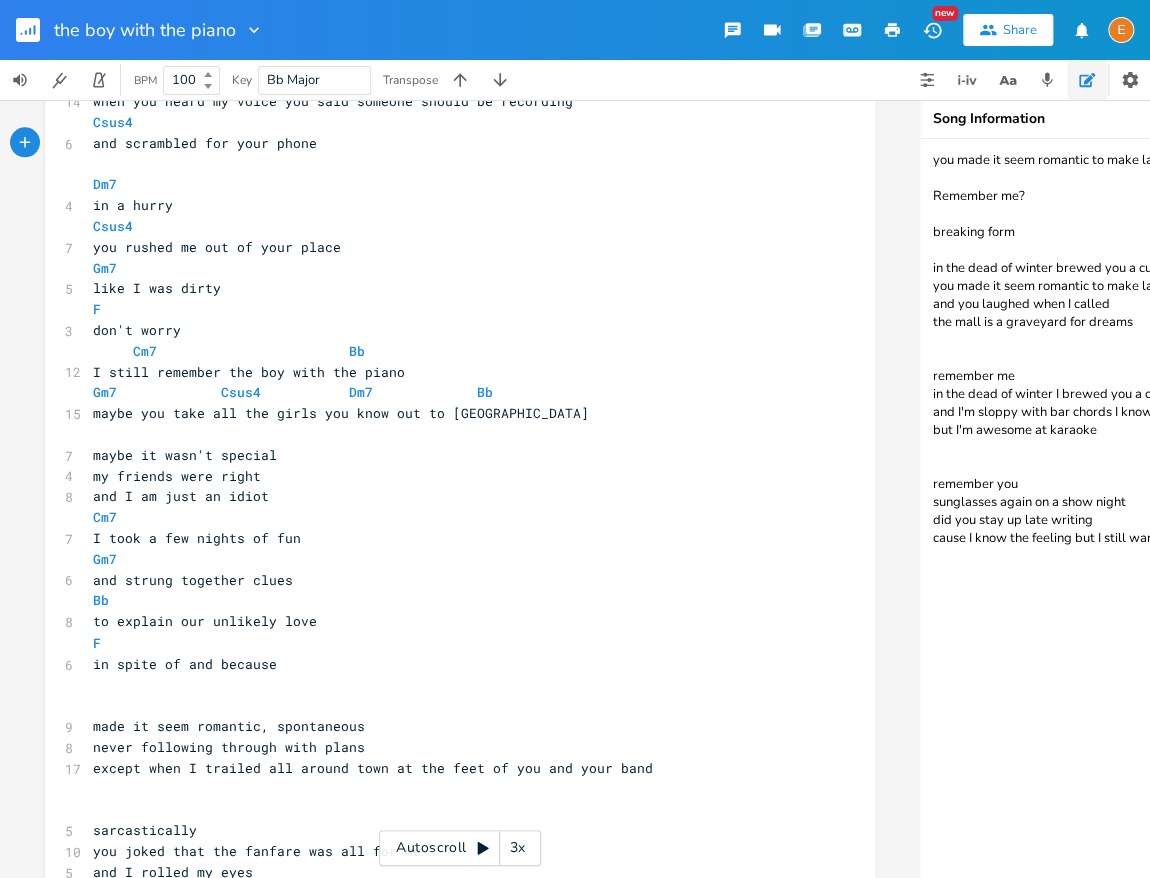 click on "​" at bounding box center (450, 704) 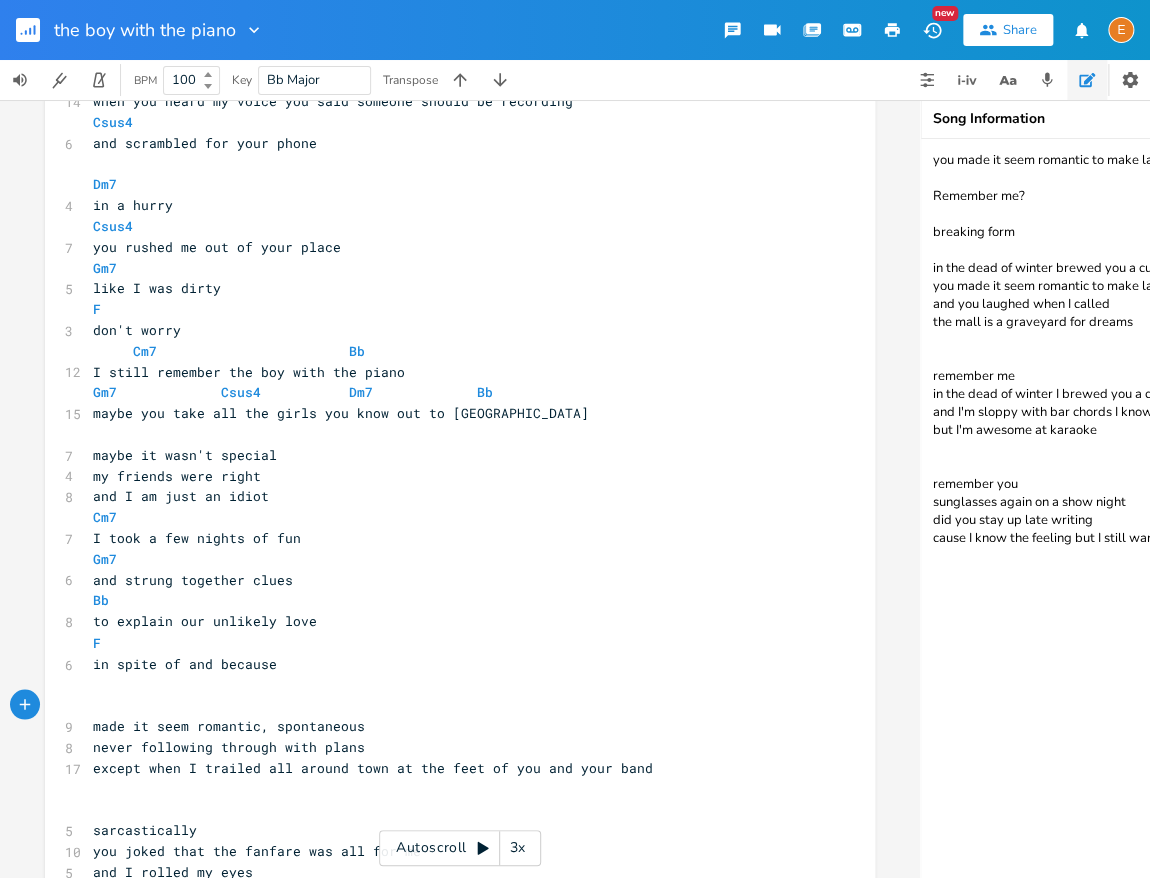 type on "r" 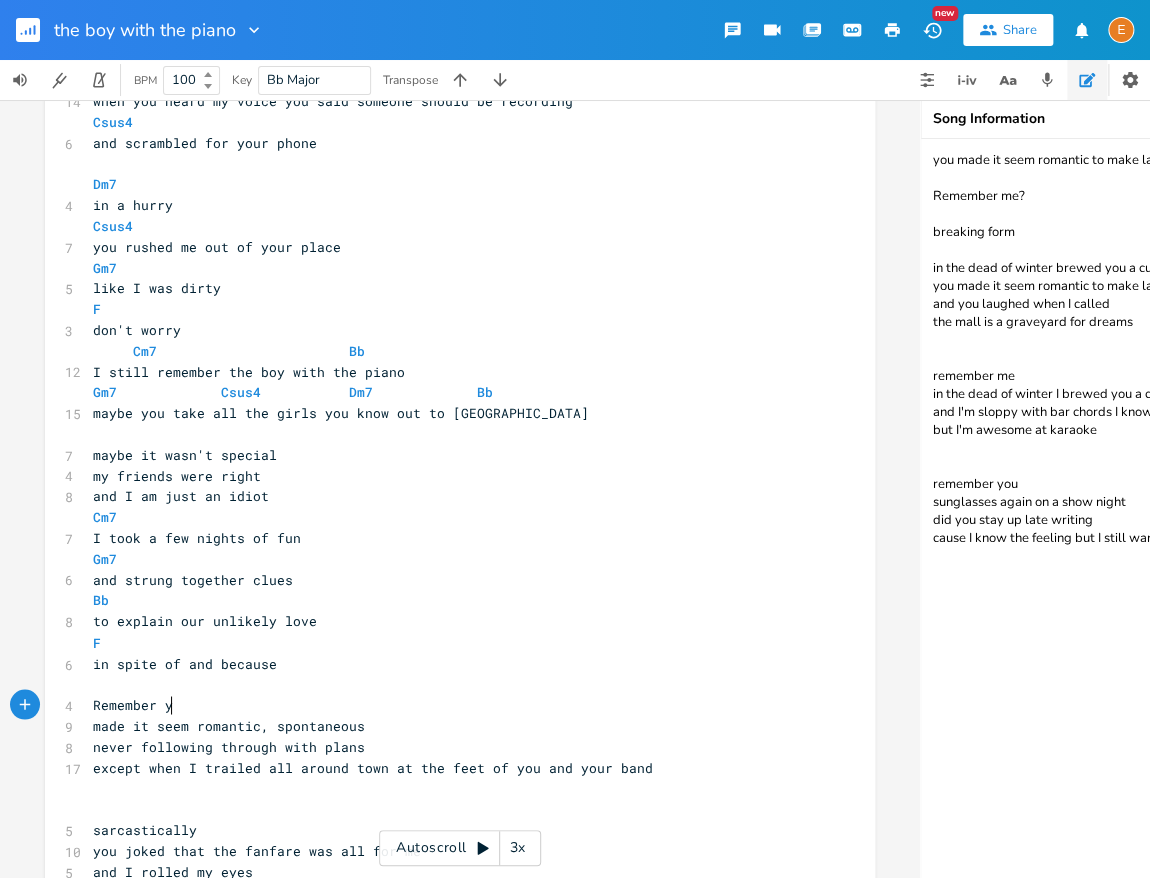 scroll, scrollTop: 5, scrollLeft: 107, axis: both 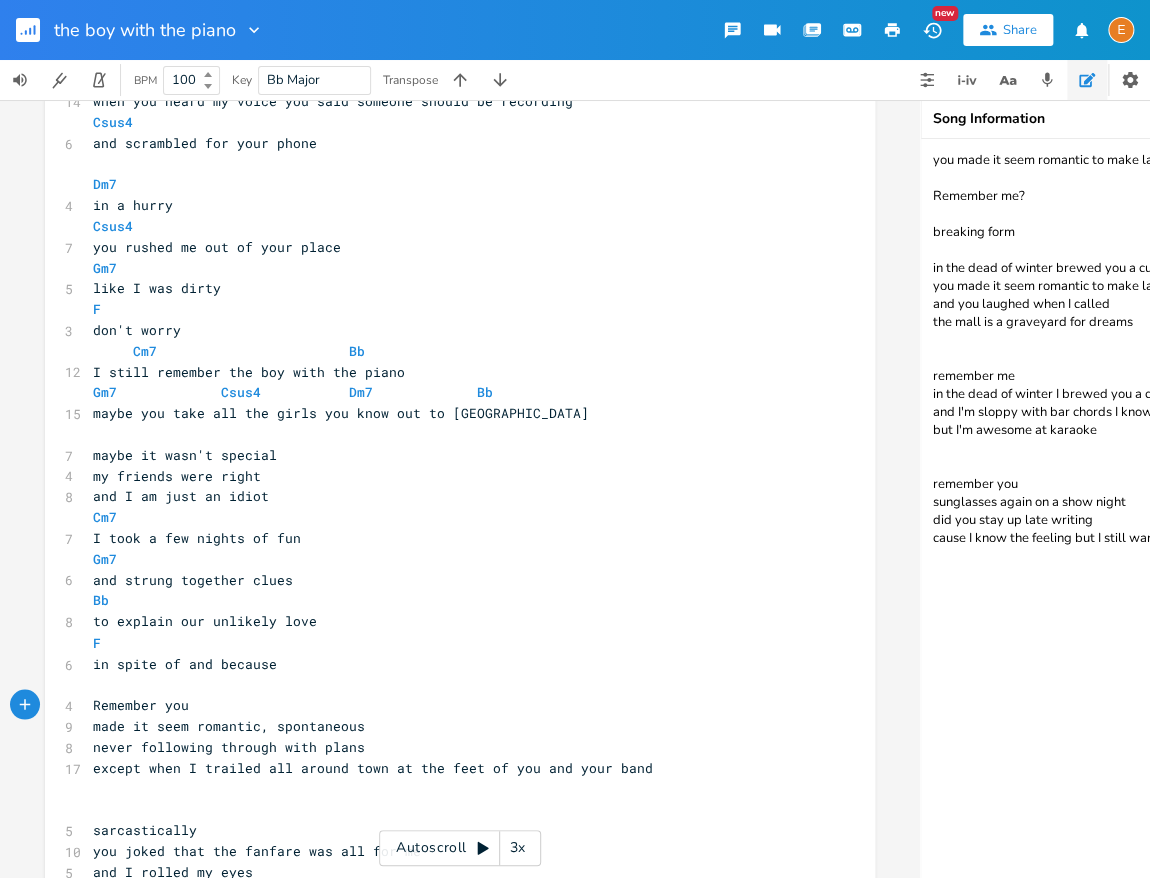 click on "never following through with plans" at bounding box center [229, 746] 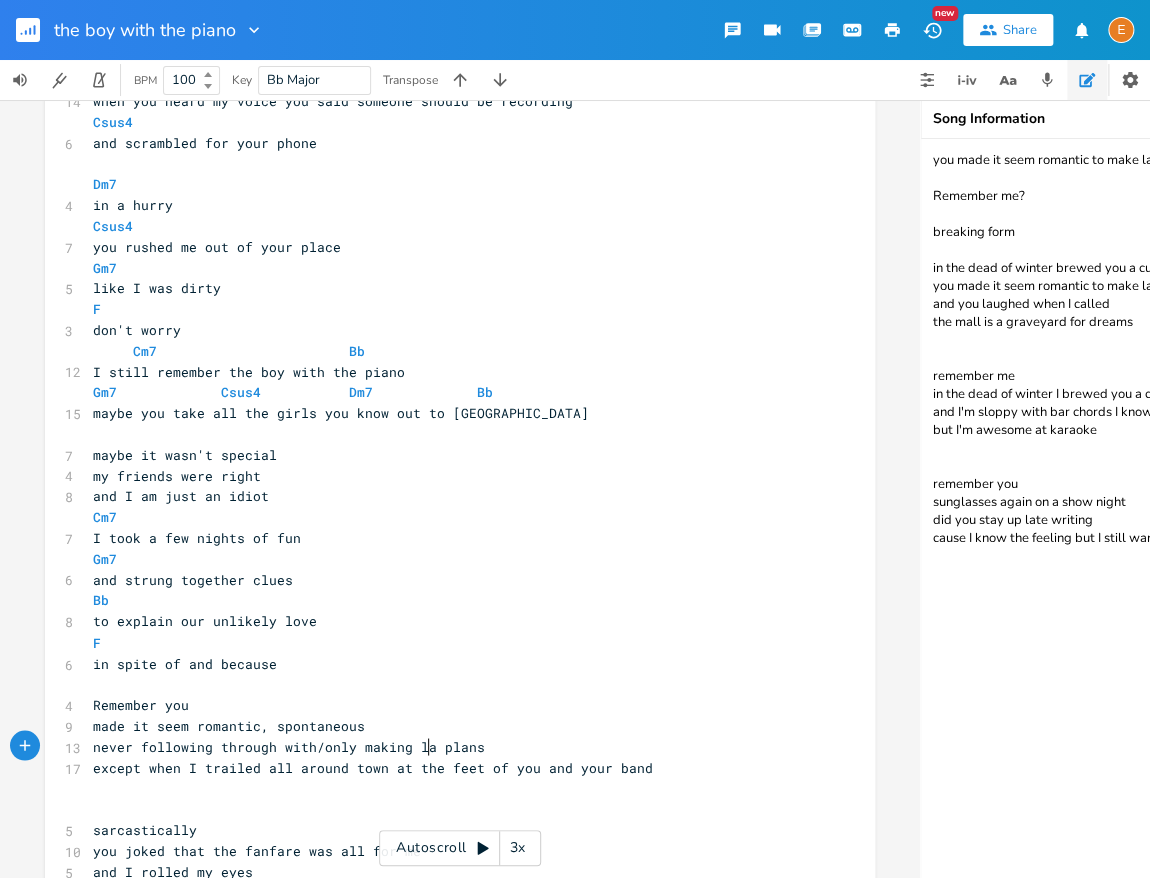 type on "/only making las" 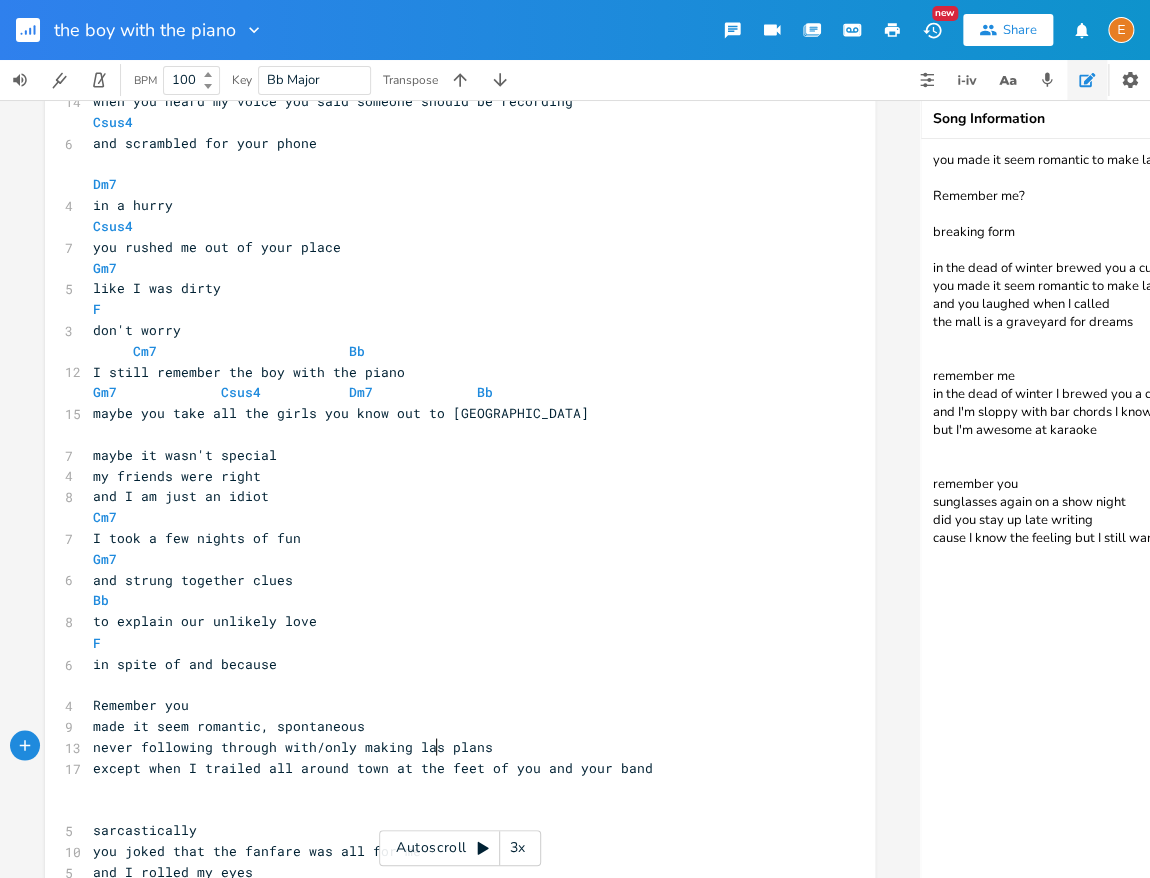 scroll, scrollTop: 5, scrollLeft: 0, axis: vertical 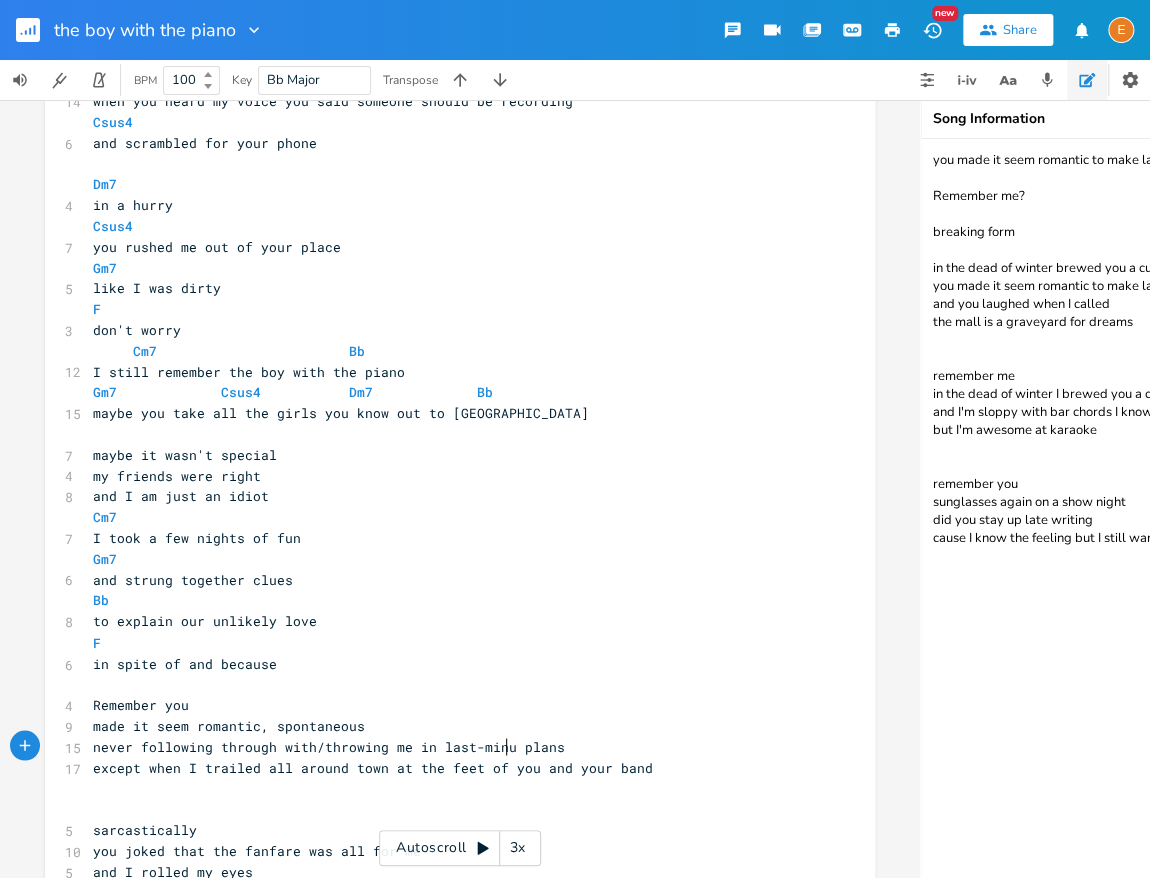 type on "throwing me in last-minute" 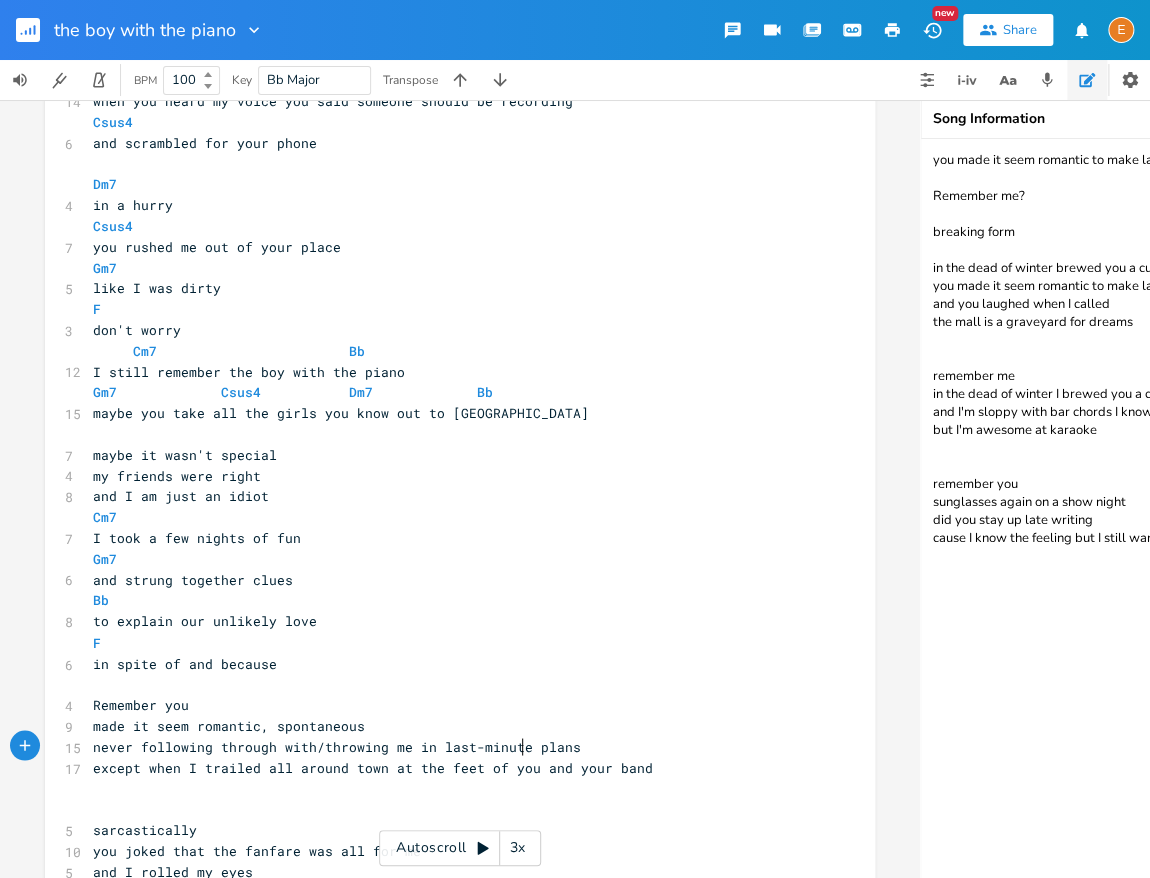 scroll, scrollTop: 5, scrollLeft: 193, axis: both 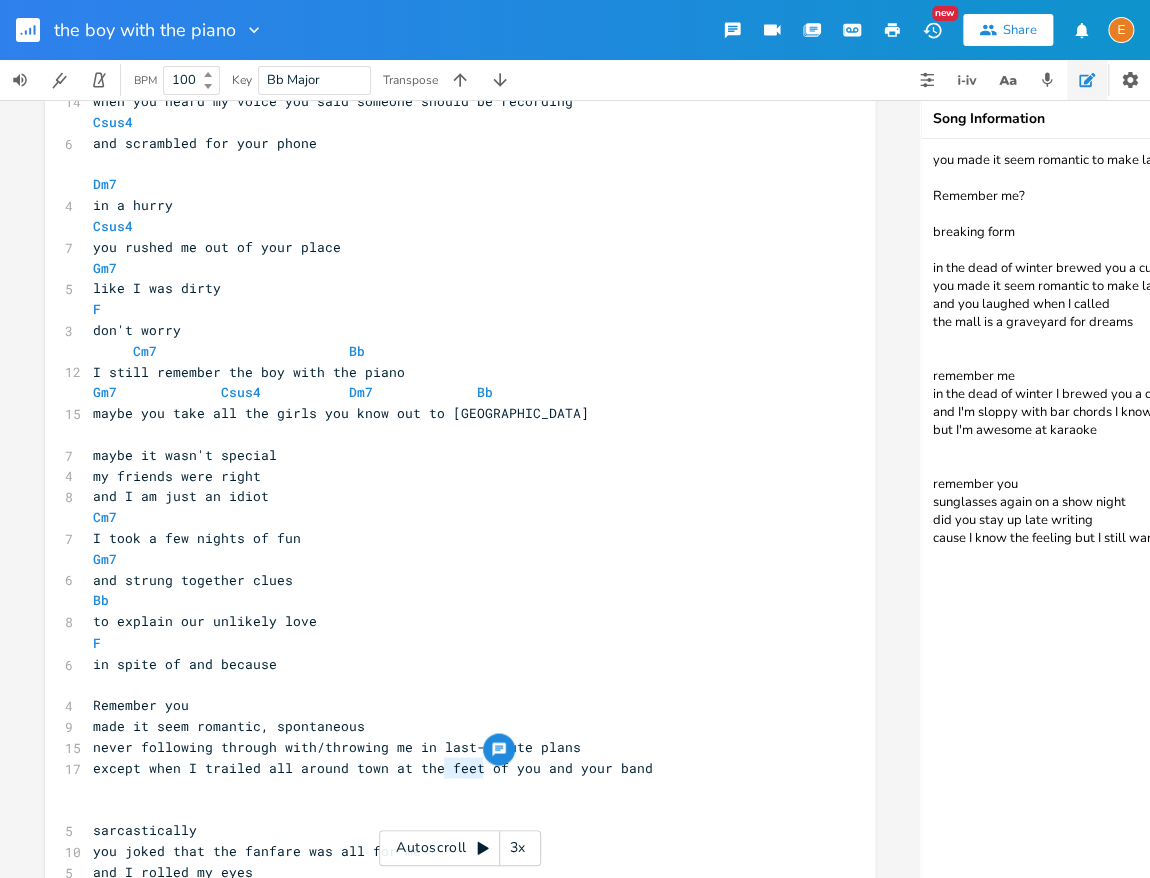 drag, startPoint x: 479, startPoint y: 768, endPoint x: 446, endPoint y: 770, distance: 33.06055 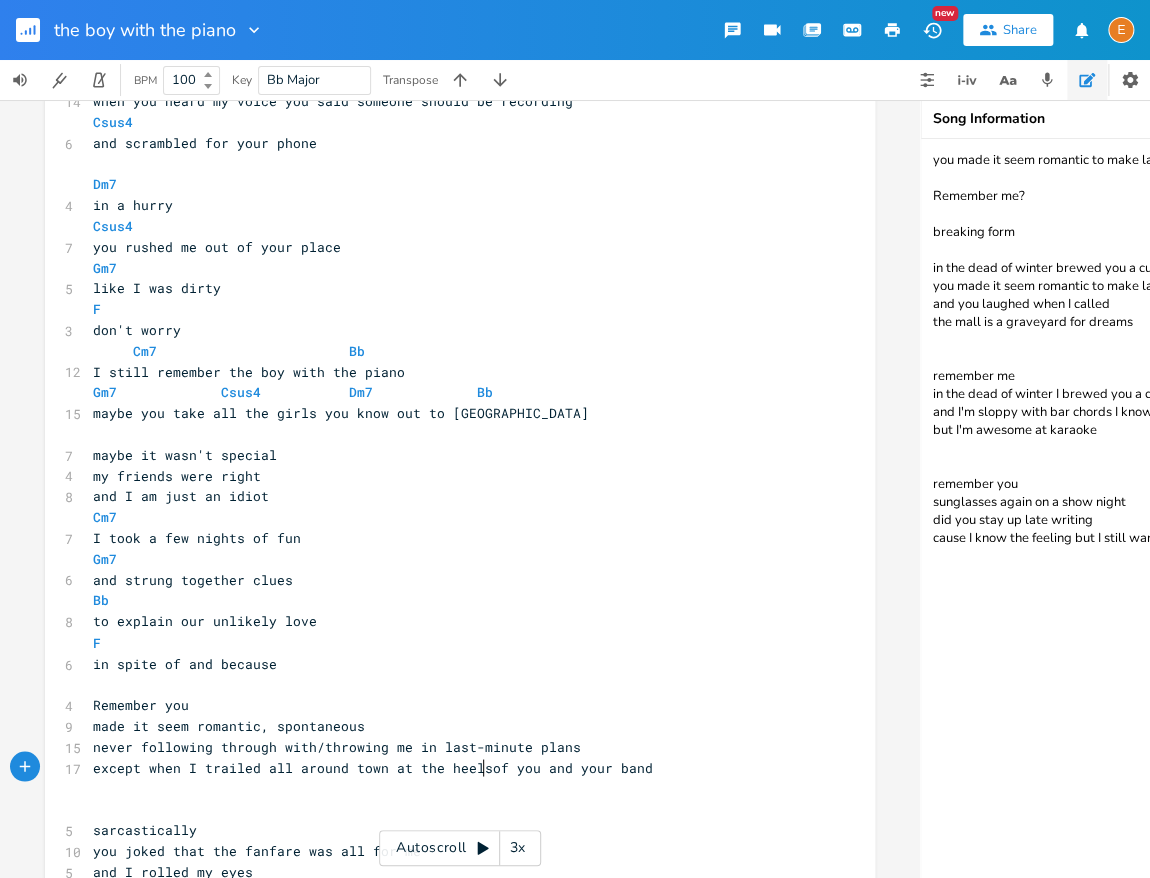 type on "heels" 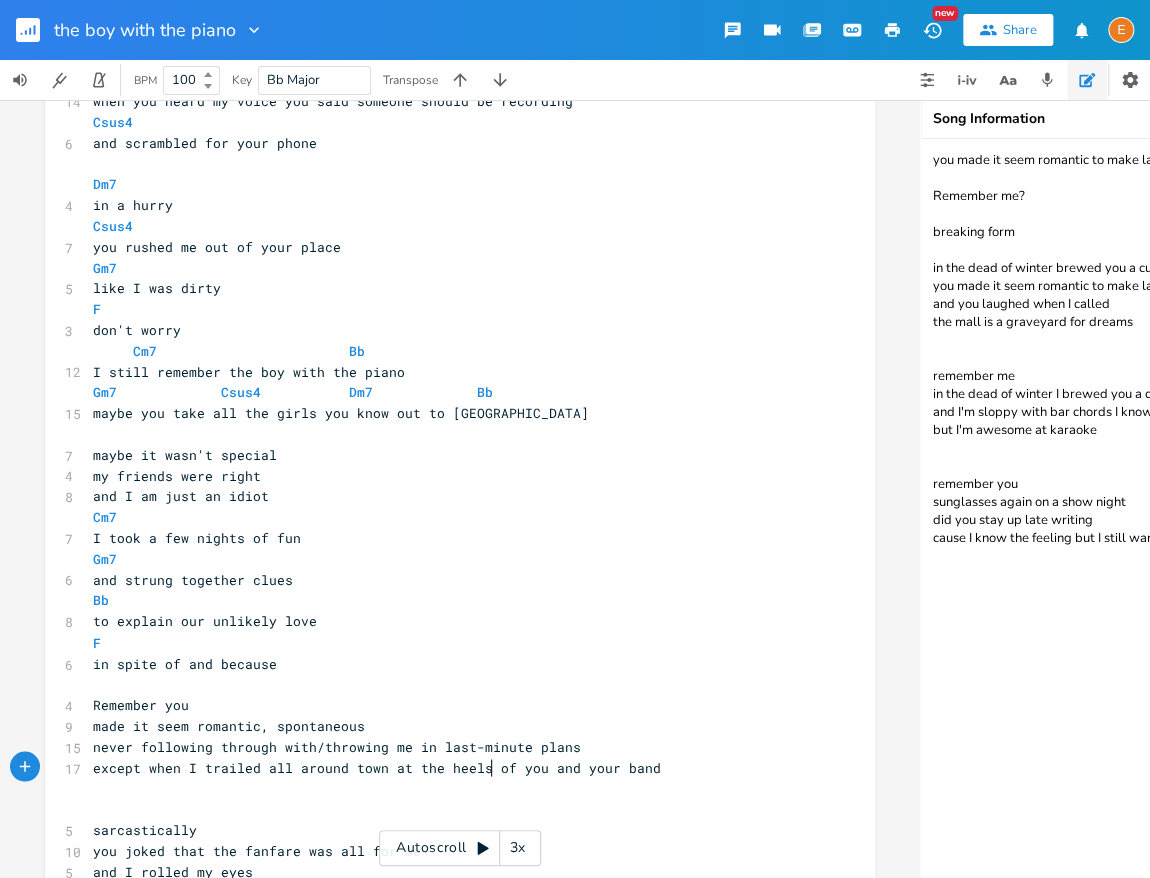 scroll, scrollTop: 5, scrollLeft: 41, axis: both 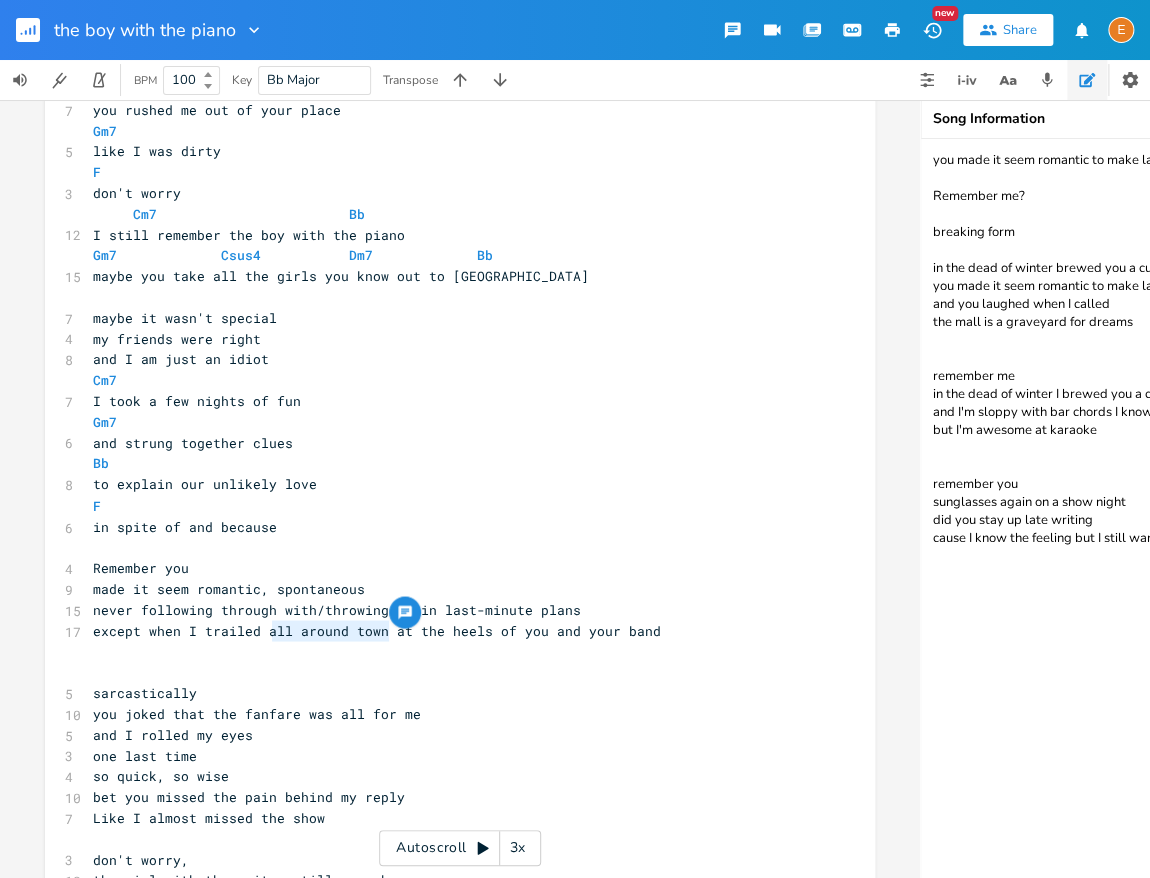 type on "all around town" 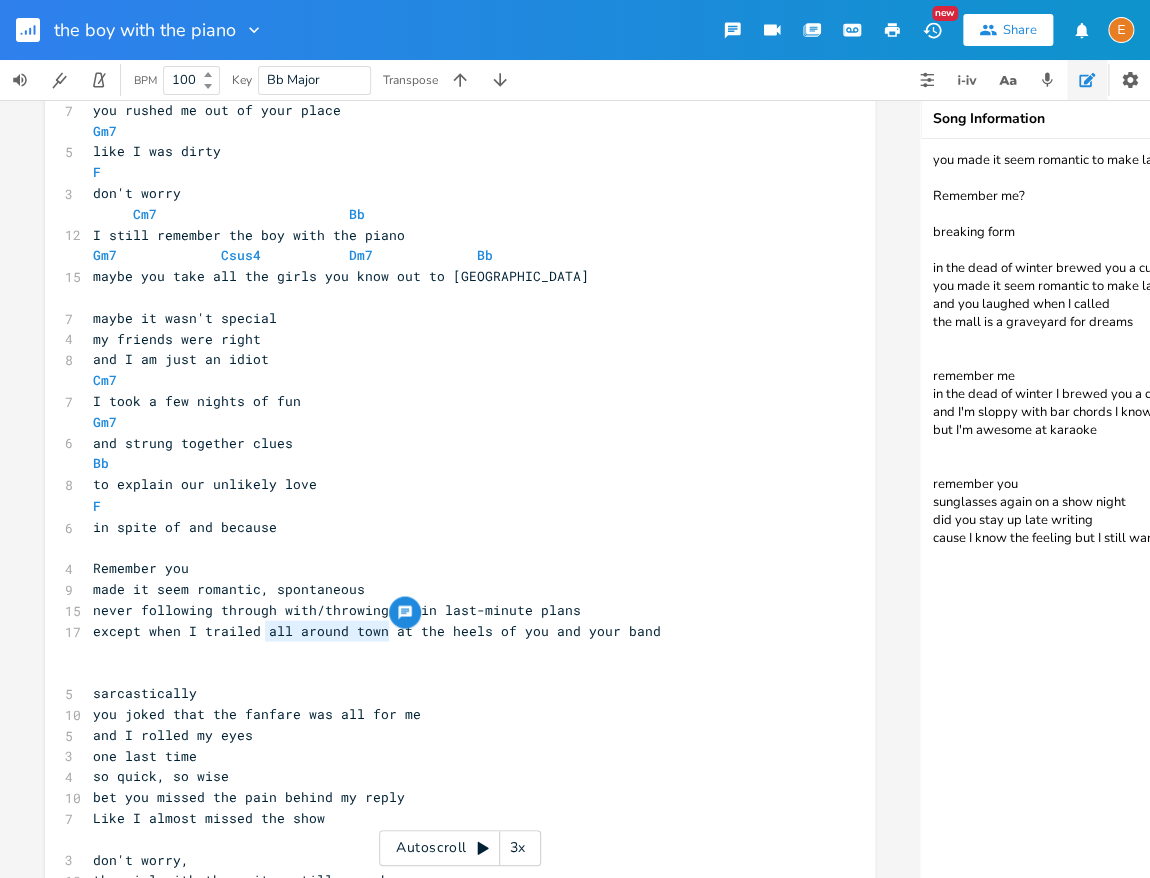 scroll, scrollTop: 5, scrollLeft: 116, axis: both 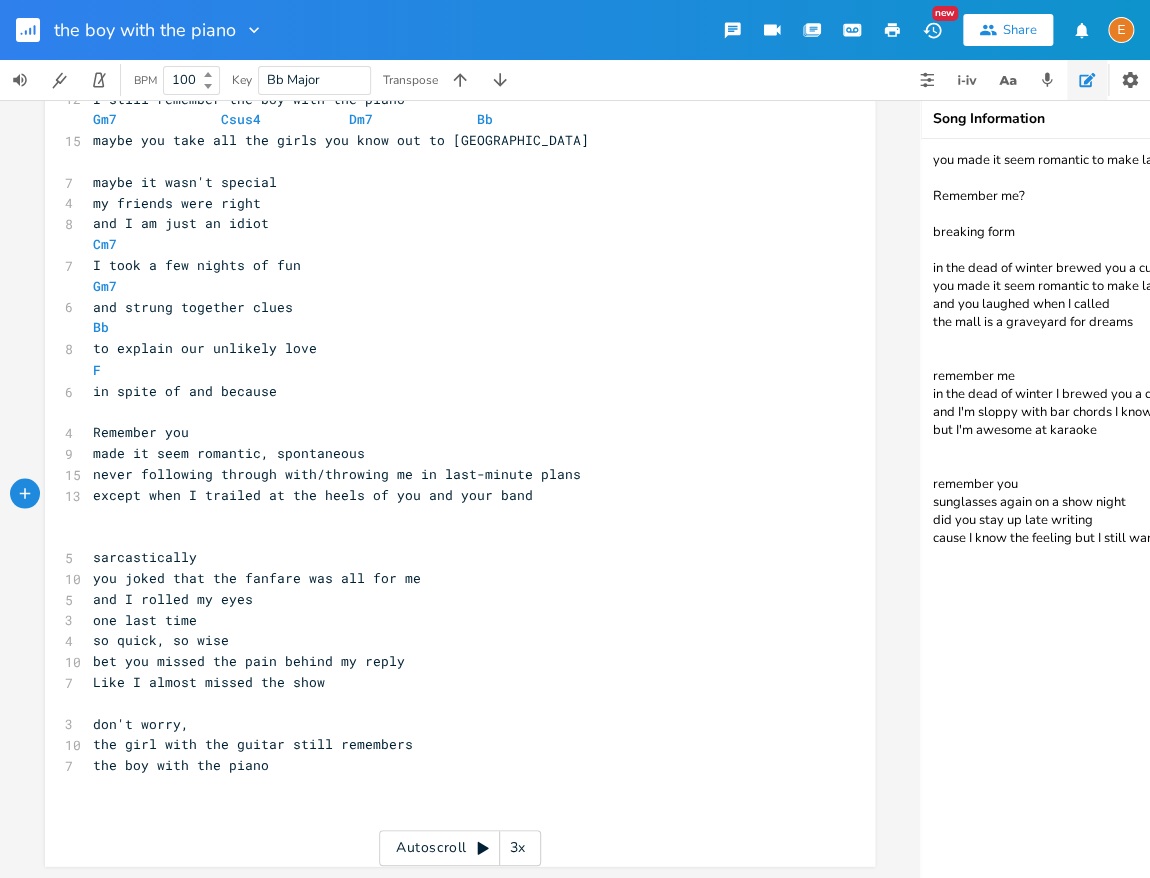click on "the girl with the guitar still remembers" at bounding box center (253, 743) 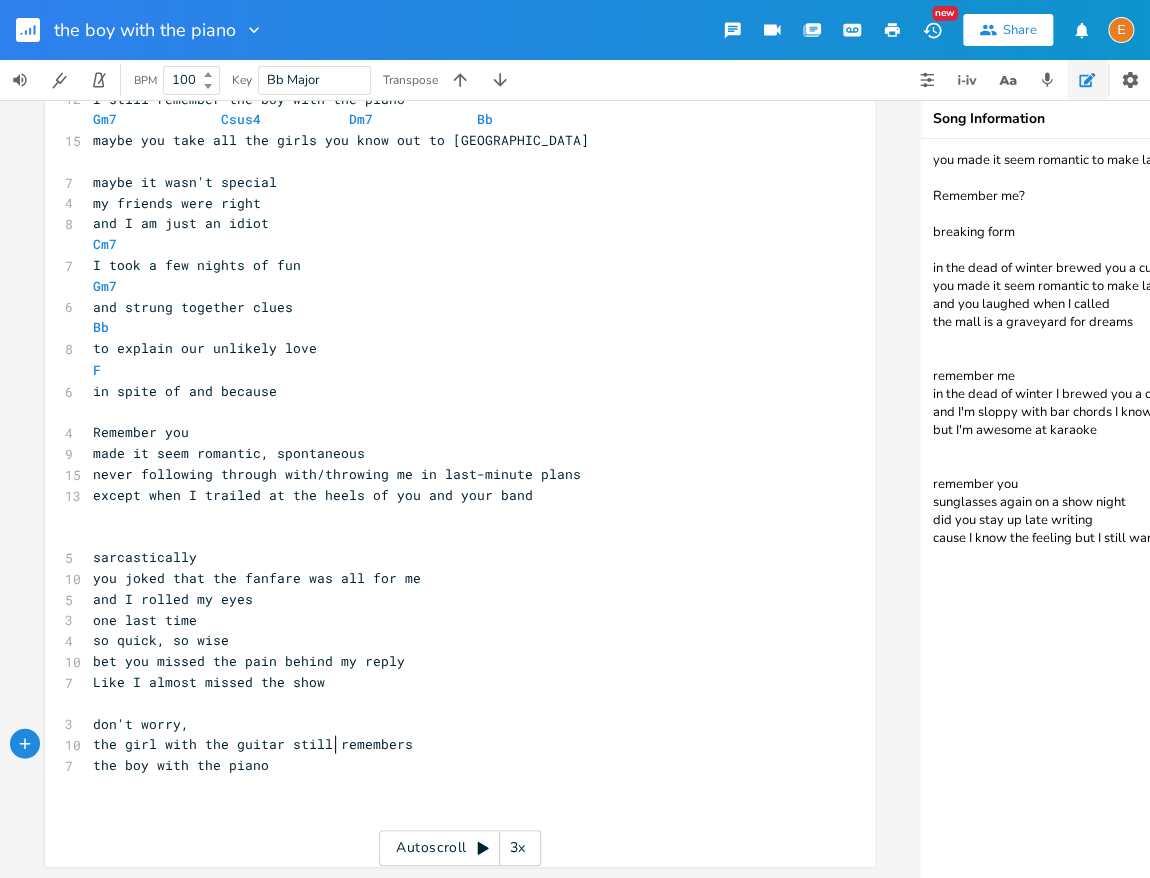 scroll, scrollTop: 1119, scrollLeft: 0, axis: vertical 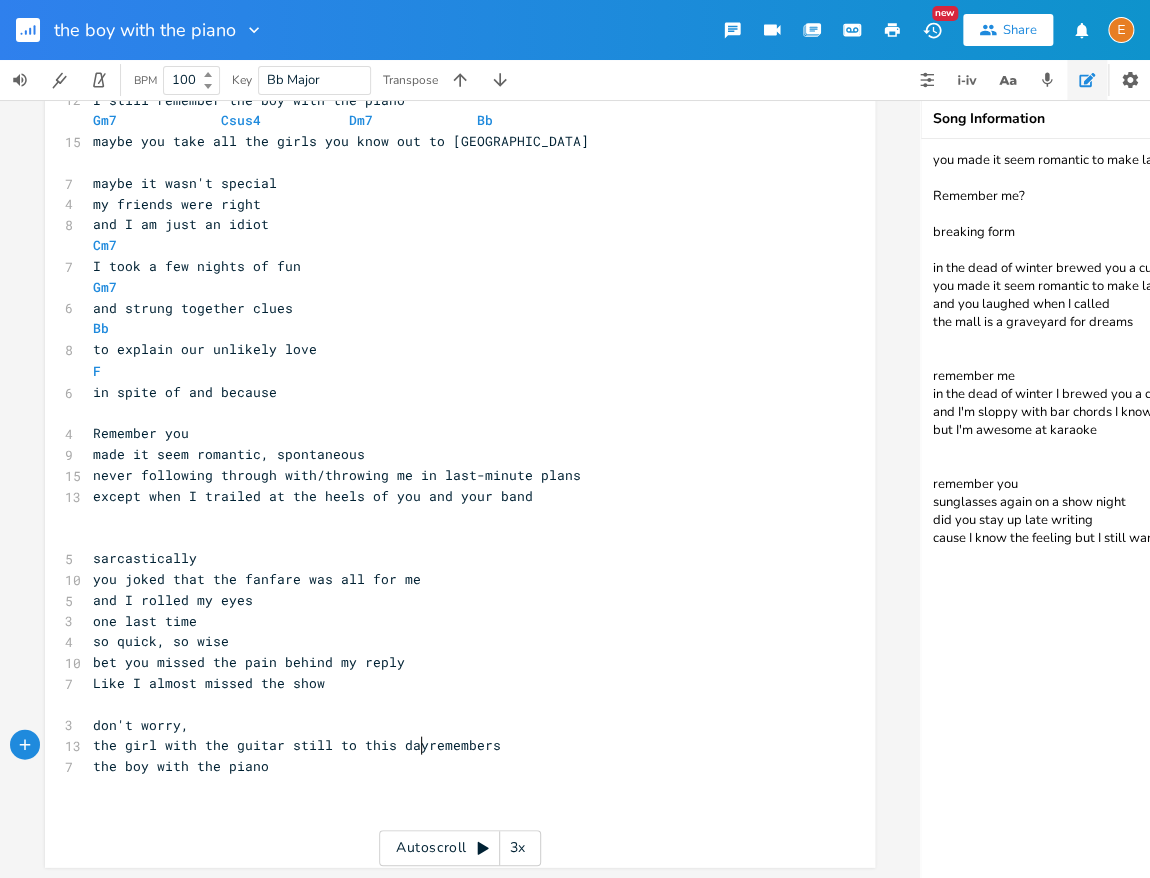 type on "to this day" 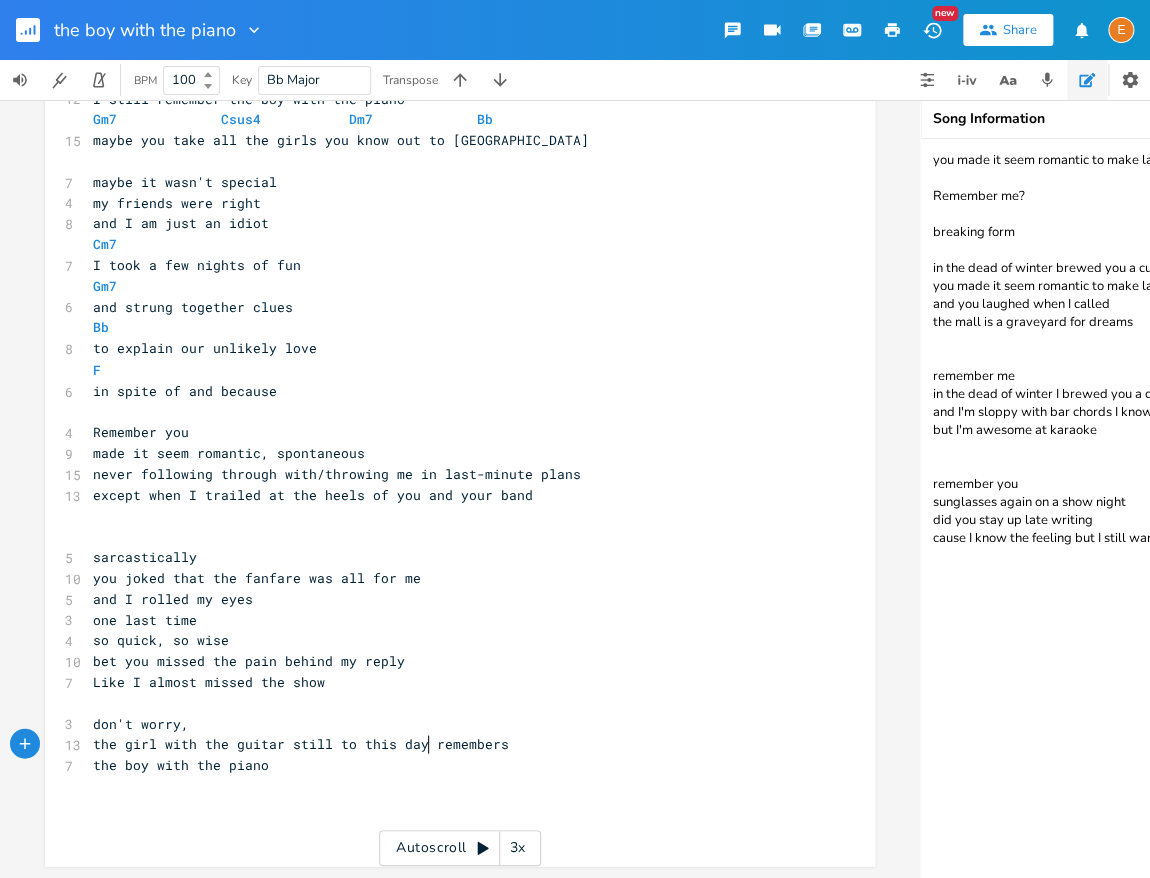 scroll, scrollTop: 1115, scrollLeft: 0, axis: vertical 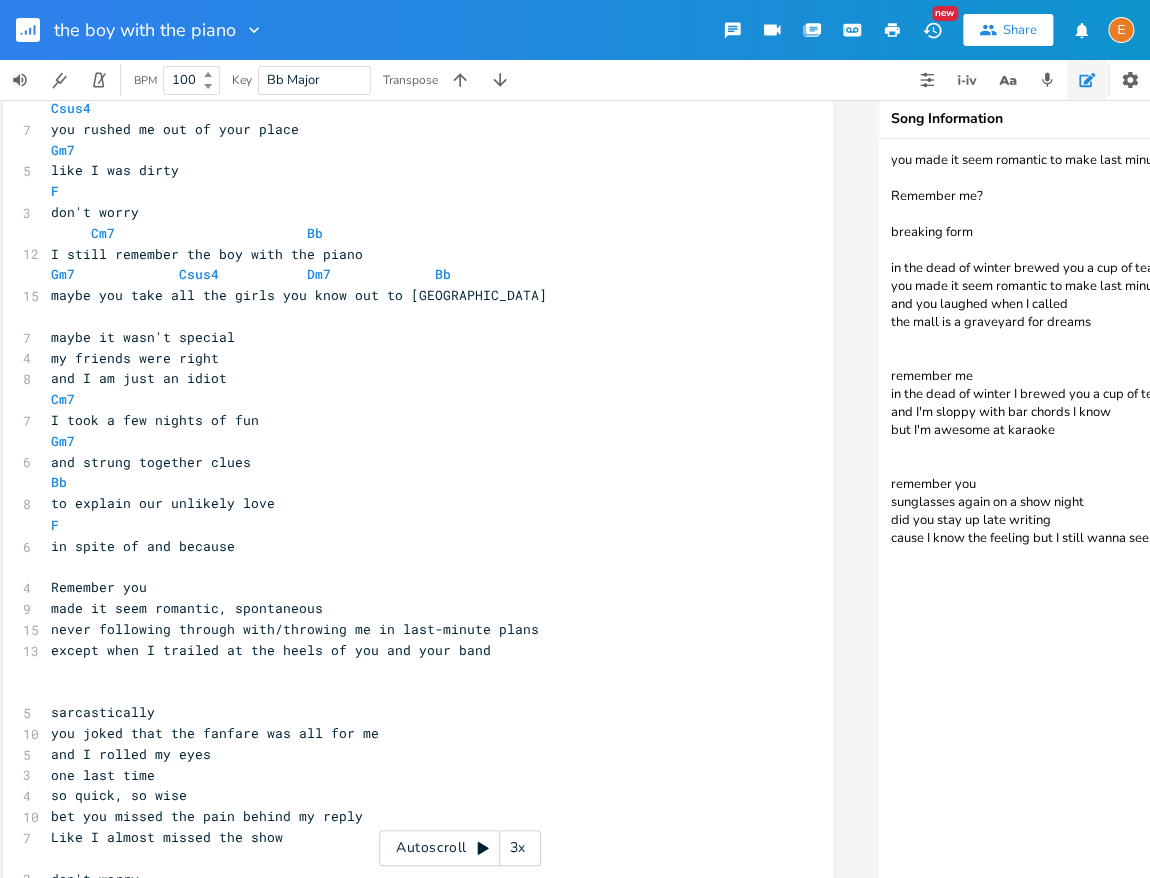 type on "​" 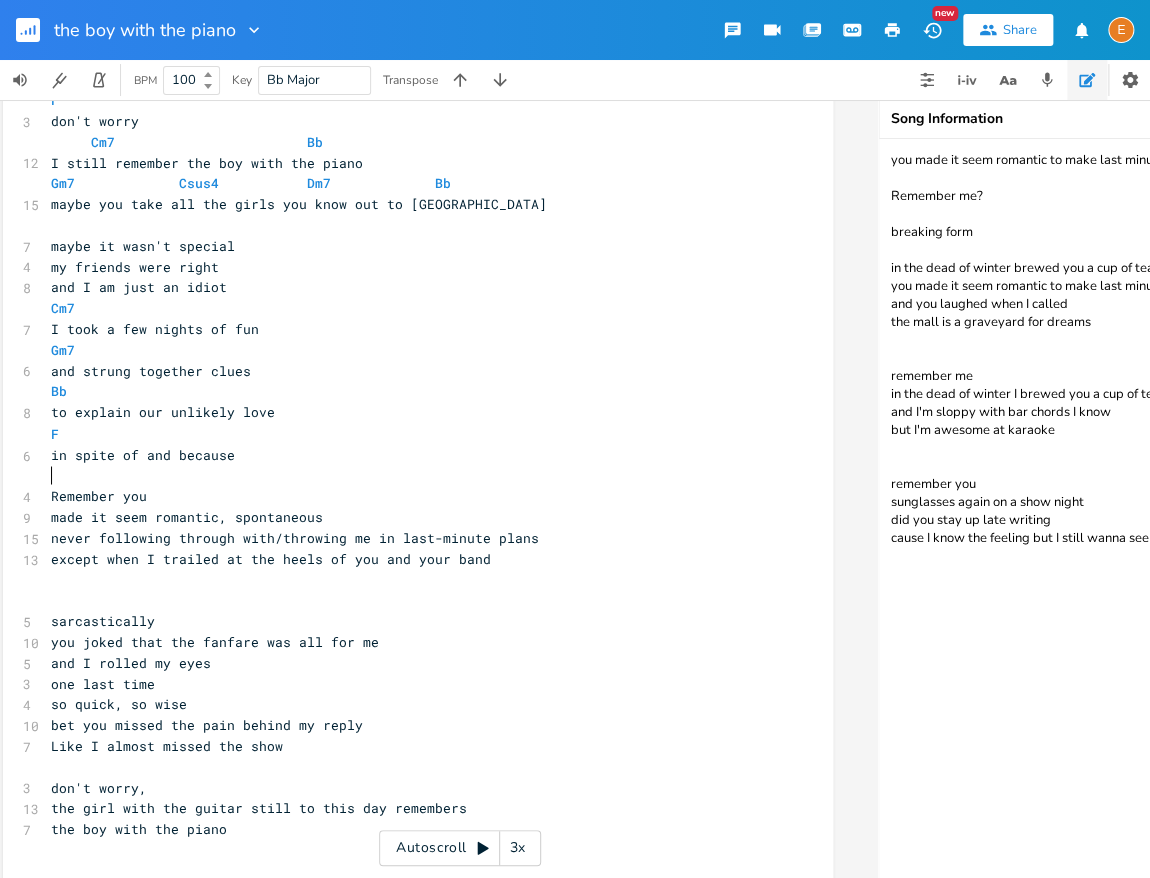 scroll, scrollTop: 1058, scrollLeft: 0, axis: vertical 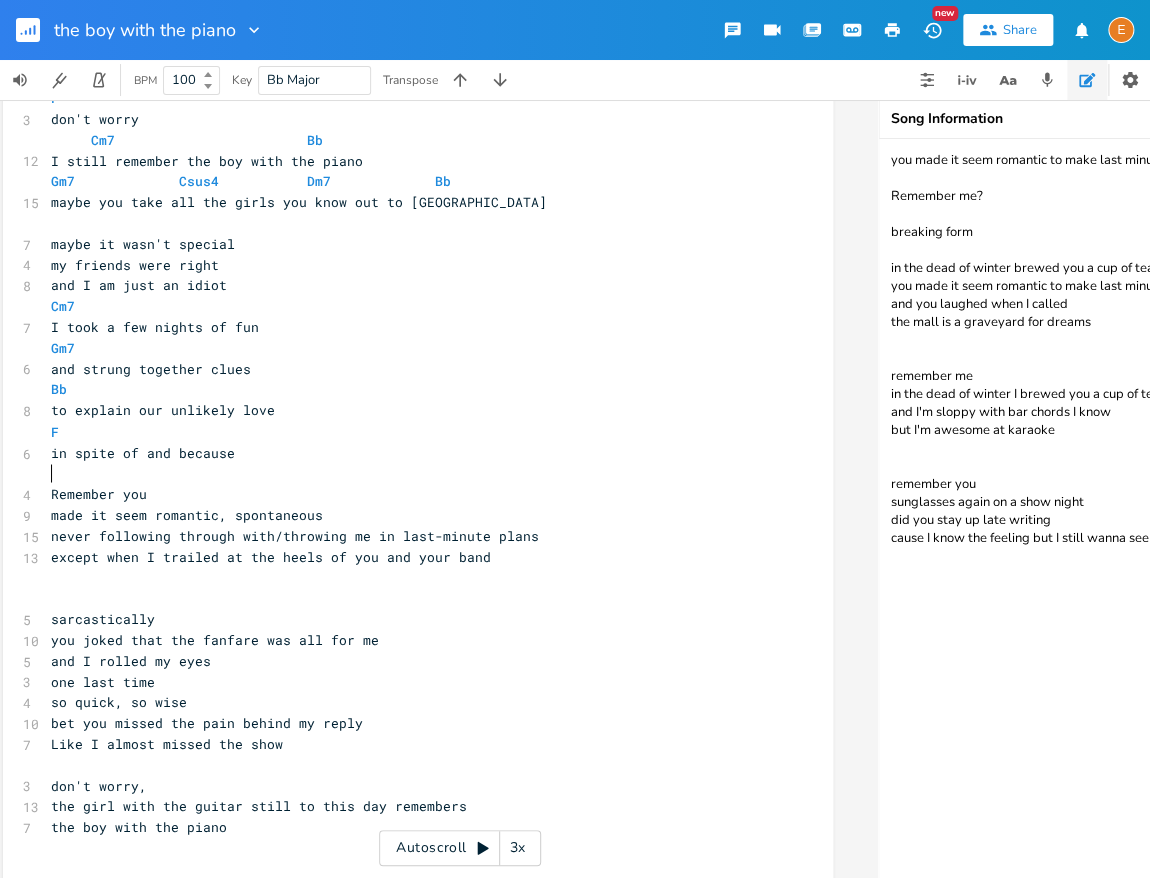type 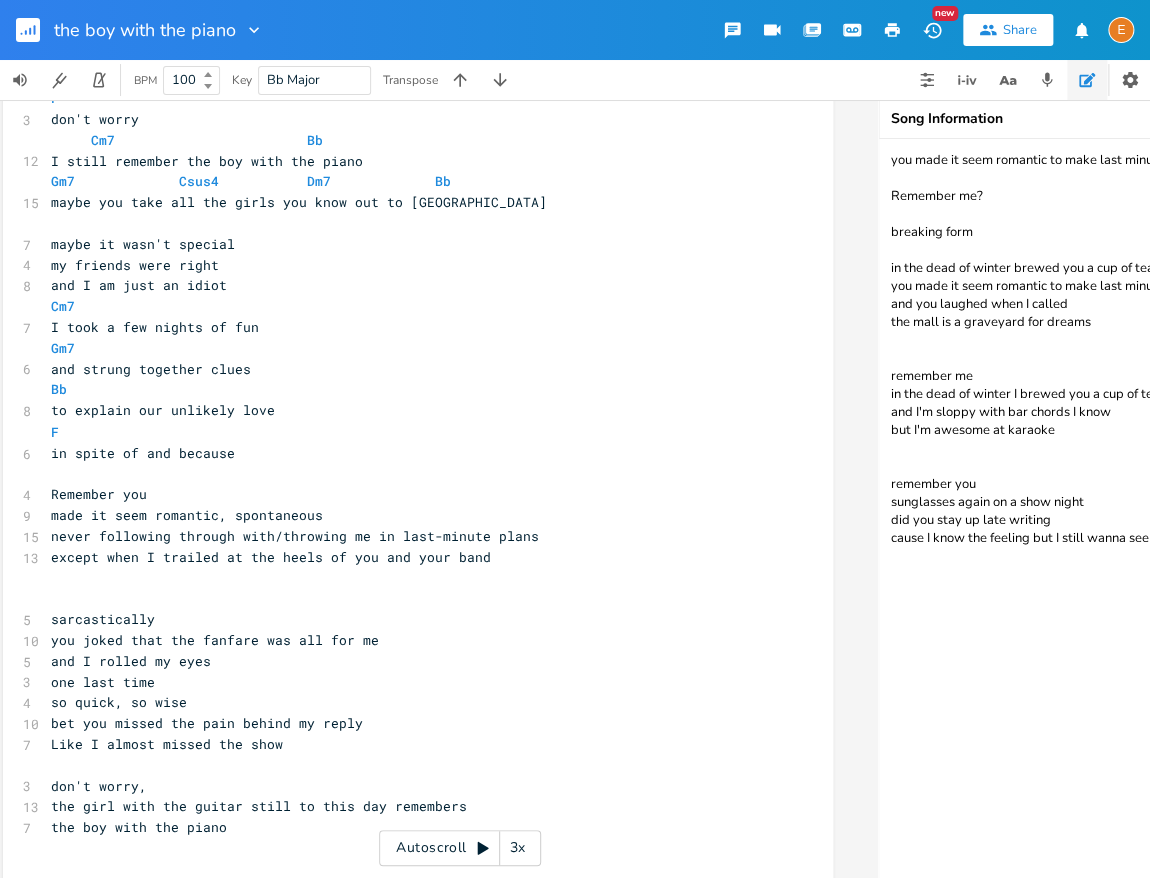 scroll, scrollTop: 0, scrollLeft: 0, axis: both 